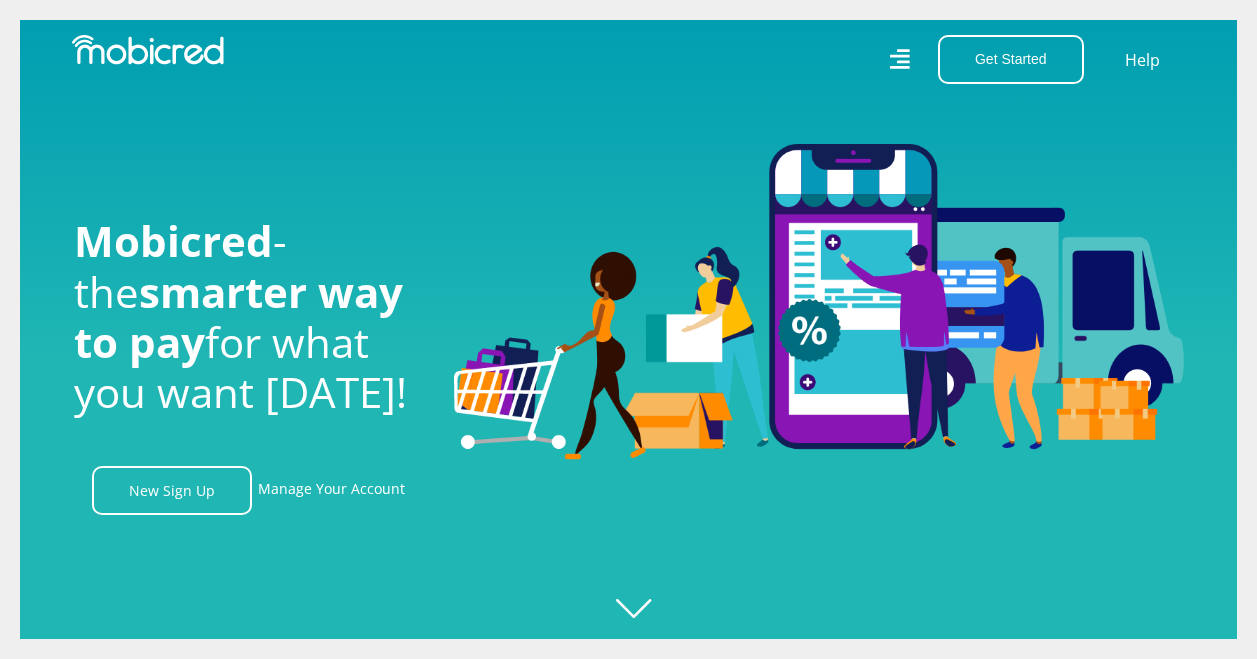 scroll, scrollTop: 0, scrollLeft: 0, axis: both 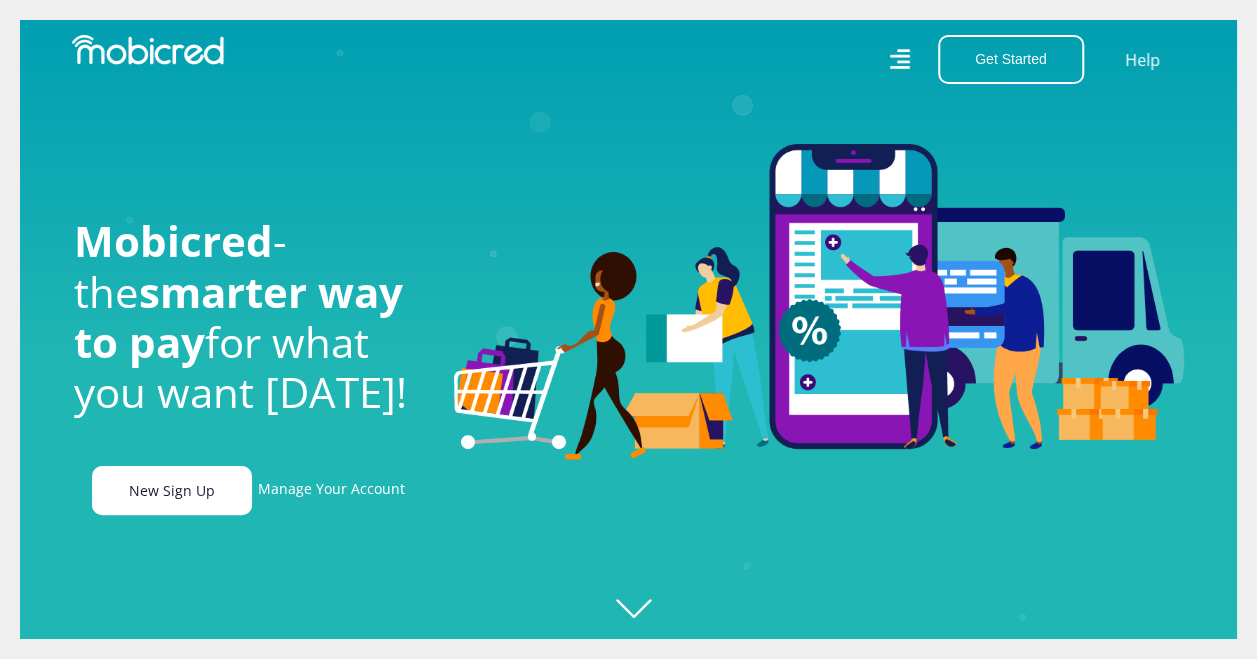 click on "New Sign Up" at bounding box center [172, 490] 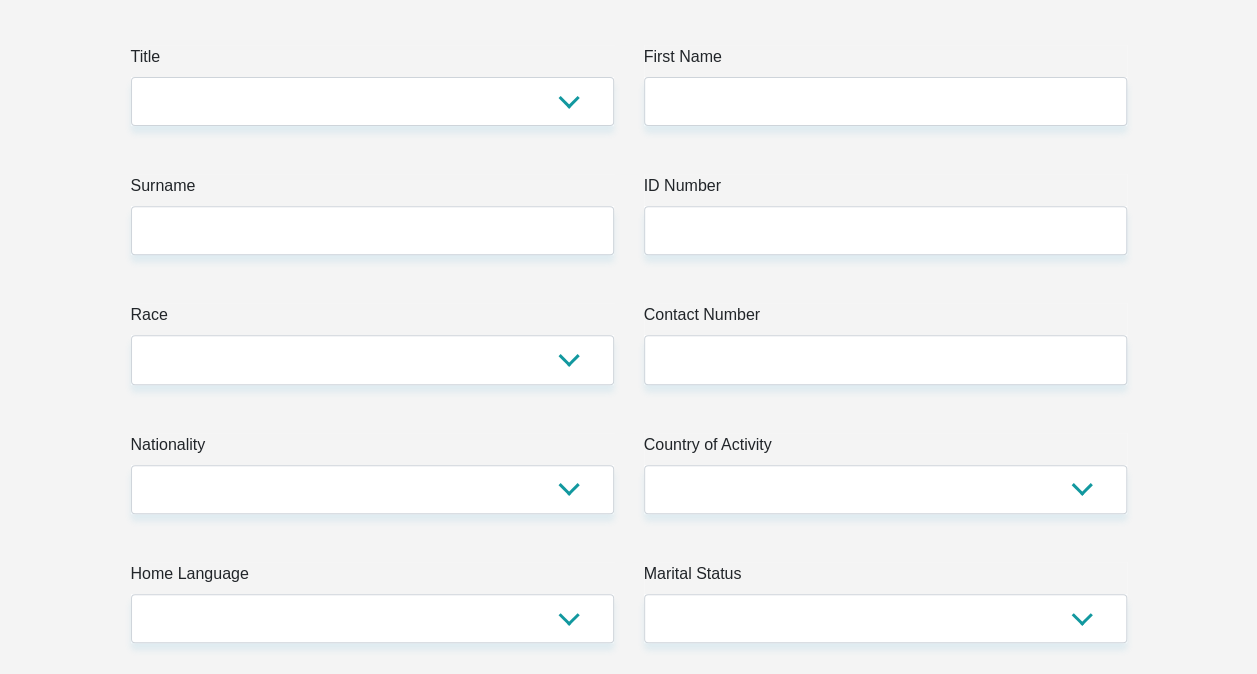 scroll, scrollTop: 200, scrollLeft: 0, axis: vertical 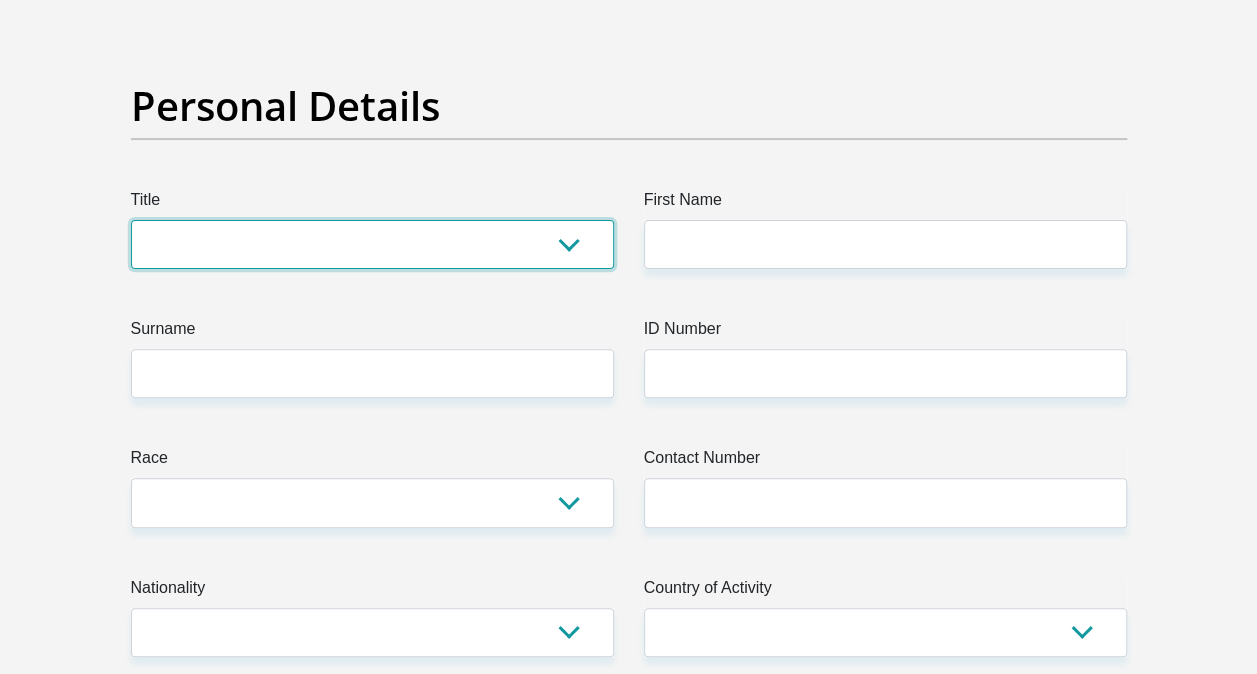 click on "Mr
Ms
Mrs
Dr
Other" at bounding box center [372, 244] 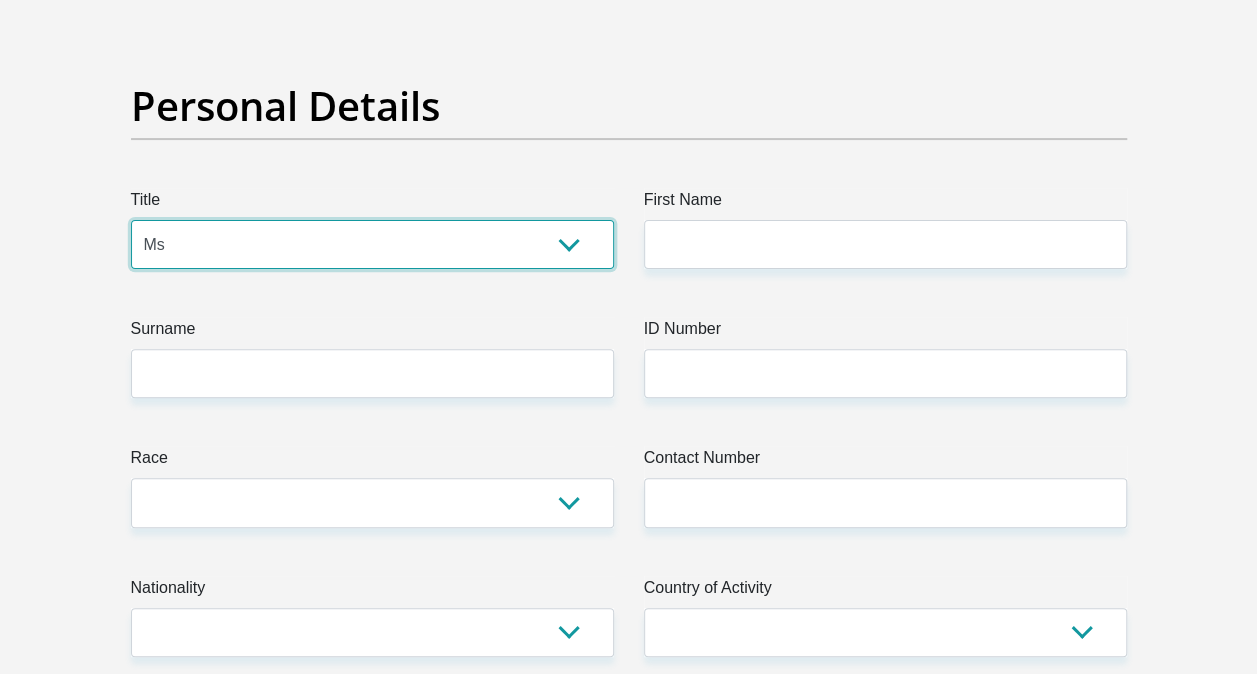 click on "Mr
Ms
Mrs
Dr
Other" at bounding box center (372, 244) 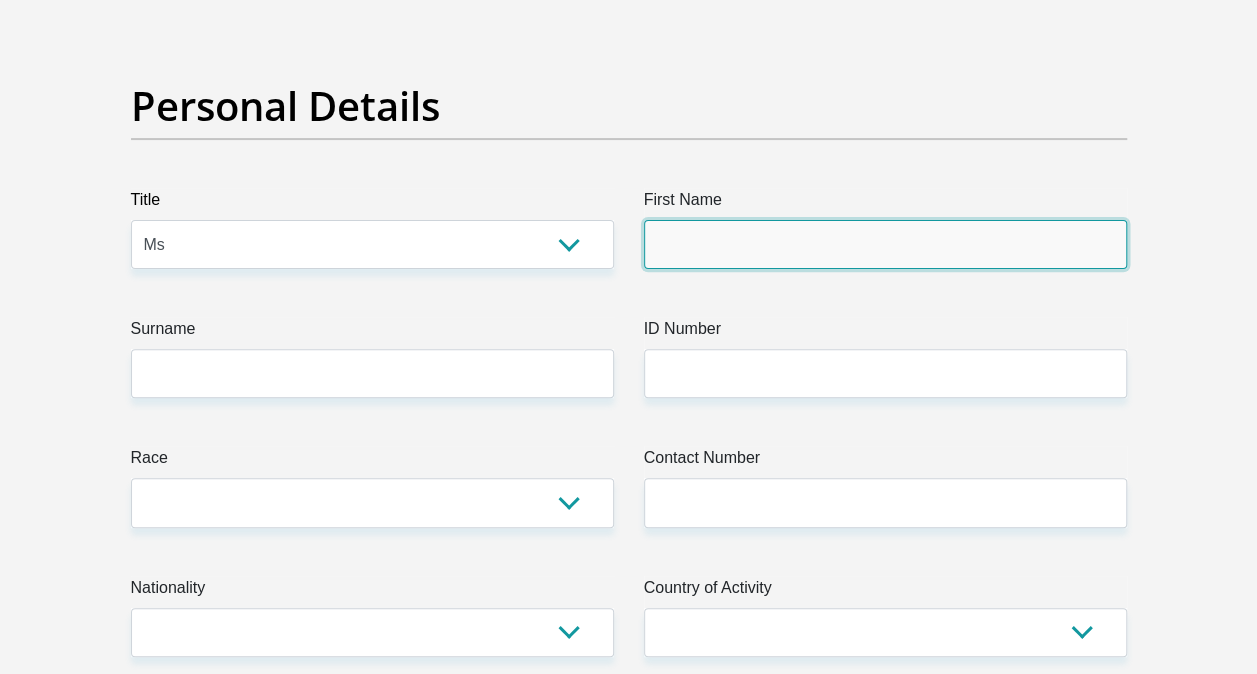 click on "First Name" at bounding box center [885, 244] 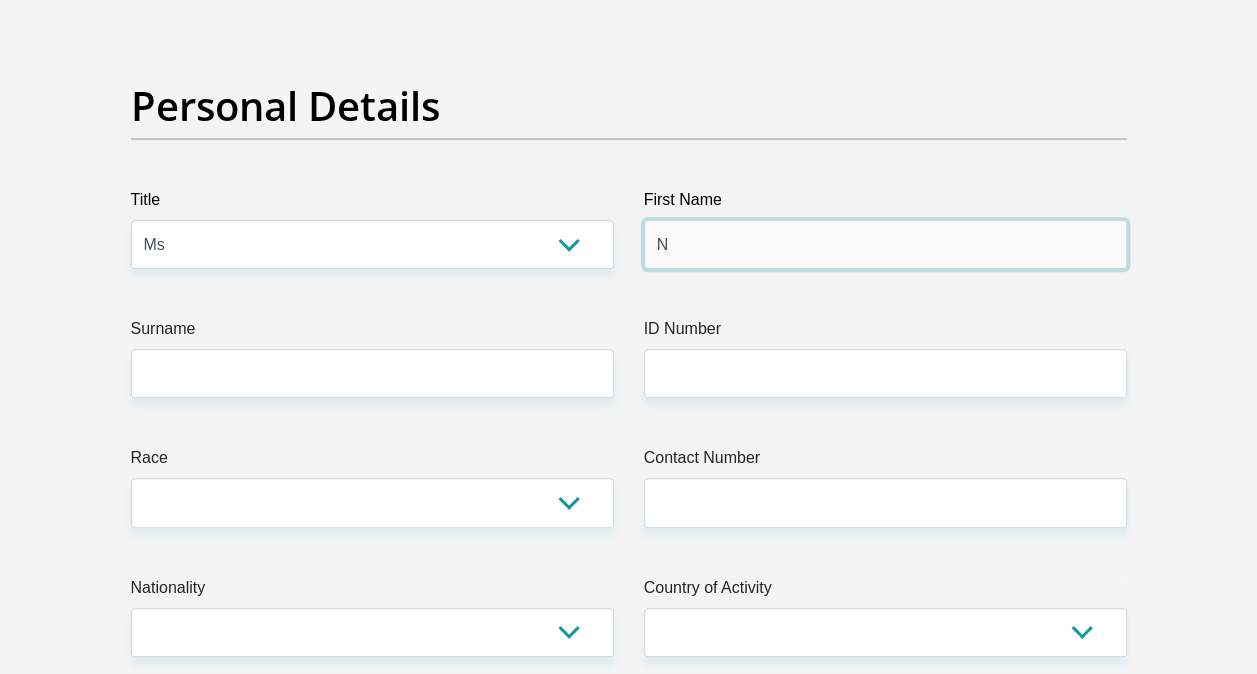type on "NOMAZALA" 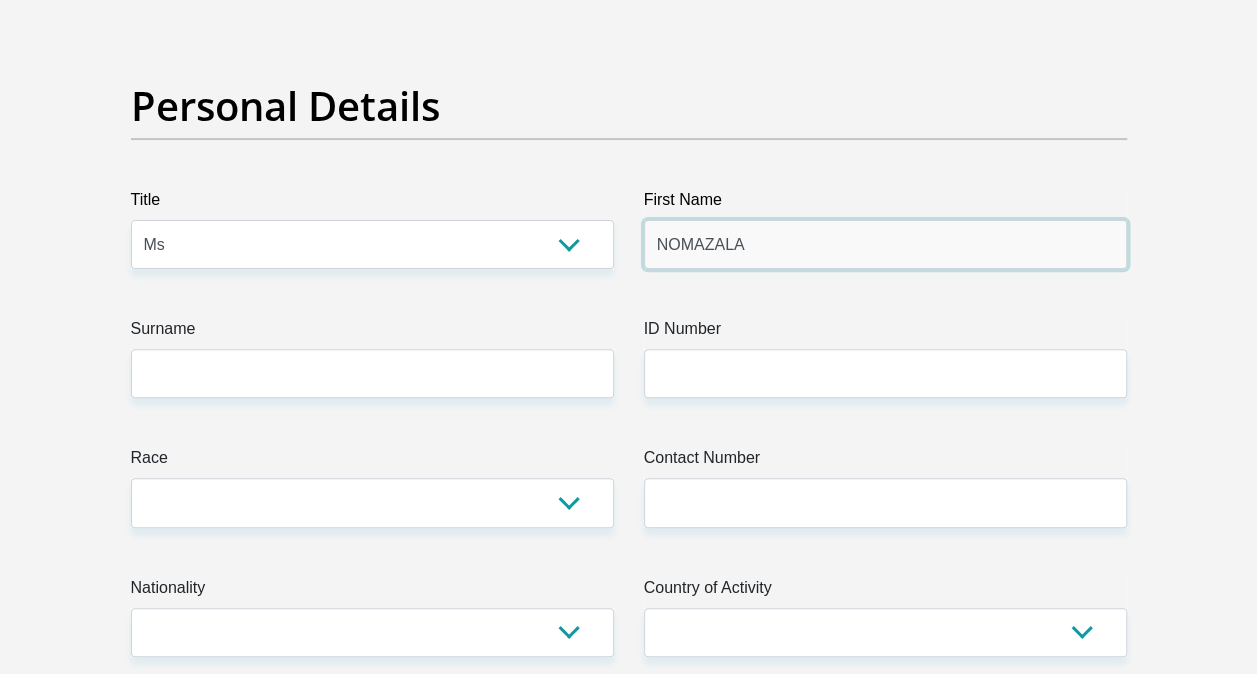 type on "MNISI" 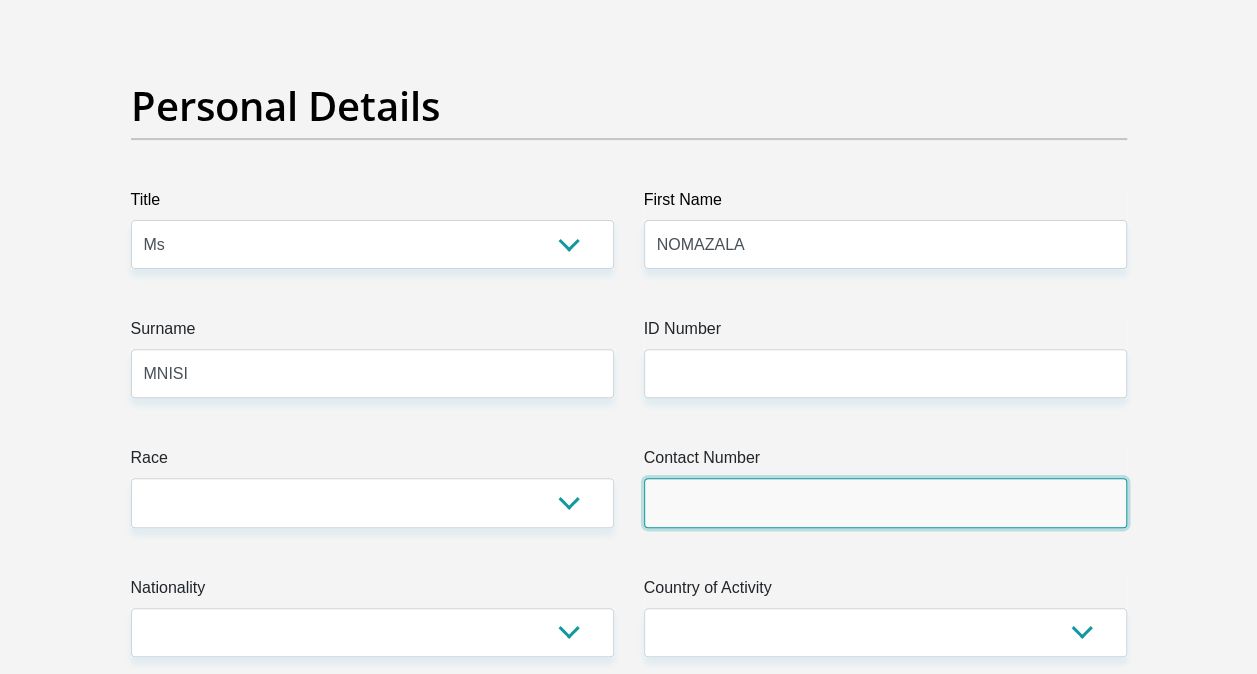 type on "0130450685" 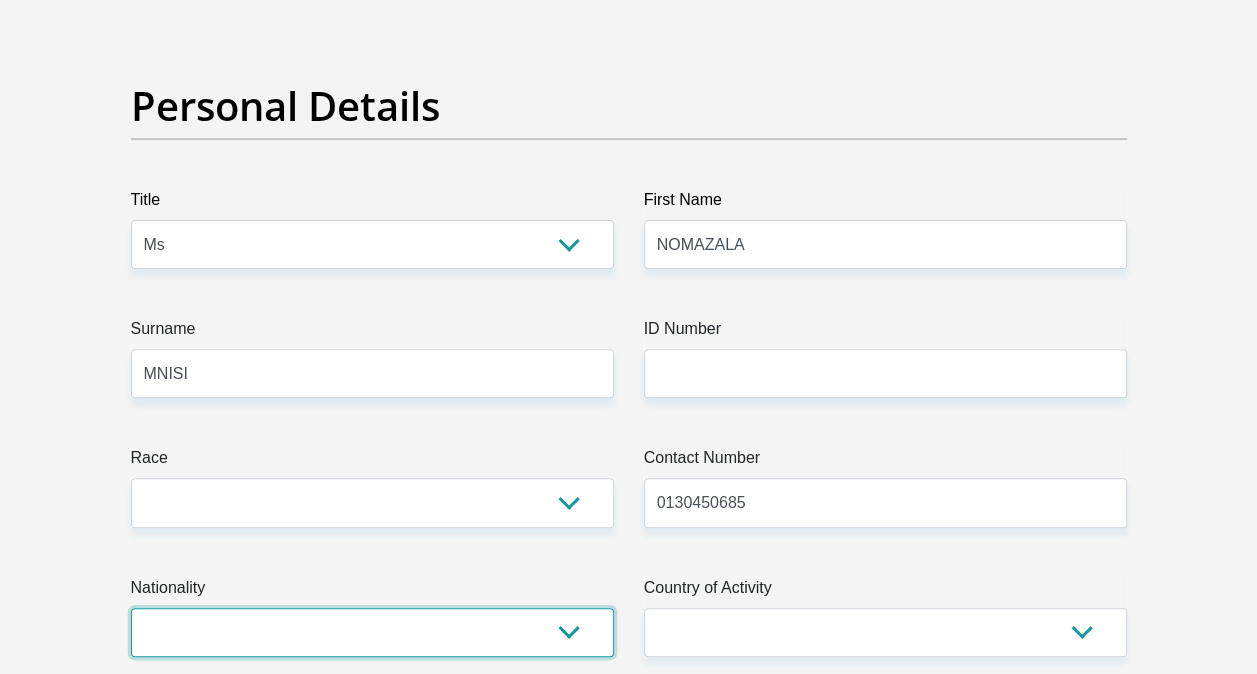 select on "ZAF" 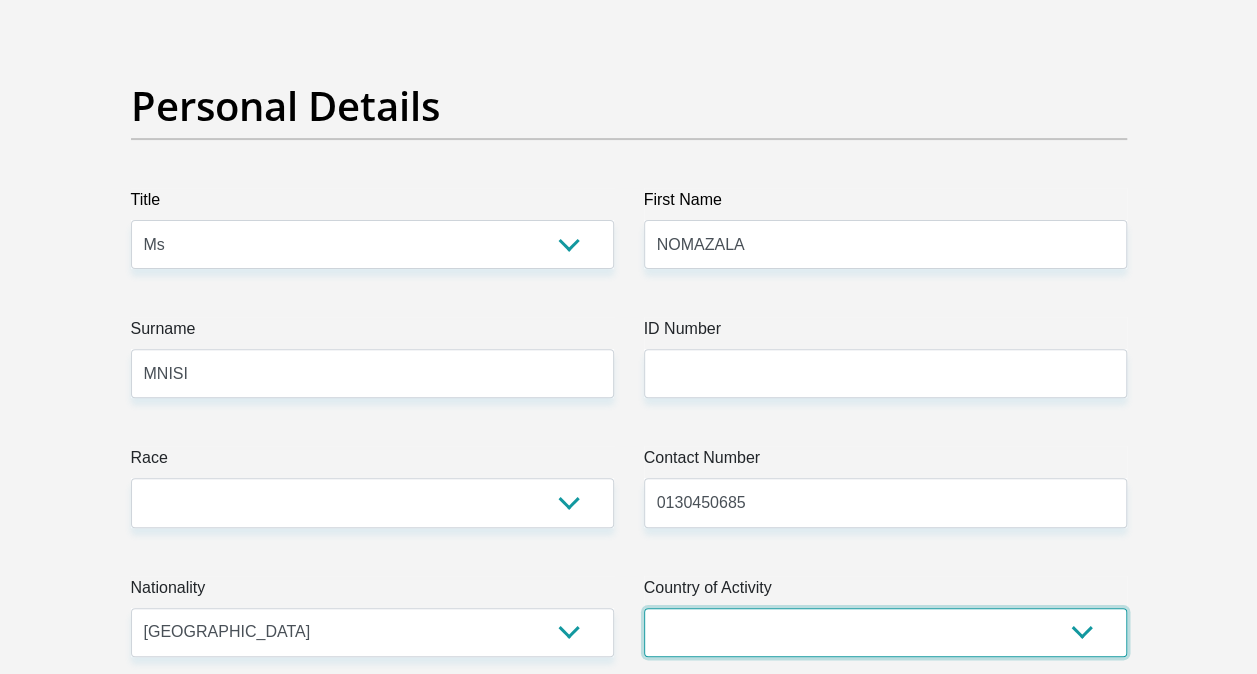 select on "ZAF" 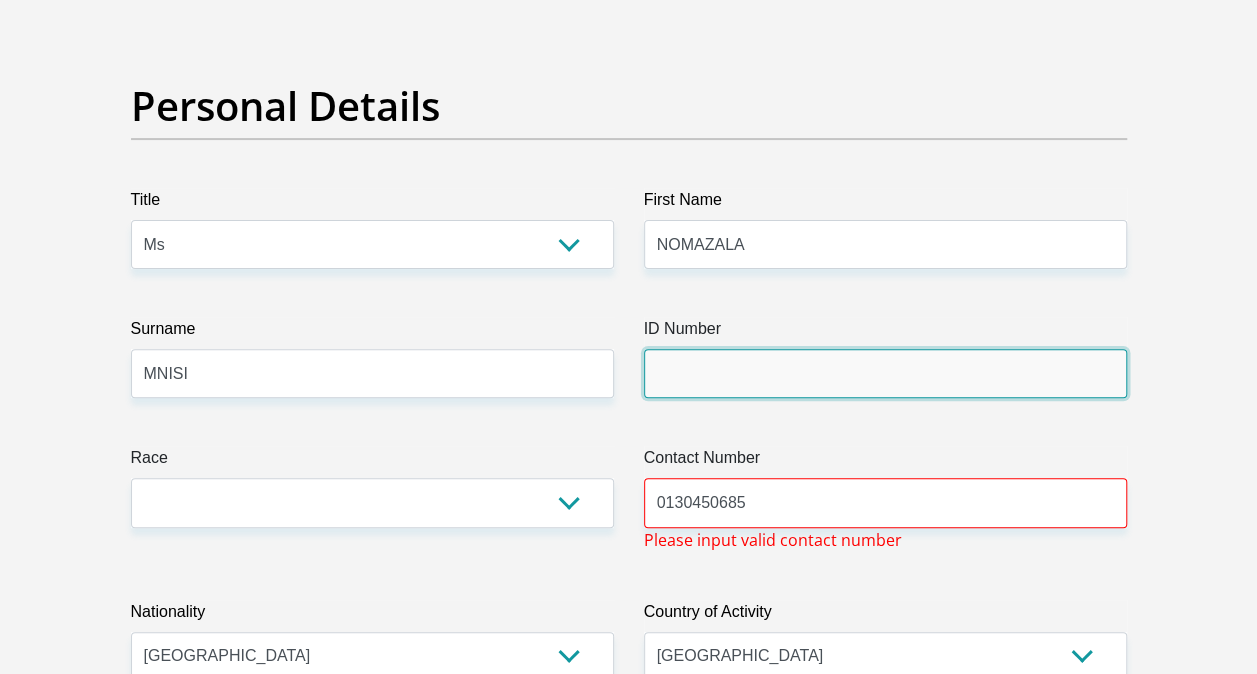 click on "ID Number" at bounding box center (885, 373) 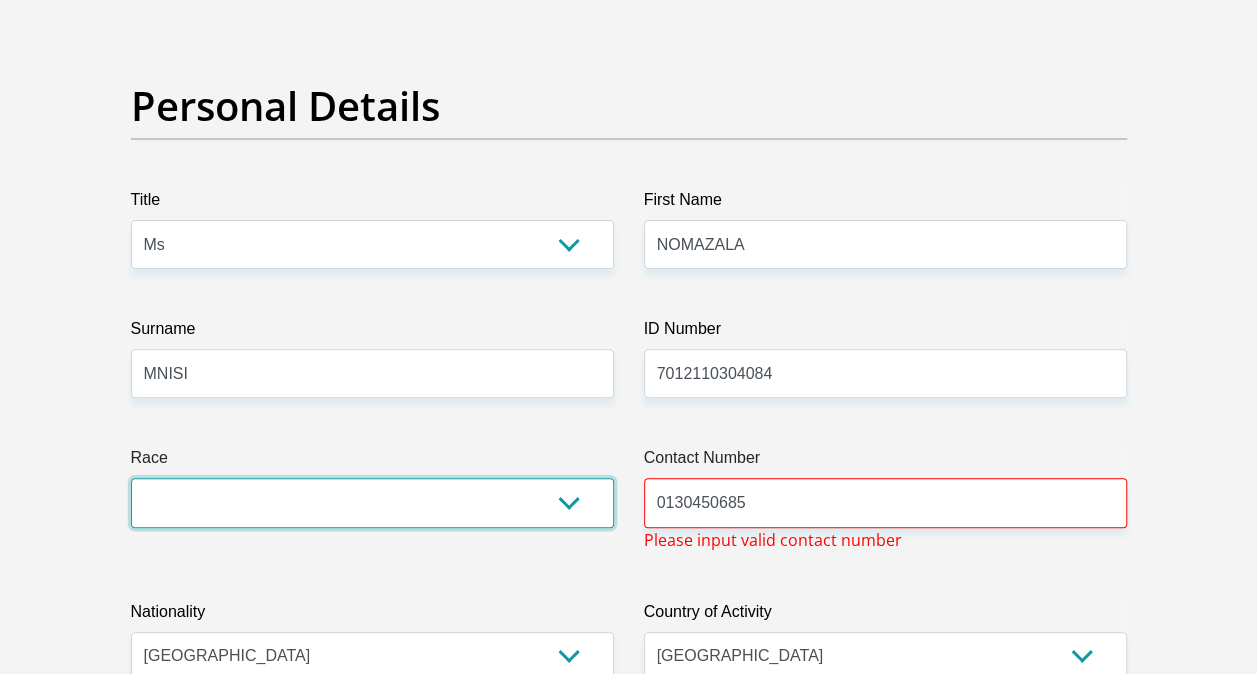 click on "Black
Coloured
Indian
White
Other" at bounding box center [372, 502] 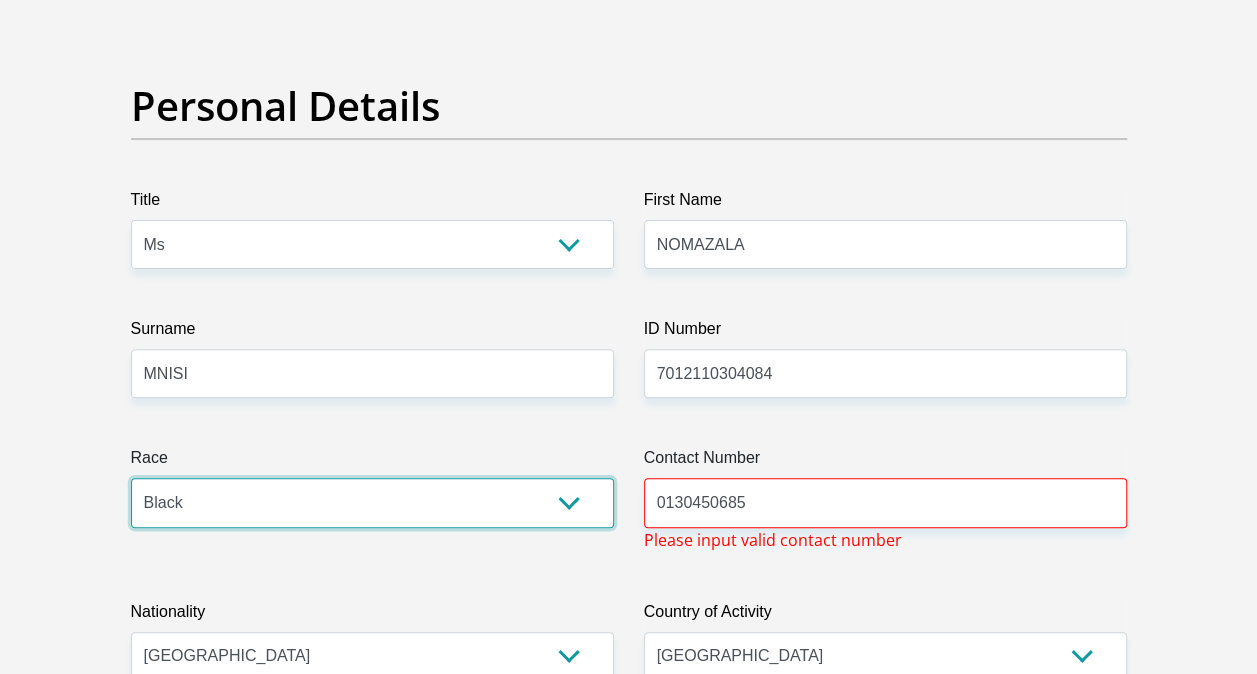 click on "Black
Coloured
Indian
White
Other" at bounding box center [372, 502] 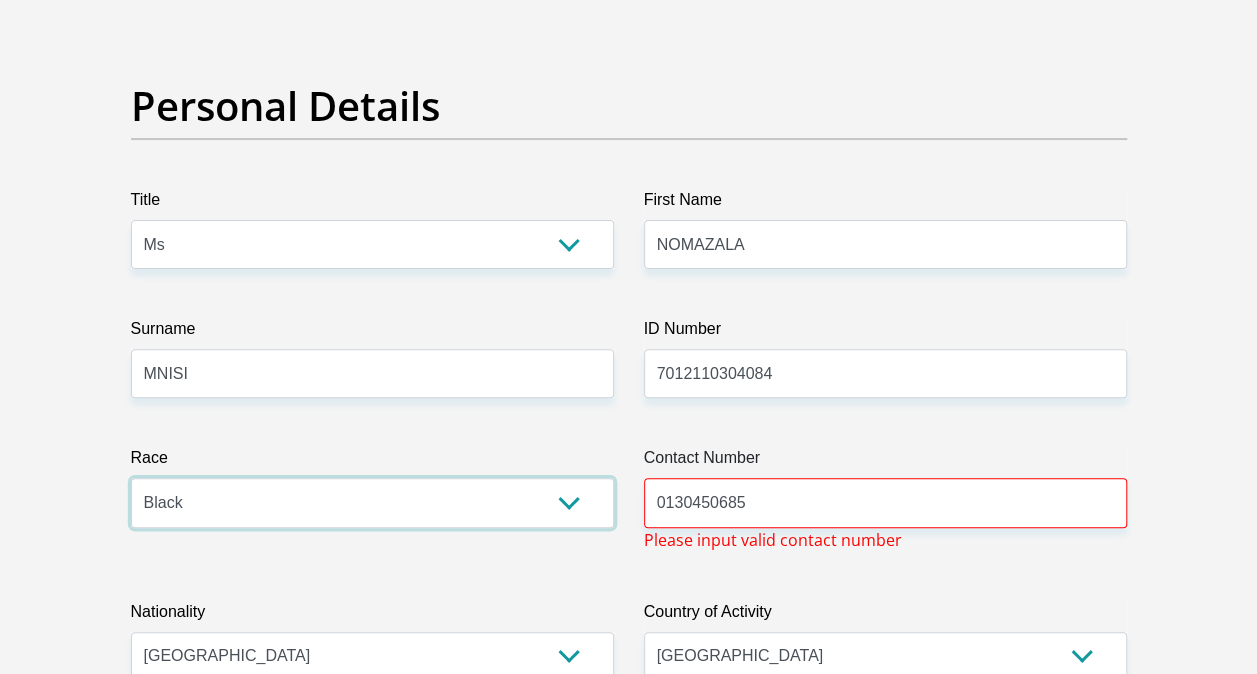scroll, scrollTop: 300, scrollLeft: 0, axis: vertical 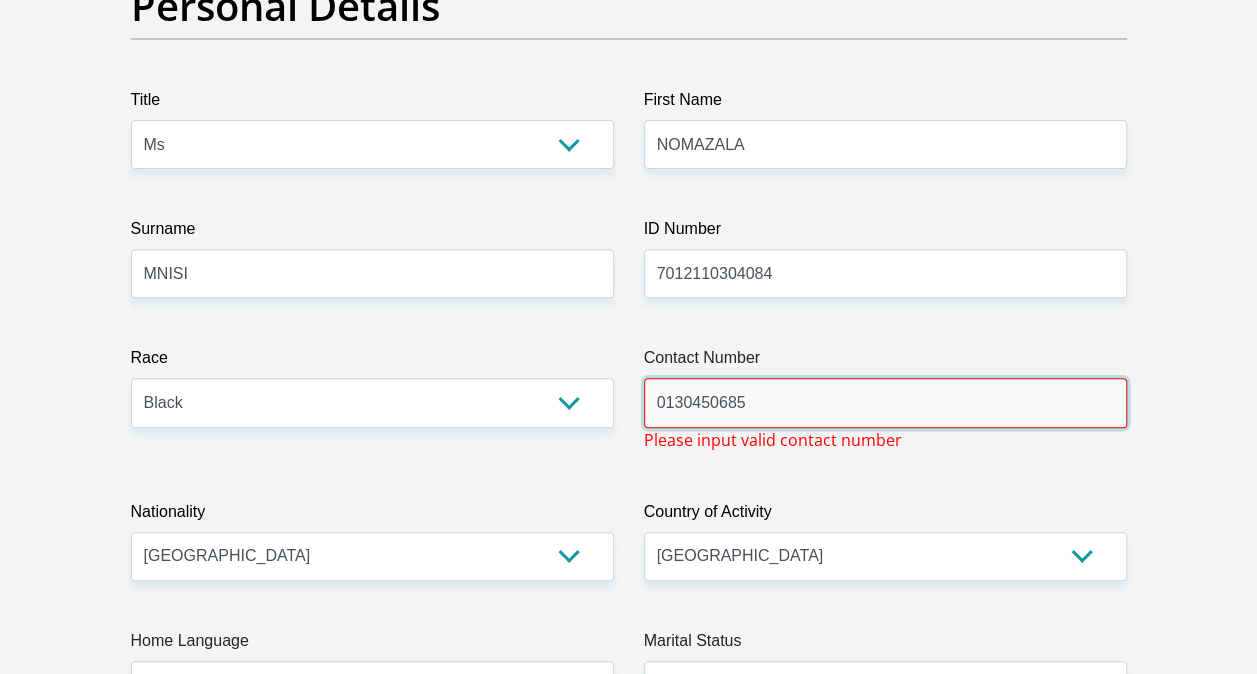drag, startPoint x: 666, startPoint y: 411, endPoint x: 844, endPoint y: 402, distance: 178.22739 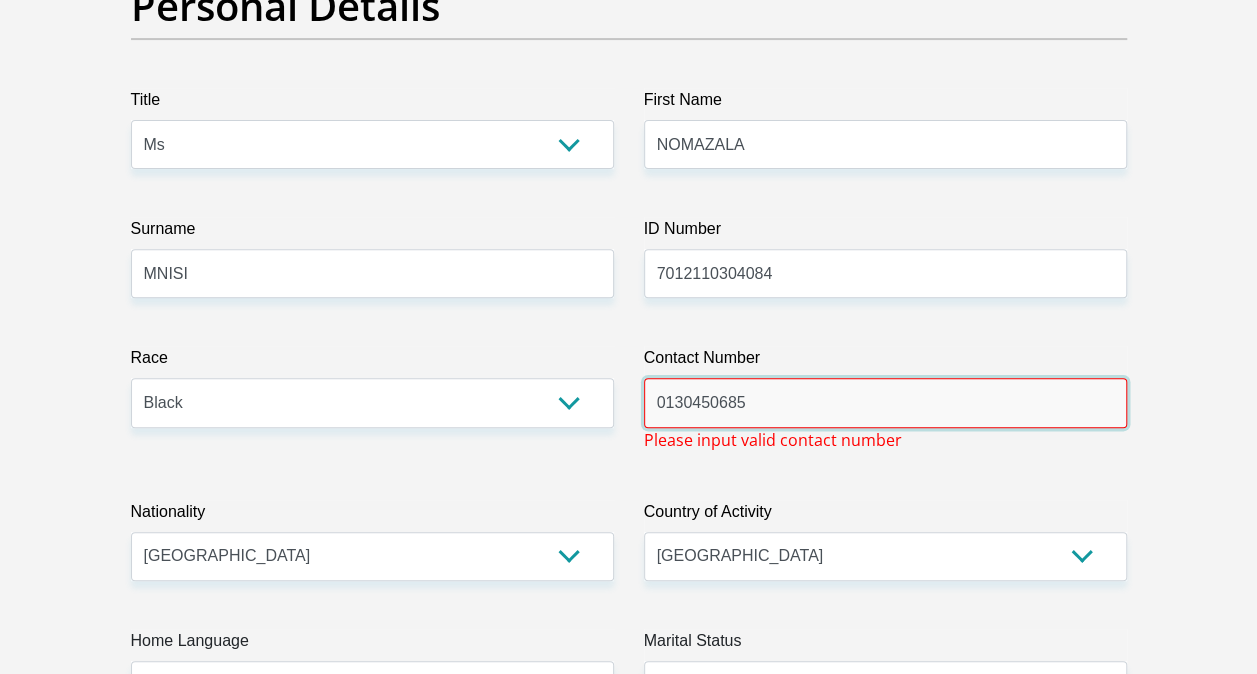 click on "0130450685" at bounding box center (885, 402) 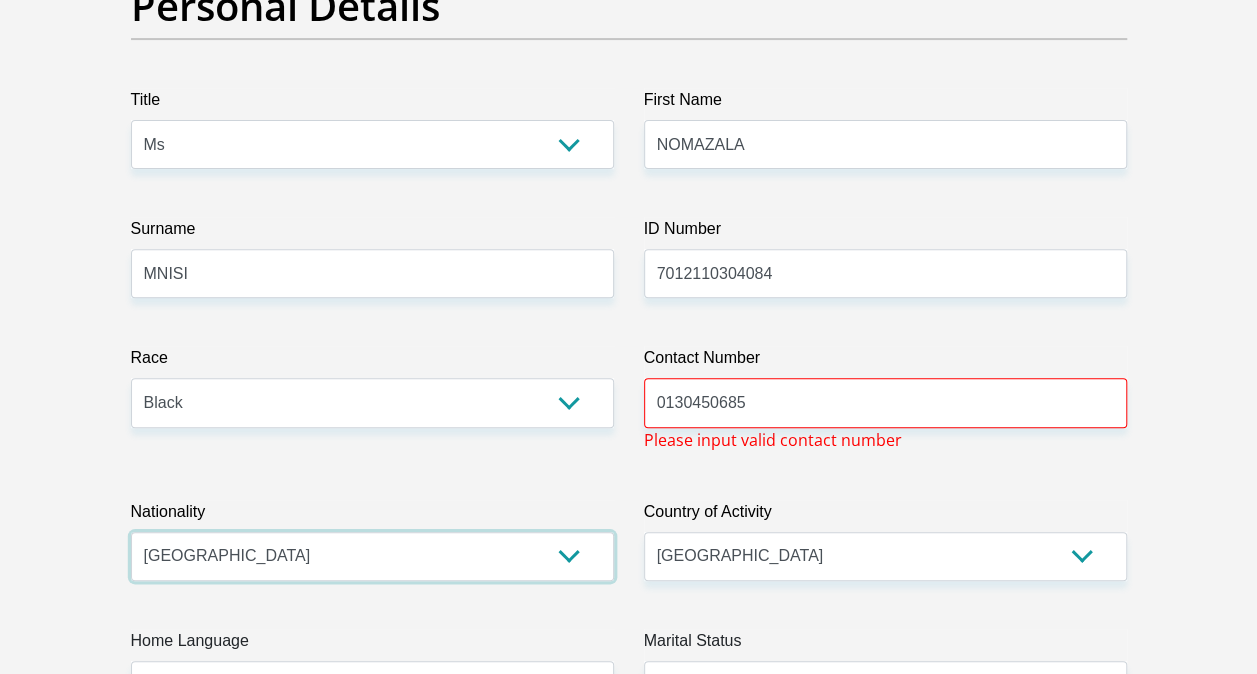 click on "South Africa
Afghanistan
Aland Islands
Albania
Algeria
America Samoa
American Virgin Islands
Andorra
Angola
Anguilla
Antarctica
Antigua and Barbuda
Argentina
Armenia
Aruba
Ascension Island
Australia
Austria
Azerbaijan
Bahamas
Bahrain
Bangladesh
Barbados
Chad" at bounding box center (372, 556) 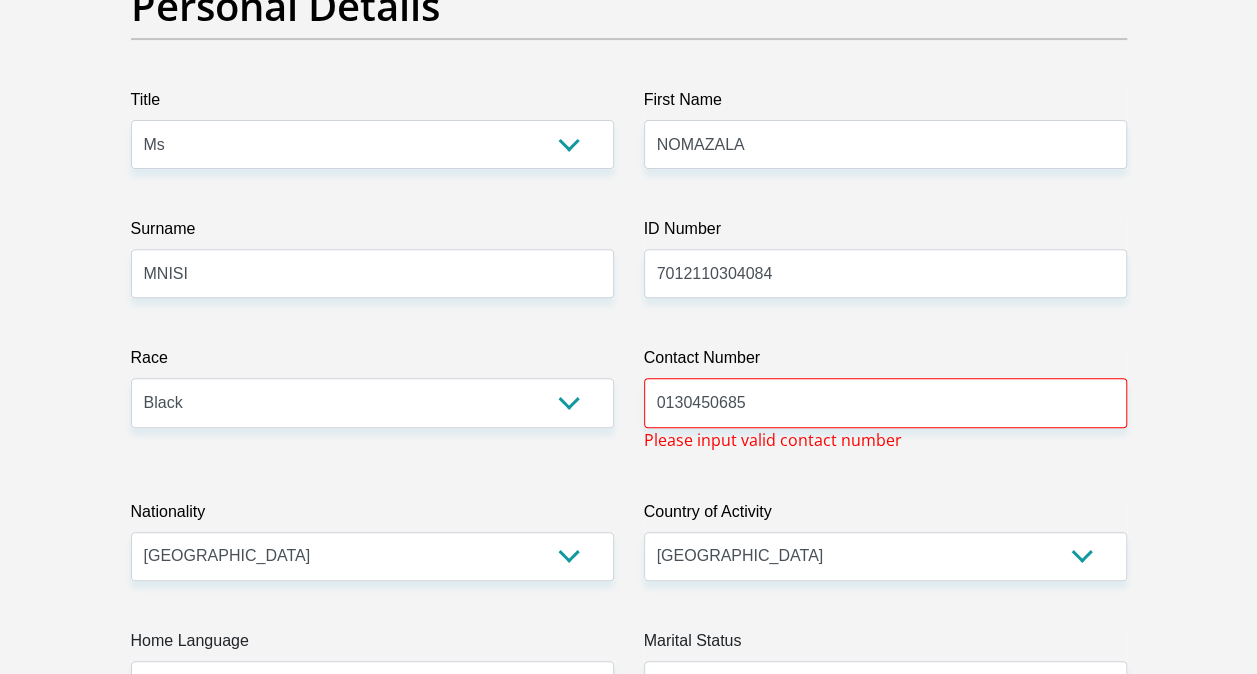 click on "Title
Mr
Ms
Mrs
Dr
Other
First Name
NOMAZALA
Surname
MNISI
ID Number
7012110304084
Please input valid ID number
Race
Black
Coloured
Indian
White
Other
Contact Number
0130450685
Please input valid contact number
Nationality
South Africa
Afghanistan
Aland Islands  Albania  Algeria" at bounding box center (629, 3353) 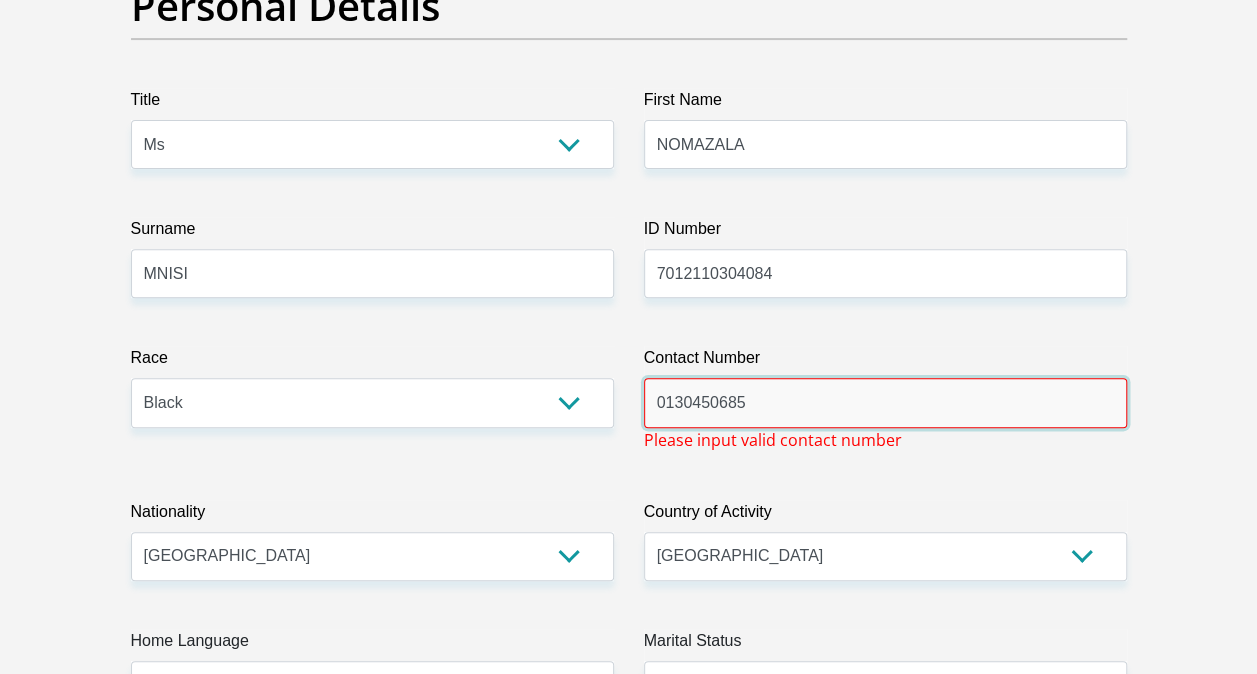 click on "0130450685" at bounding box center [885, 402] 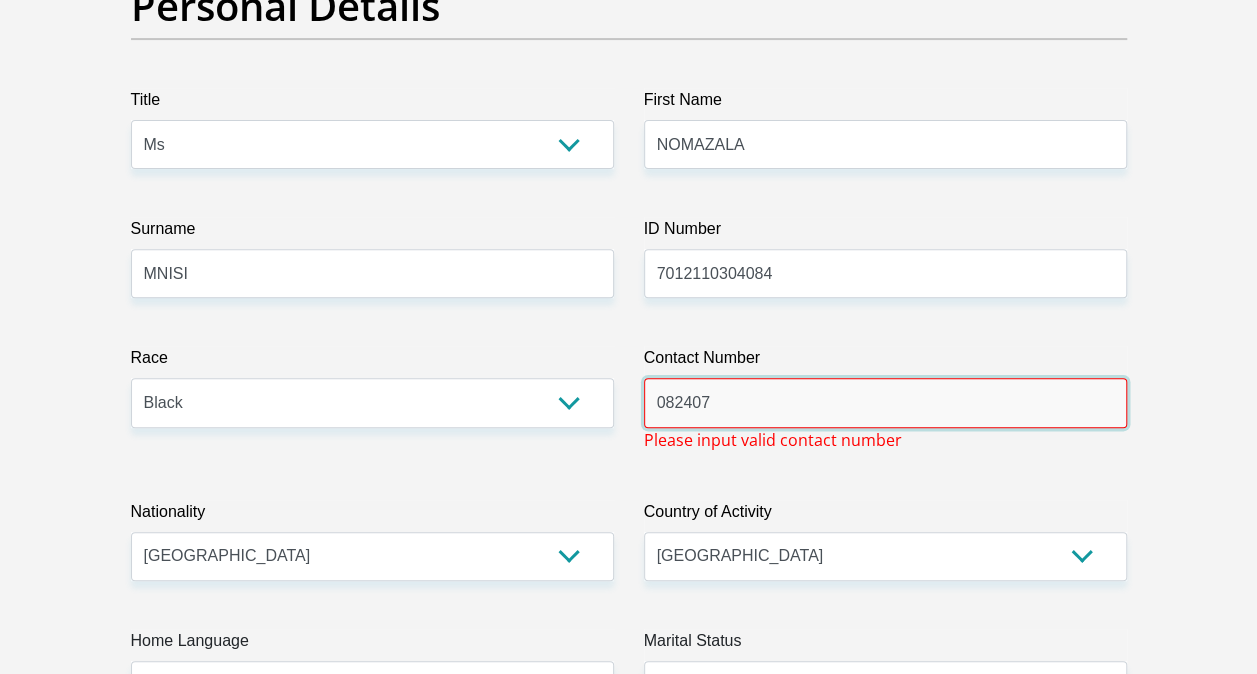 click on "Proceed" at bounding box center (790, 6713) 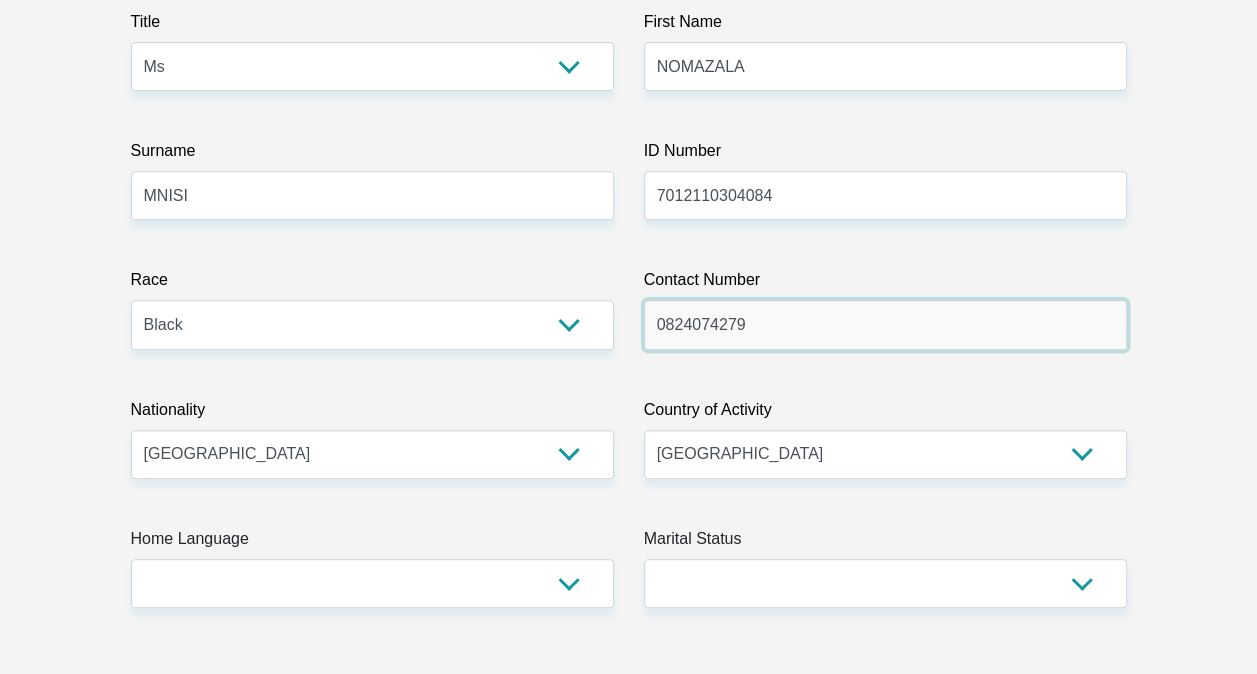 scroll, scrollTop: 500, scrollLeft: 0, axis: vertical 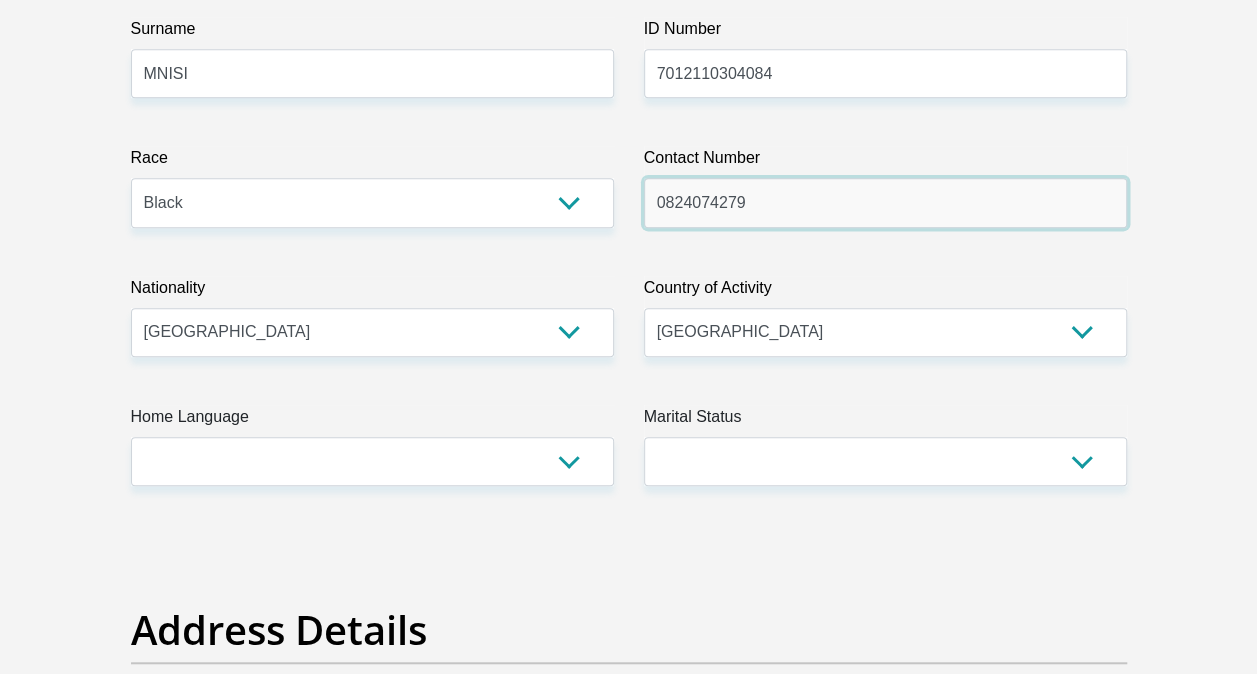 type on "0824074279" 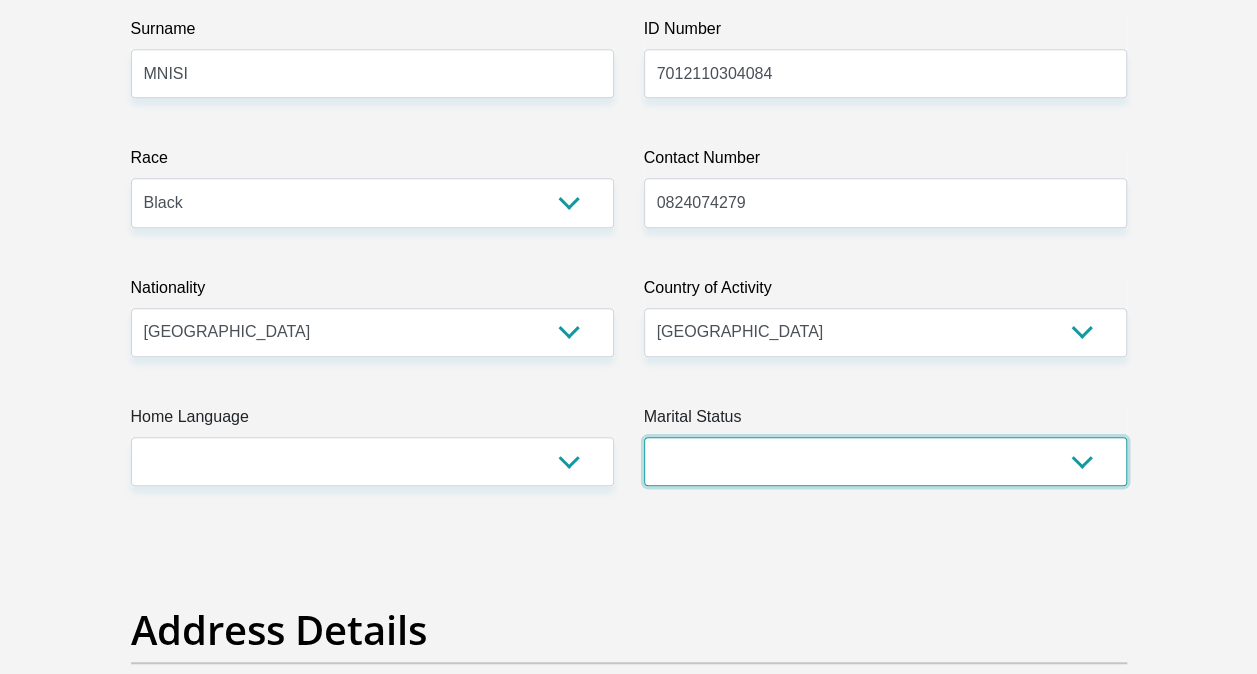click on "Married ANC
Single
Divorced
Widowed
Married COP or Customary Law" at bounding box center [885, 461] 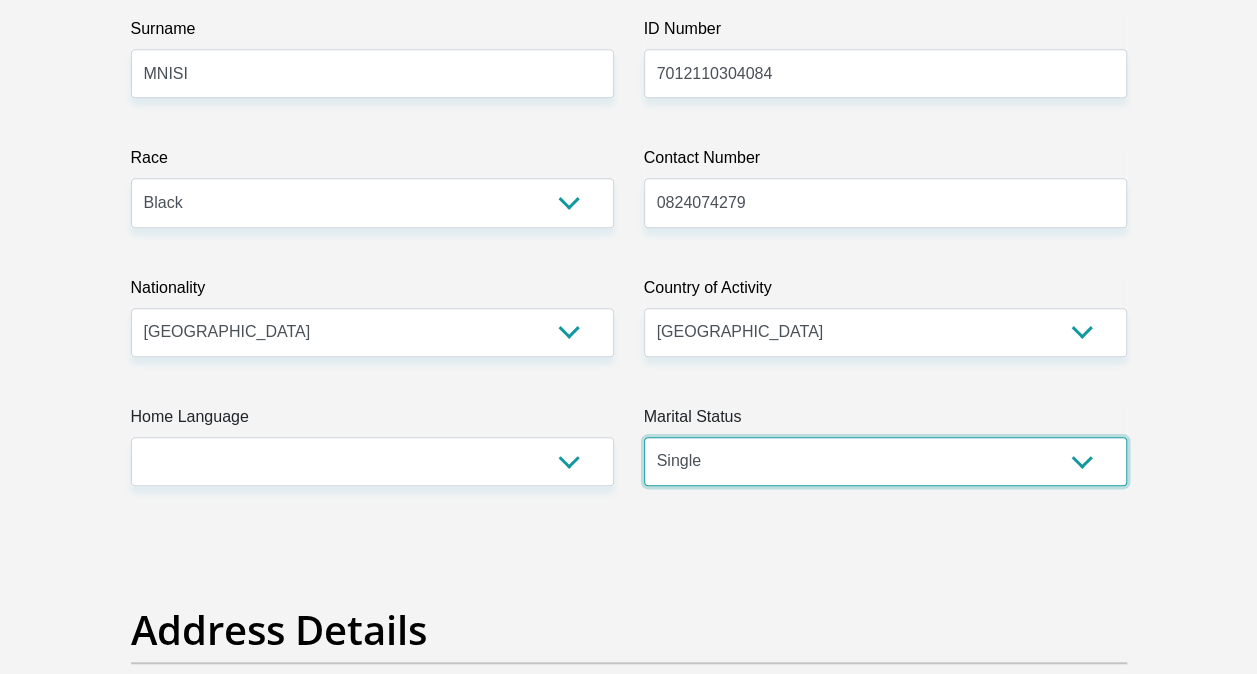 click on "Married ANC
Single
Divorced
Widowed
Married COP or Customary Law" at bounding box center [885, 461] 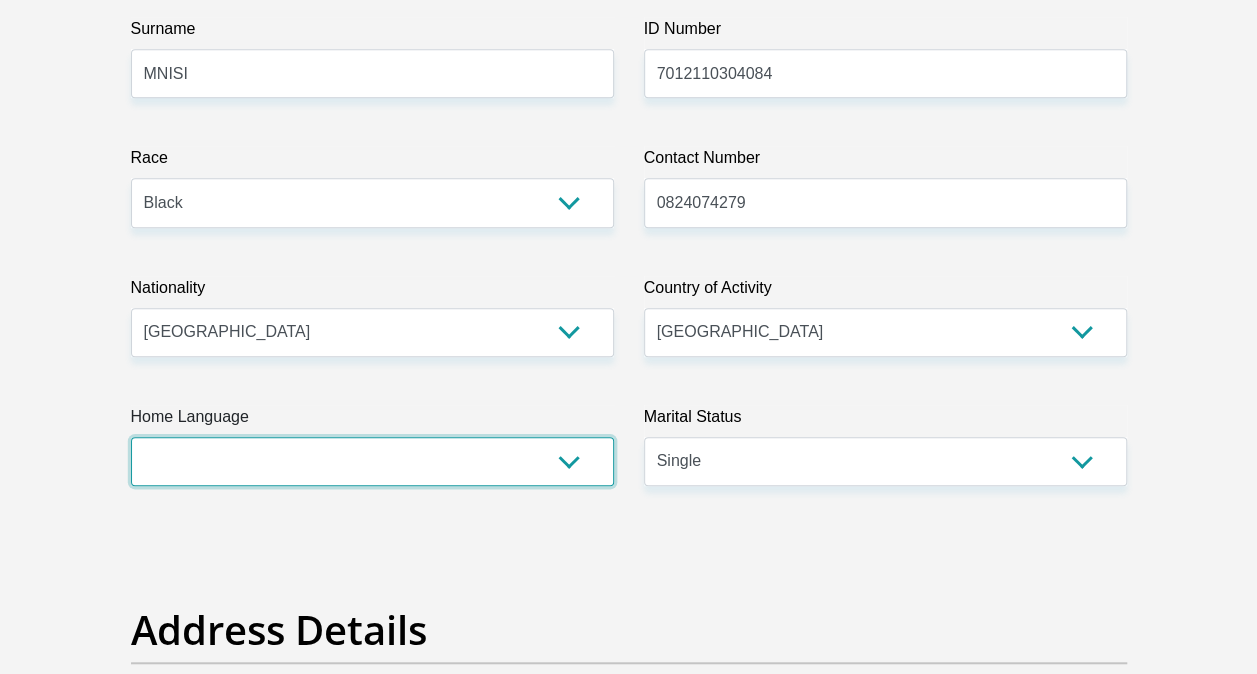 click on "Afrikaans
English
Sepedi
South Ndebele
Southern Sotho
Swati
Tsonga
Tswana
Venda
Xhosa
Zulu
Other" at bounding box center (372, 461) 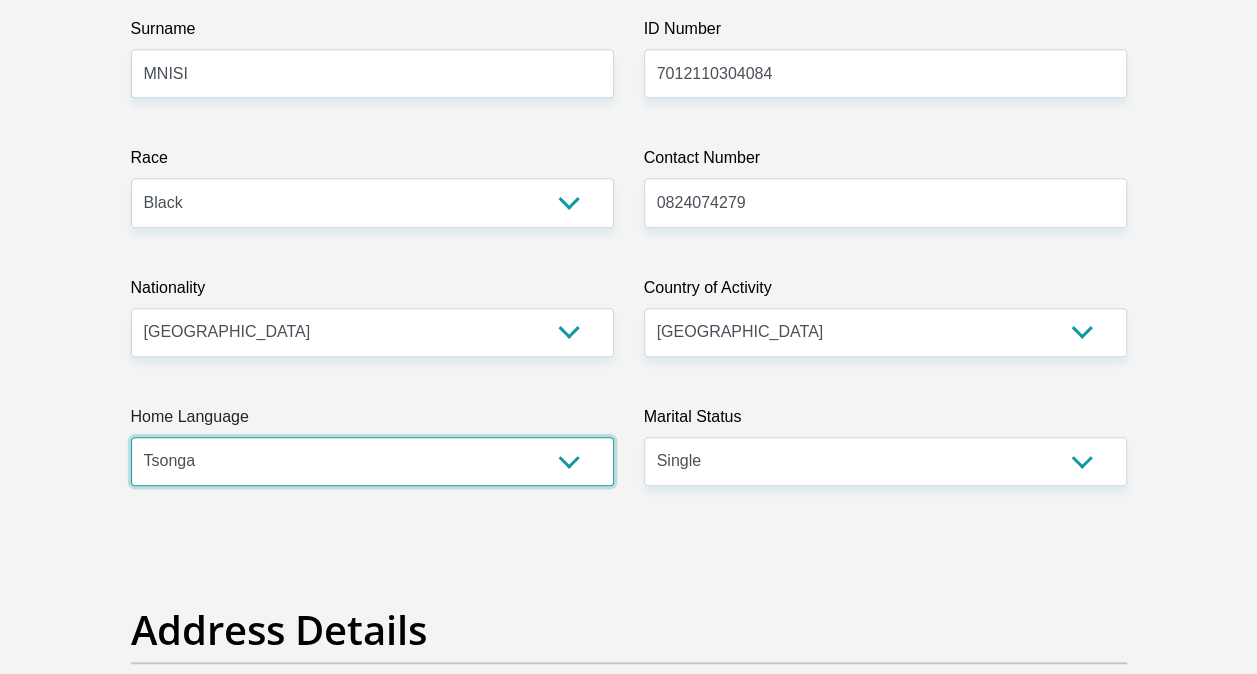 click on "Afrikaans
English
Sepedi
South Ndebele
Southern Sotho
Swati
Tsonga
Tswana
Venda
Xhosa
Zulu
Other" at bounding box center (372, 461) 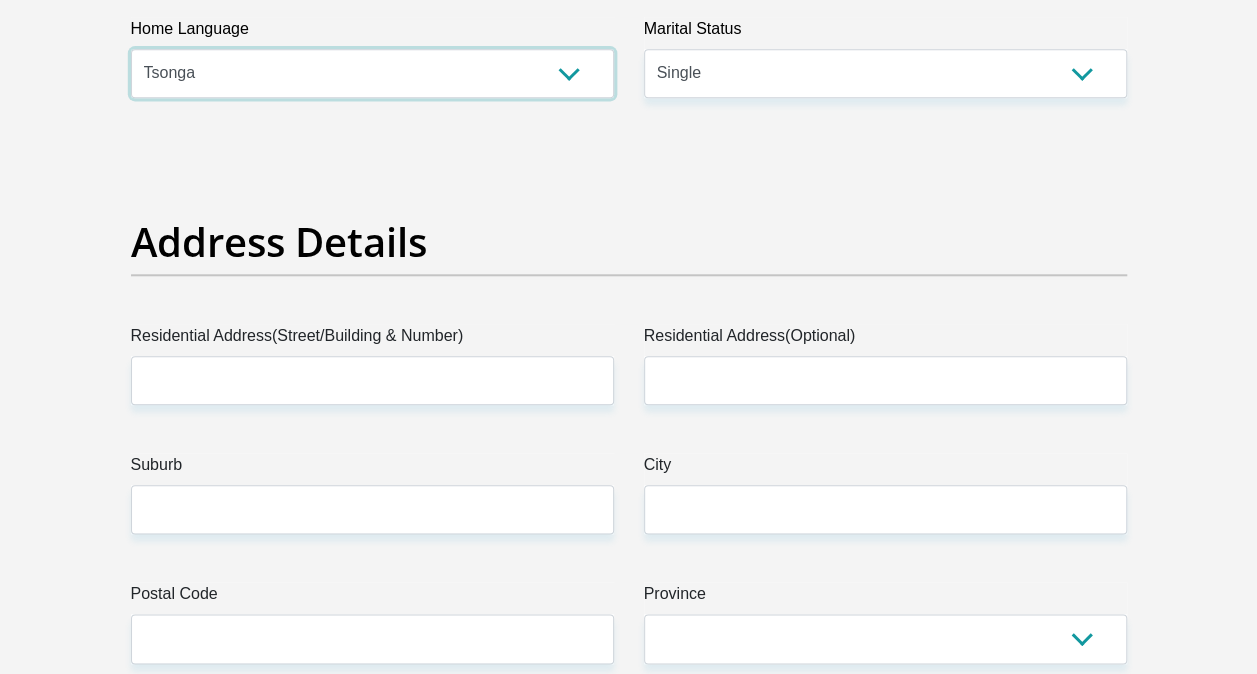 scroll, scrollTop: 900, scrollLeft: 0, axis: vertical 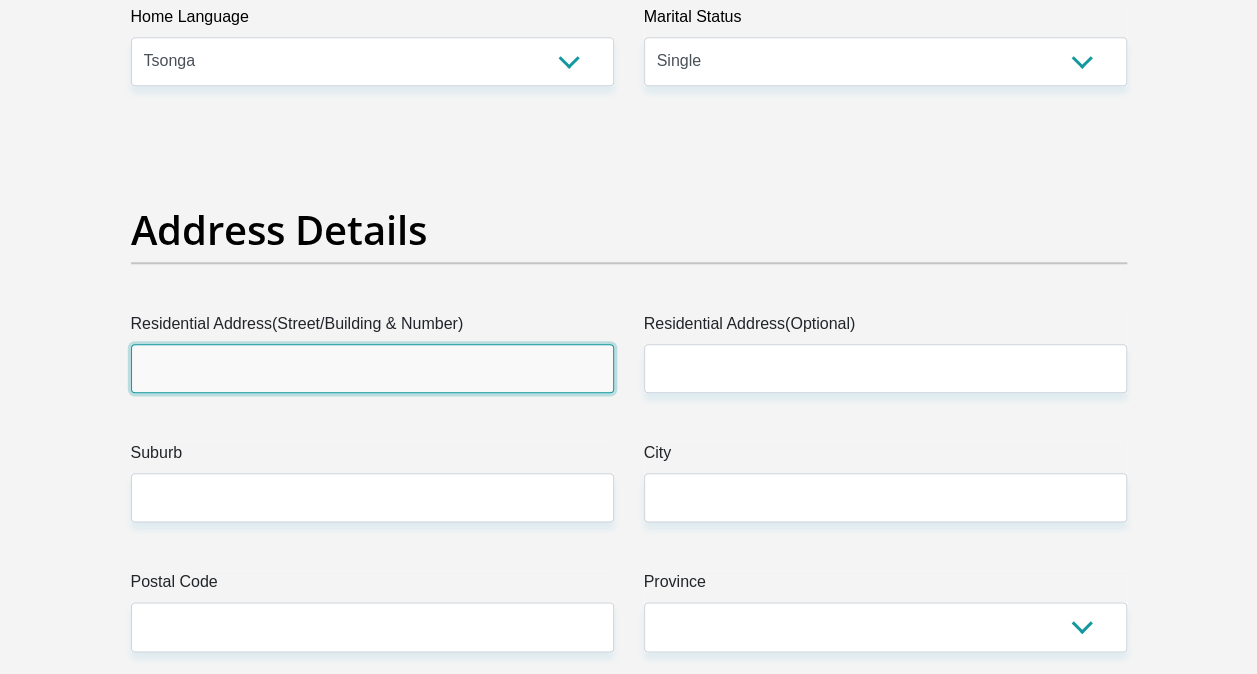 click on "Residential Address(Street/Building & Number)" at bounding box center [372, 368] 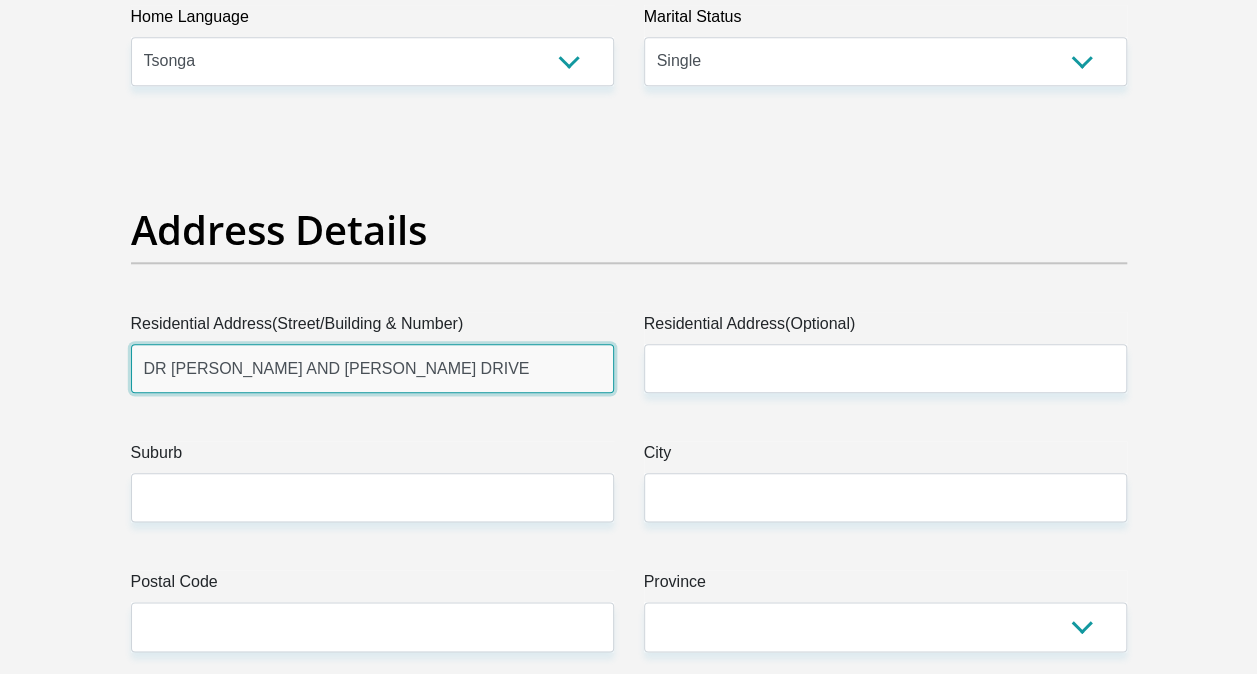 type on "SONHEUWEL" 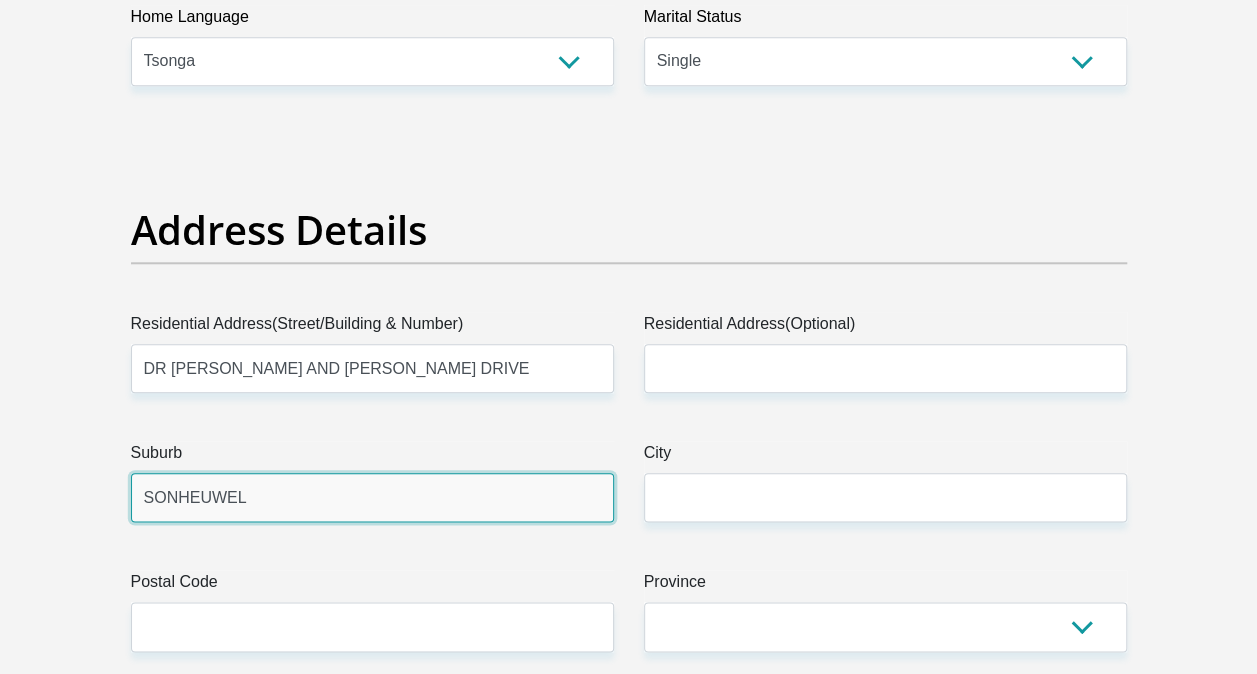 type on "SONHEUWEL" 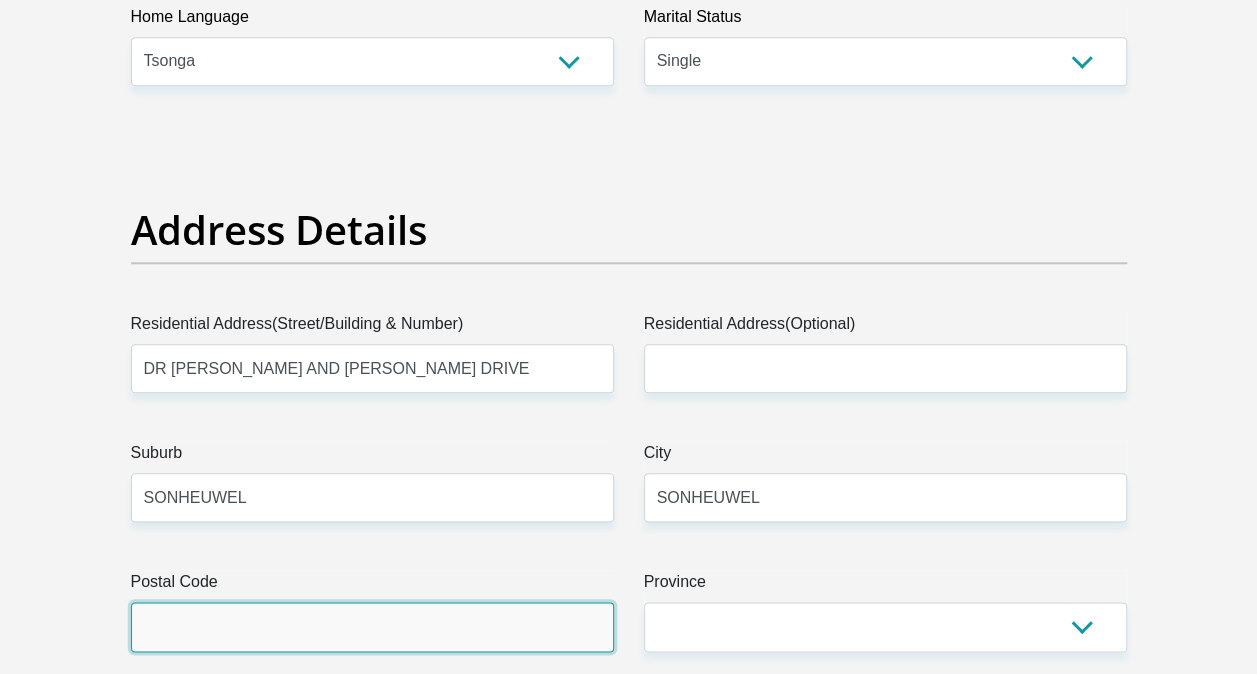 type on "1201" 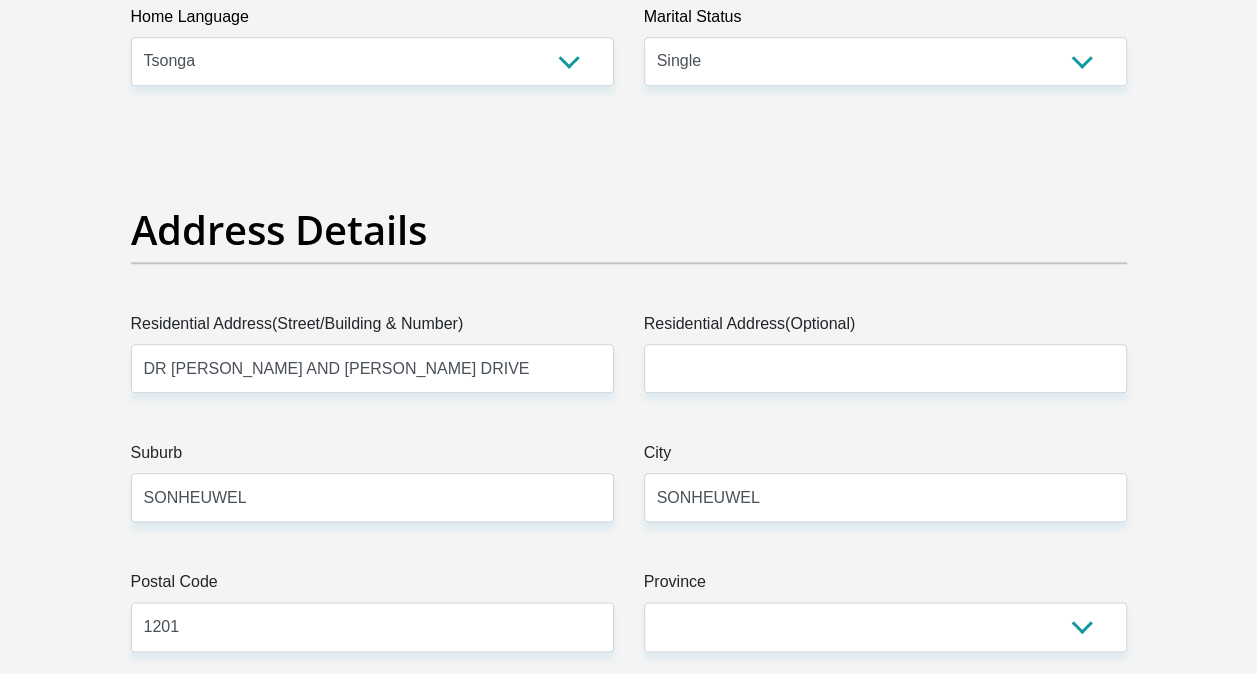 type on "caith.mnisi12@gmail.com" 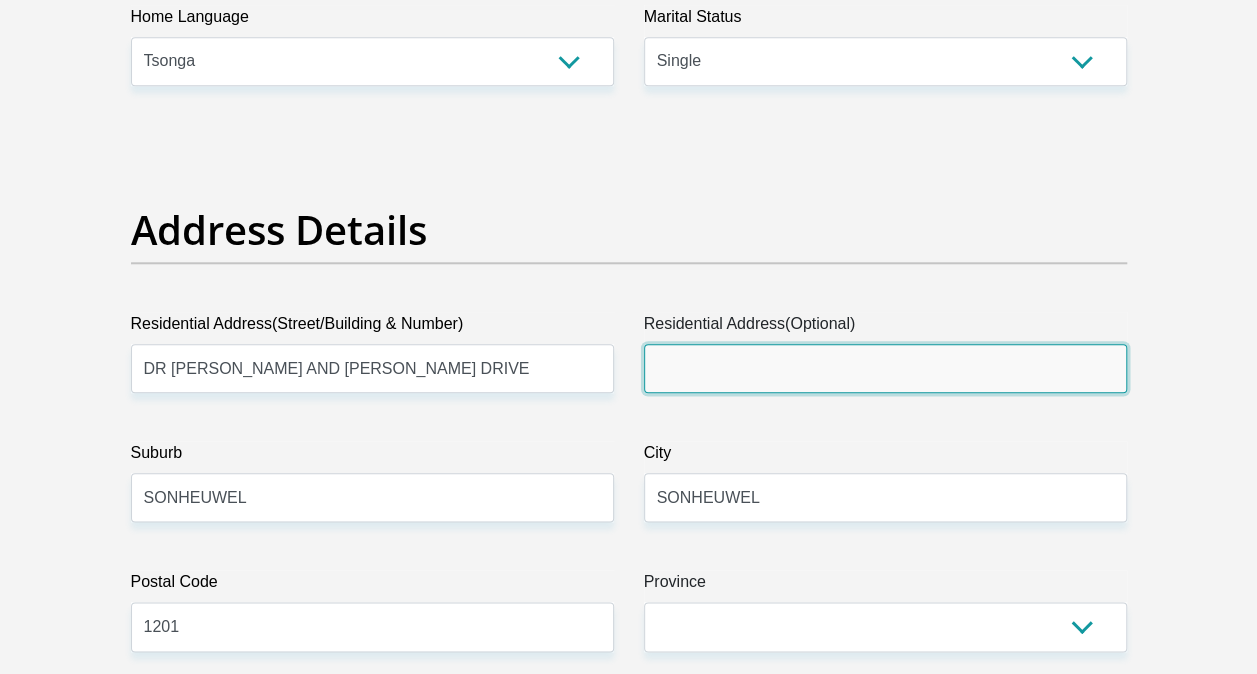 click on "Residential Address(Optional)" at bounding box center (885, 368) 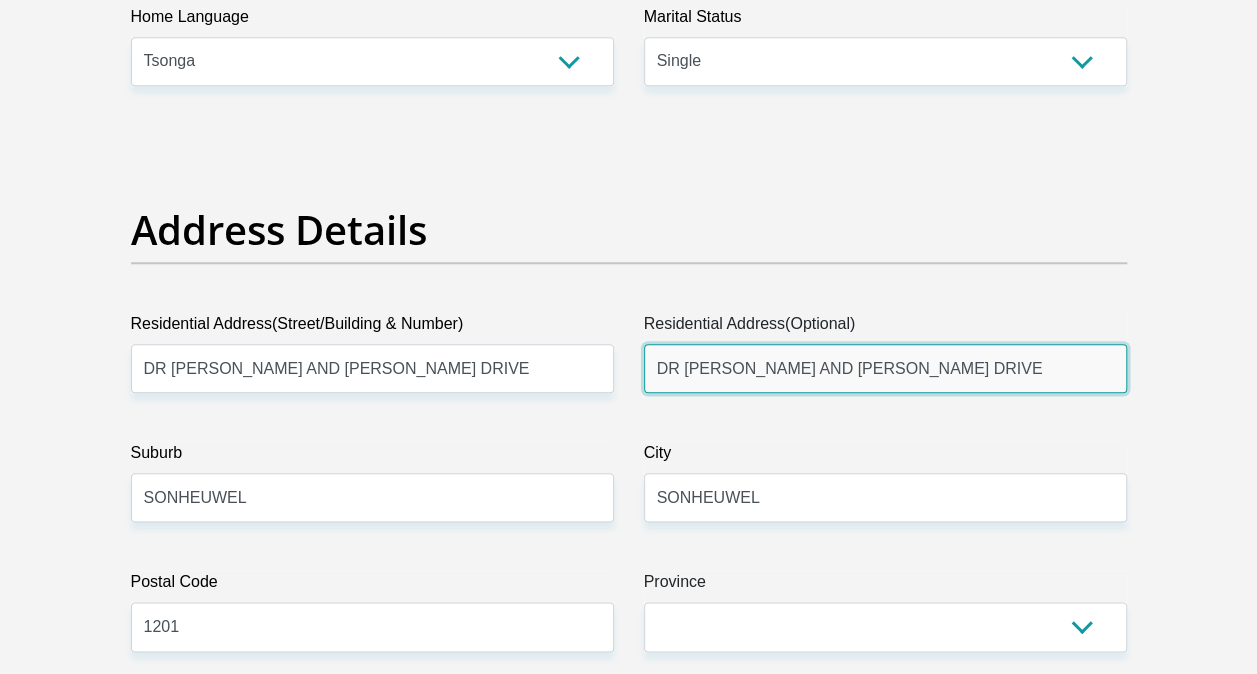 click on "DR MABUZA AND JOHANNA DRIVE" at bounding box center [885, 368] 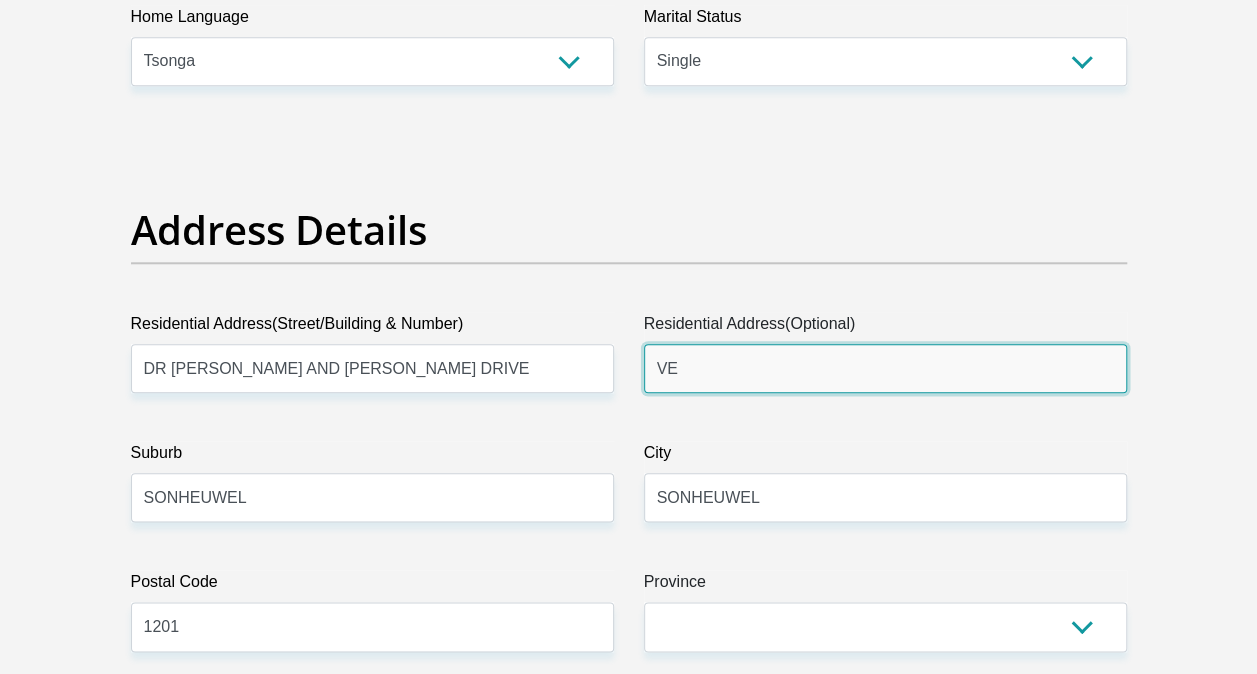 type on "E" 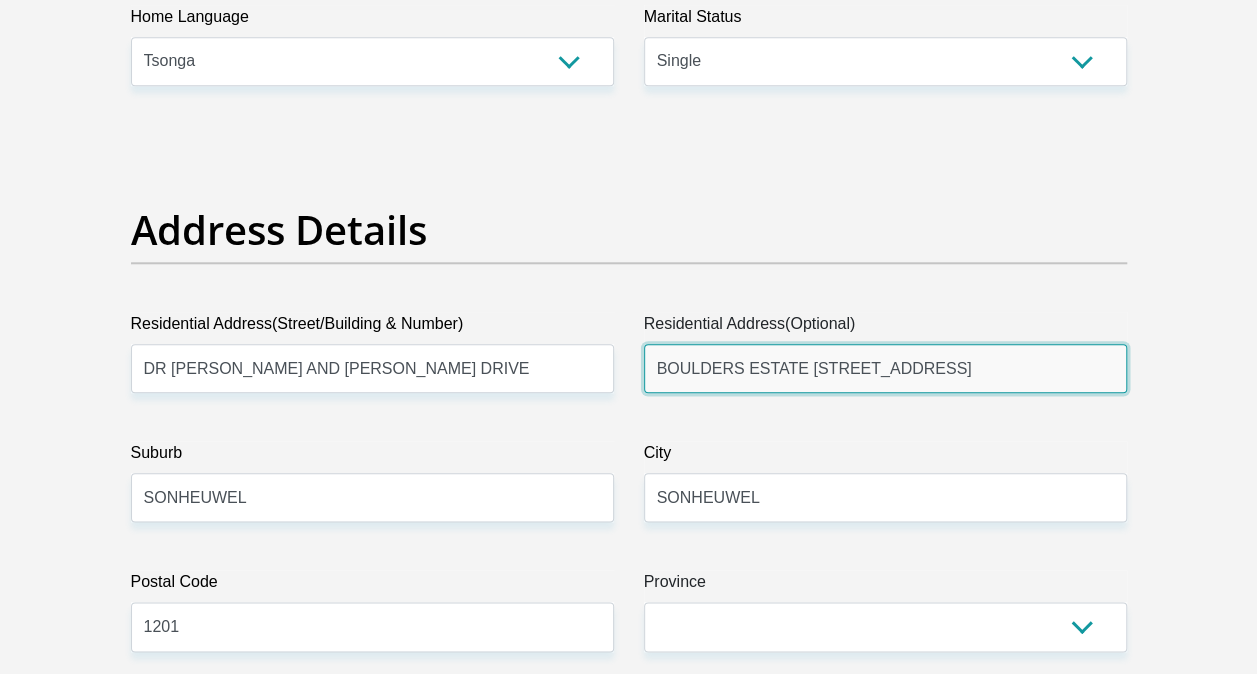 scroll, scrollTop: 1000, scrollLeft: 0, axis: vertical 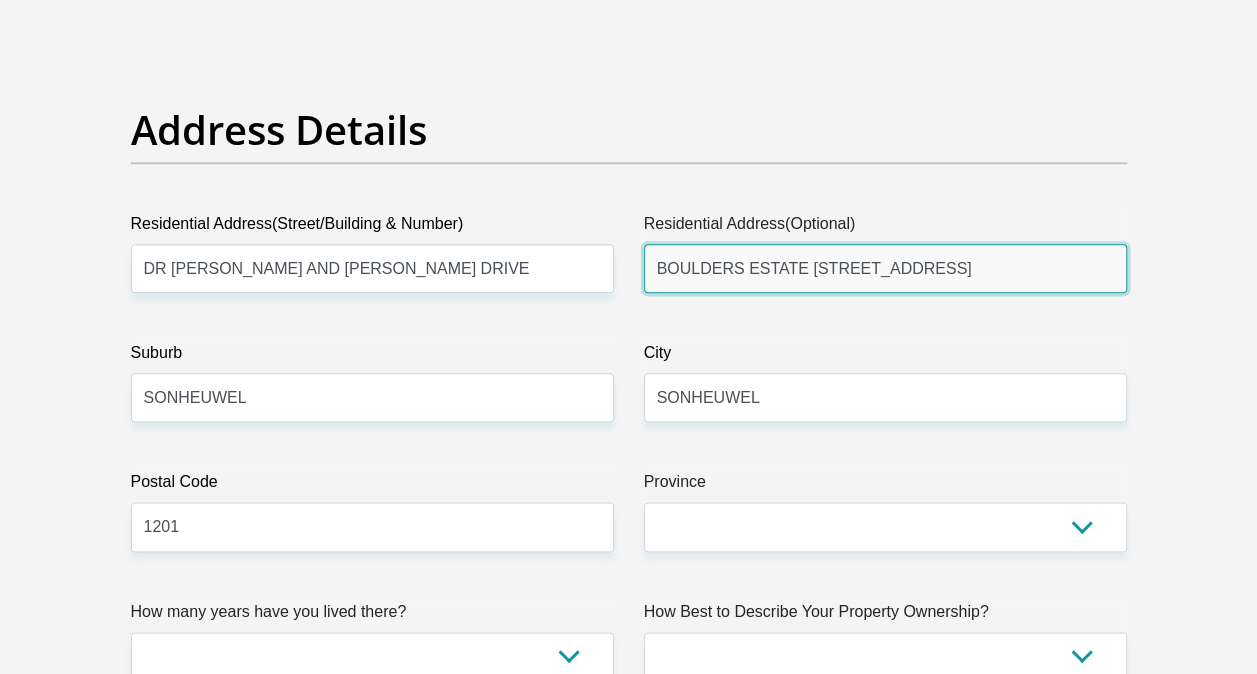 type on "BOULDERS ESTATE 22 MOZART STREET" 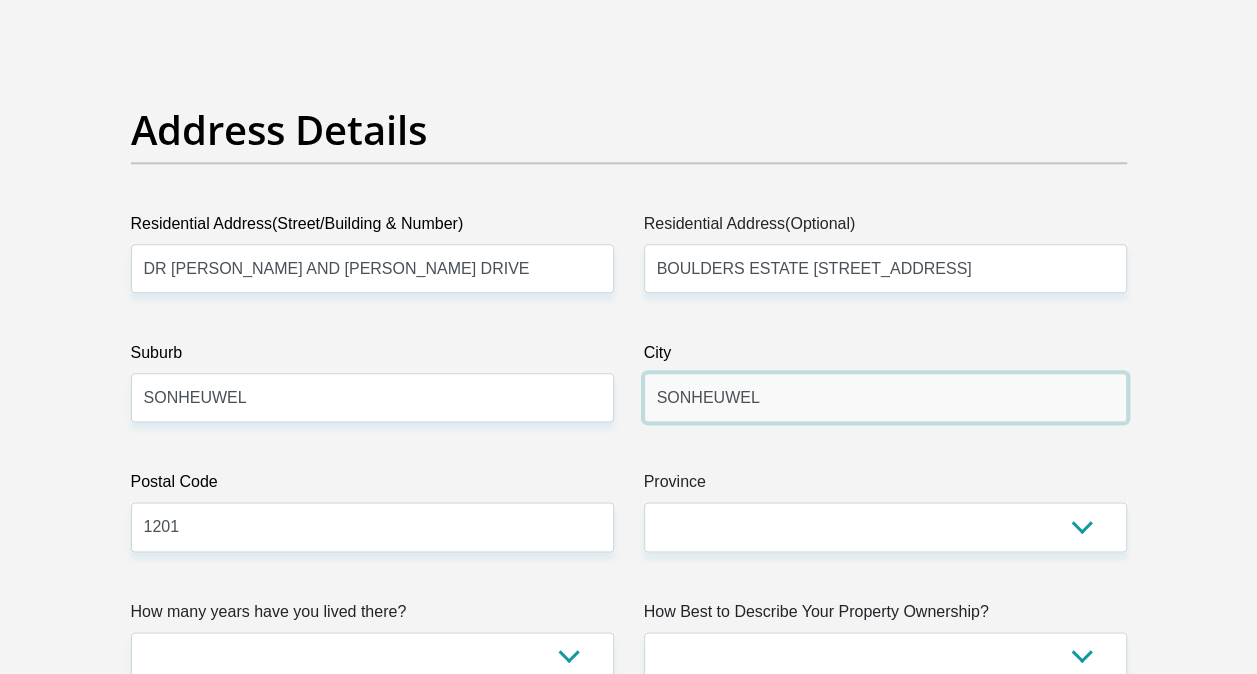 drag, startPoint x: 656, startPoint y: 400, endPoint x: 732, endPoint y: 398, distance: 76.02631 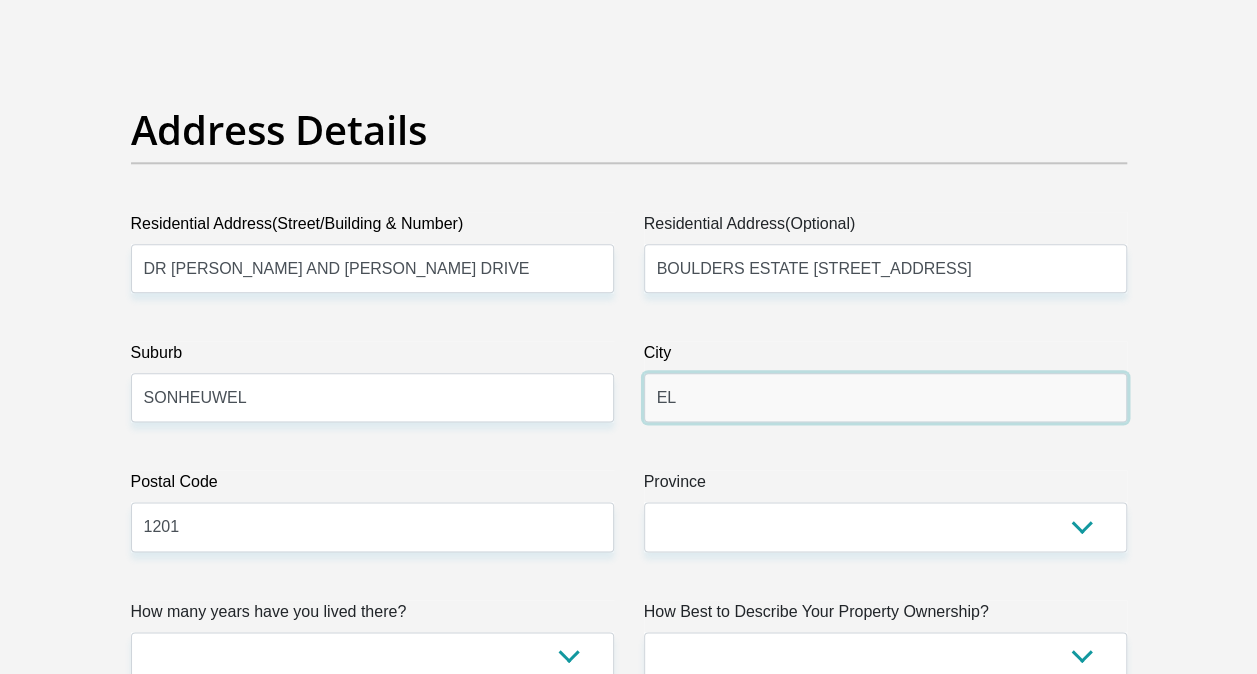 type on "L" 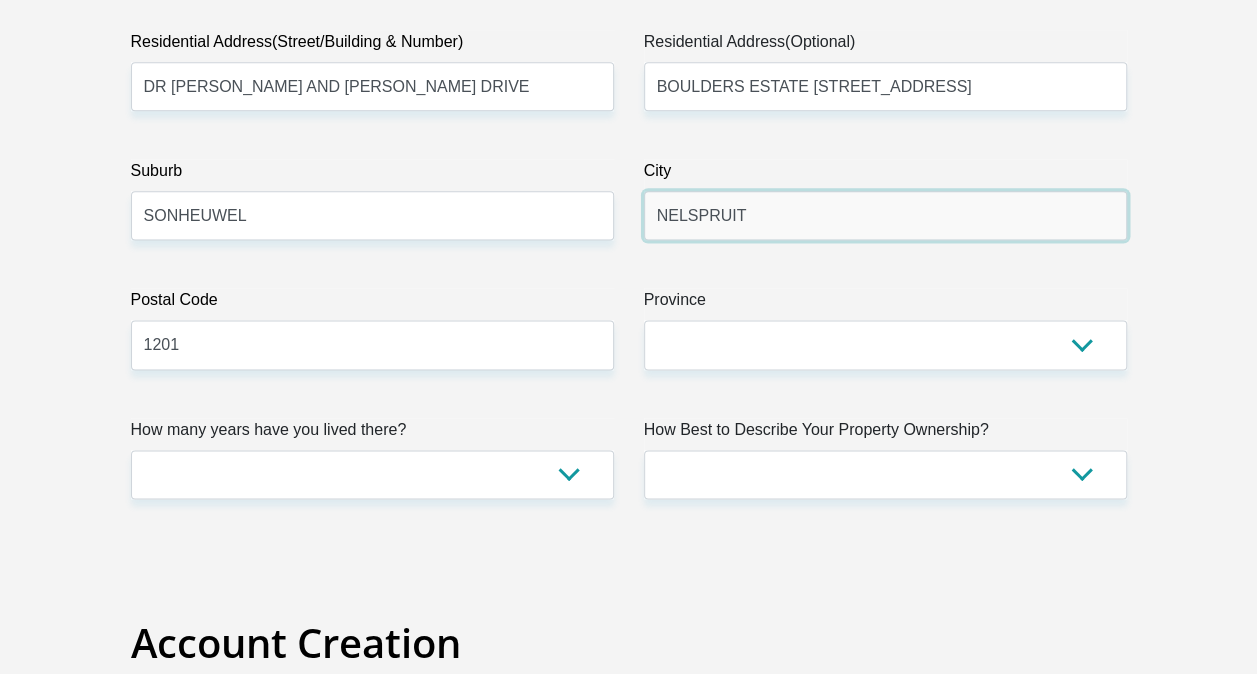 scroll, scrollTop: 1200, scrollLeft: 0, axis: vertical 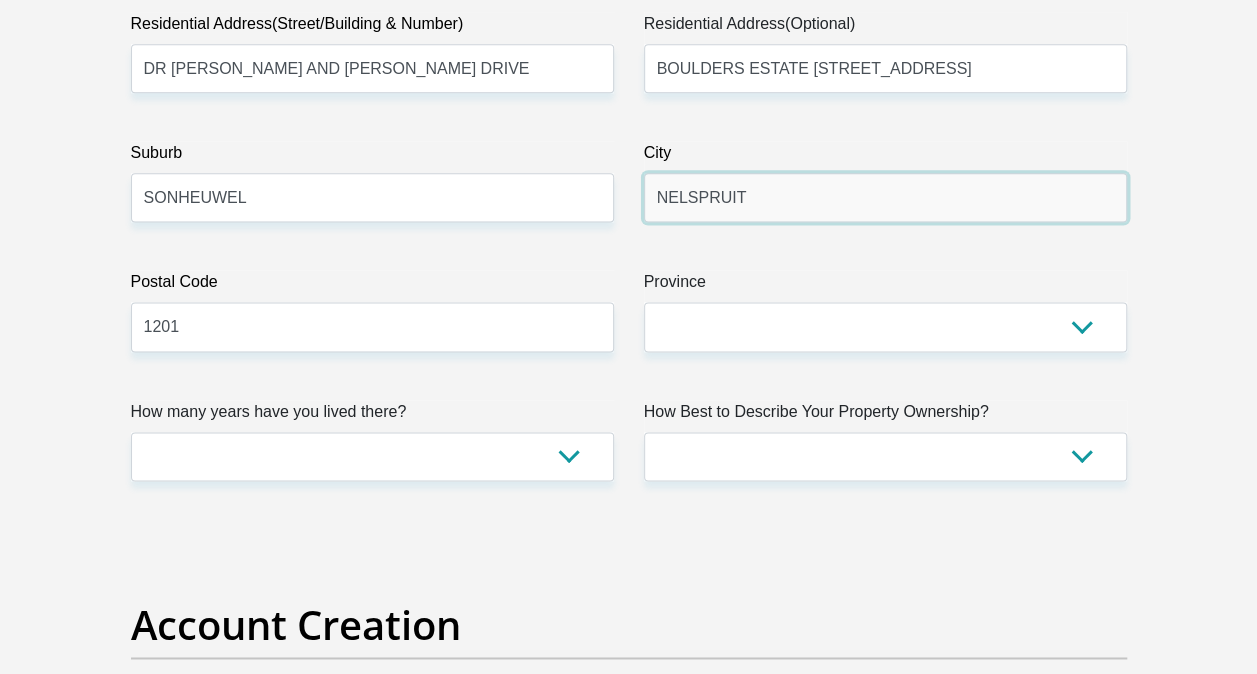 type on "NELSPRUIT" 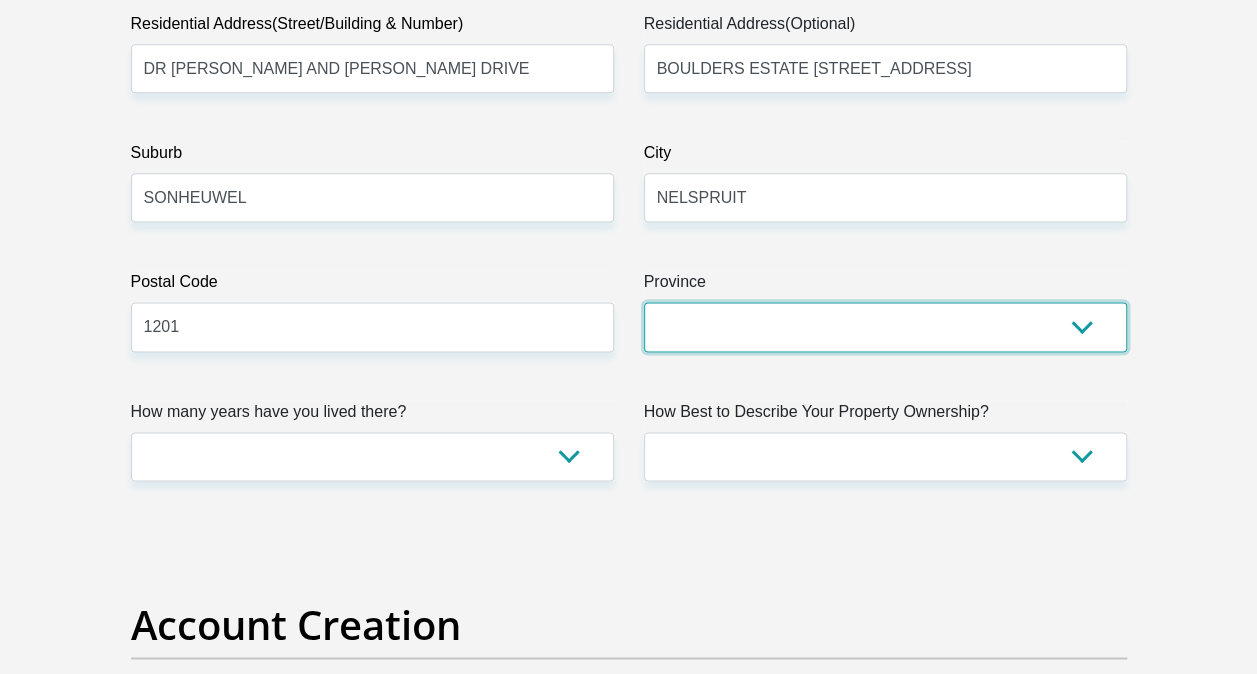 click on "Eastern Cape
Free State
Gauteng
KwaZulu-Natal
Limpopo
Mpumalanga
Northern Cape
North West
Western Cape" at bounding box center [885, 326] 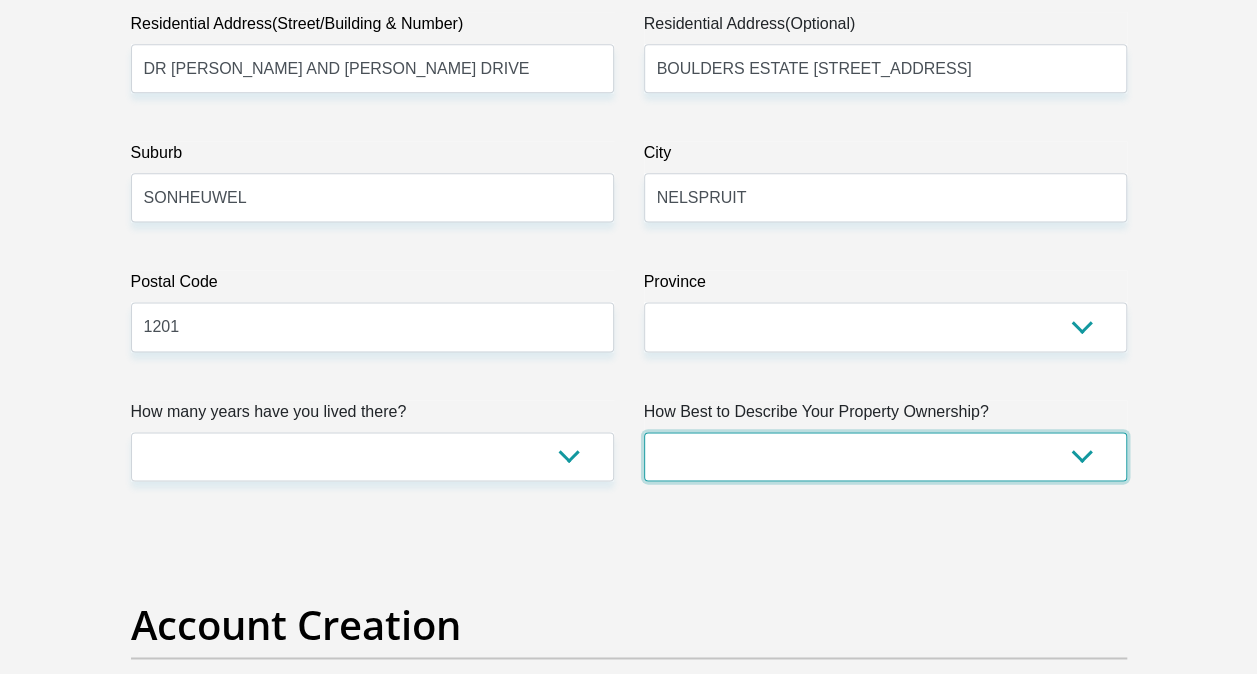 click on "Owned
Rented
Family Owned
Company Dwelling" at bounding box center [885, 456] 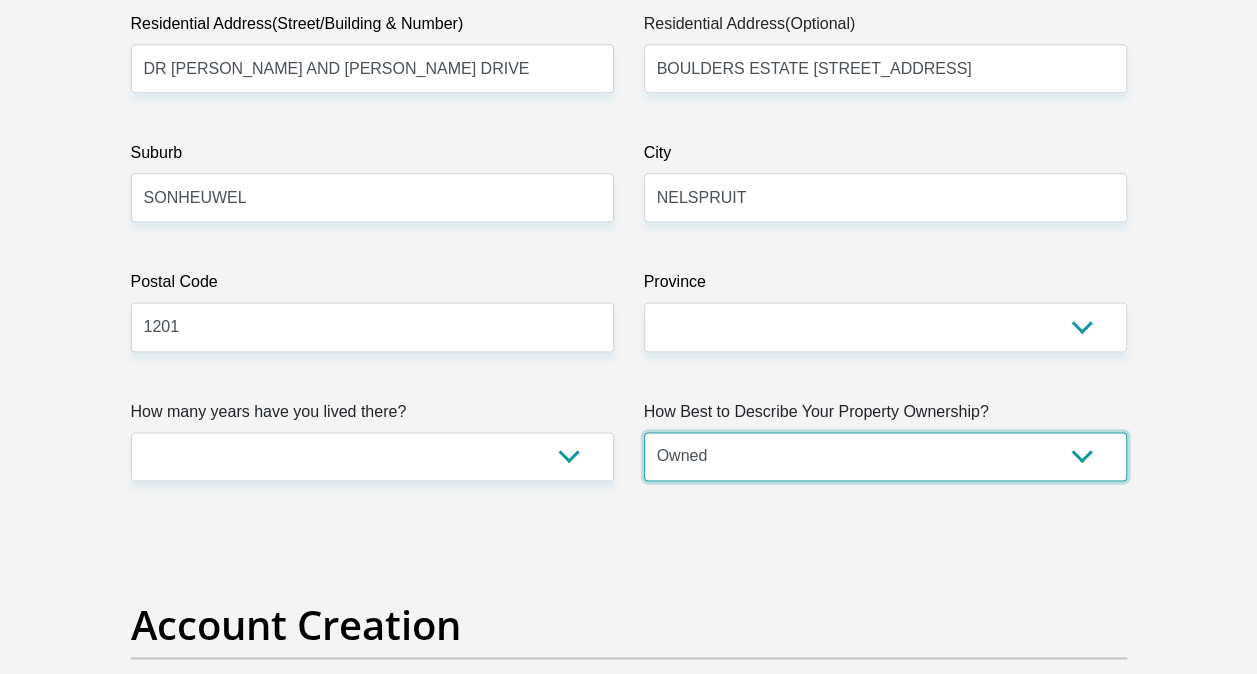 click on "Owned
Rented
Family Owned
Company Dwelling" at bounding box center (885, 456) 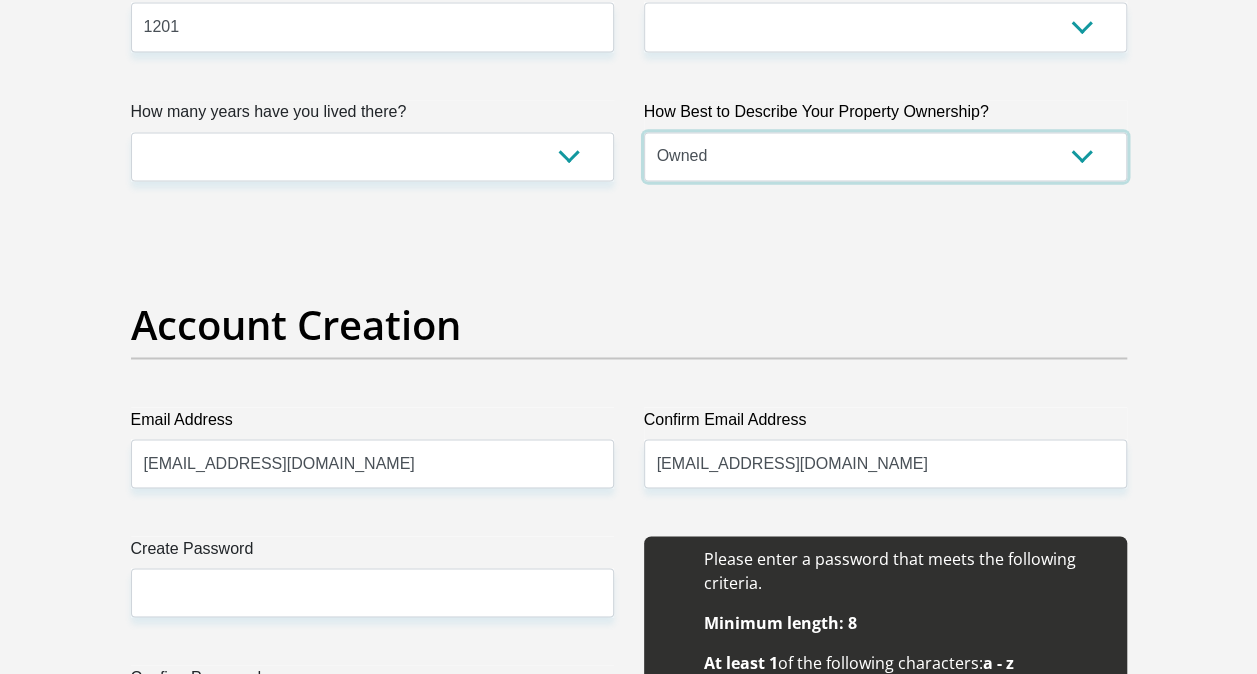 scroll, scrollTop: 1600, scrollLeft: 0, axis: vertical 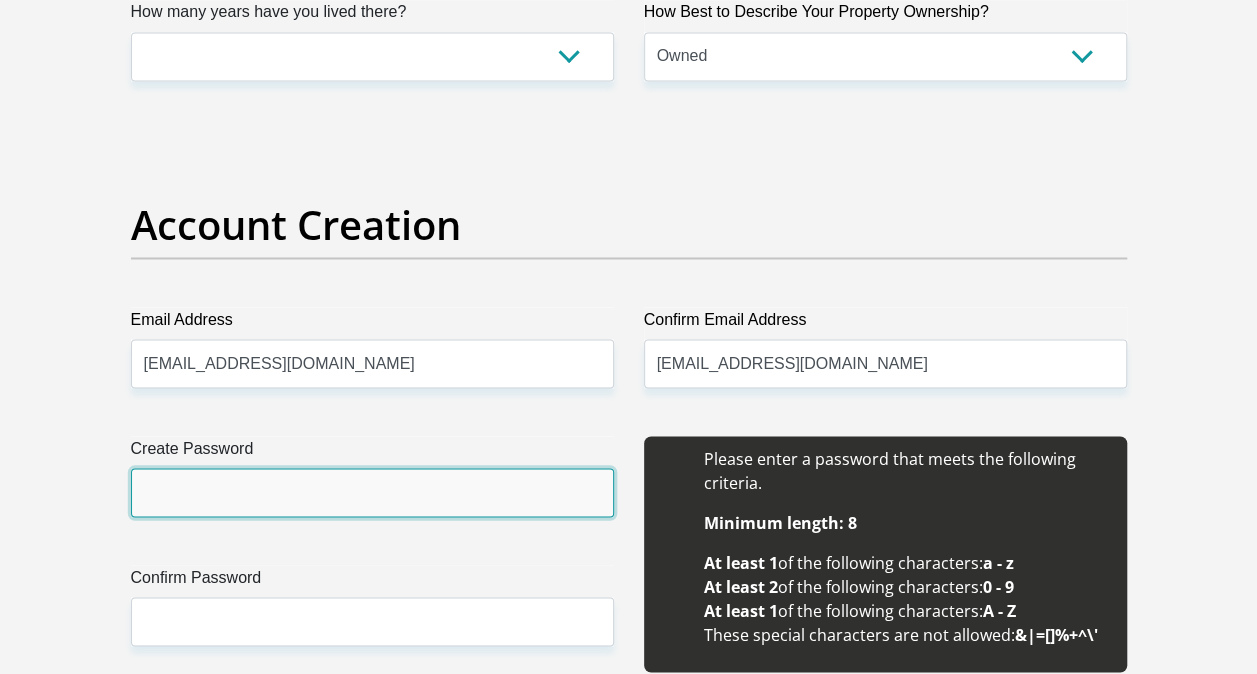 click on "Create Password" at bounding box center [372, 492] 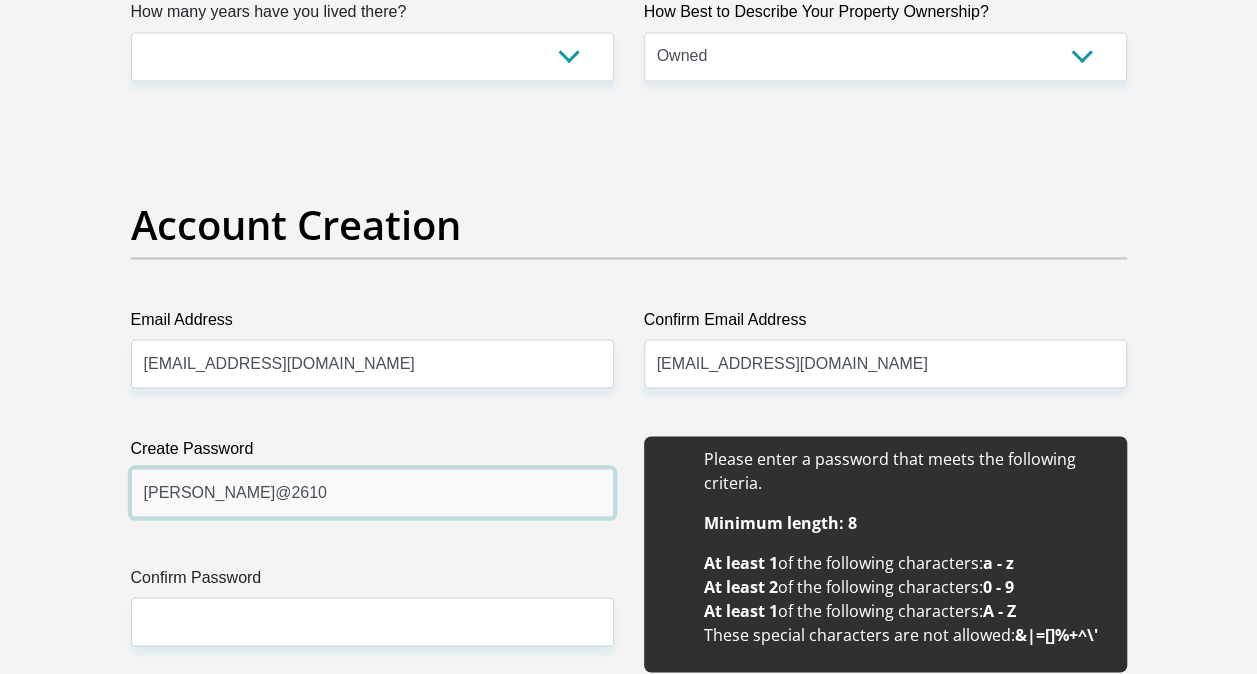 type on "Tawana@2610" 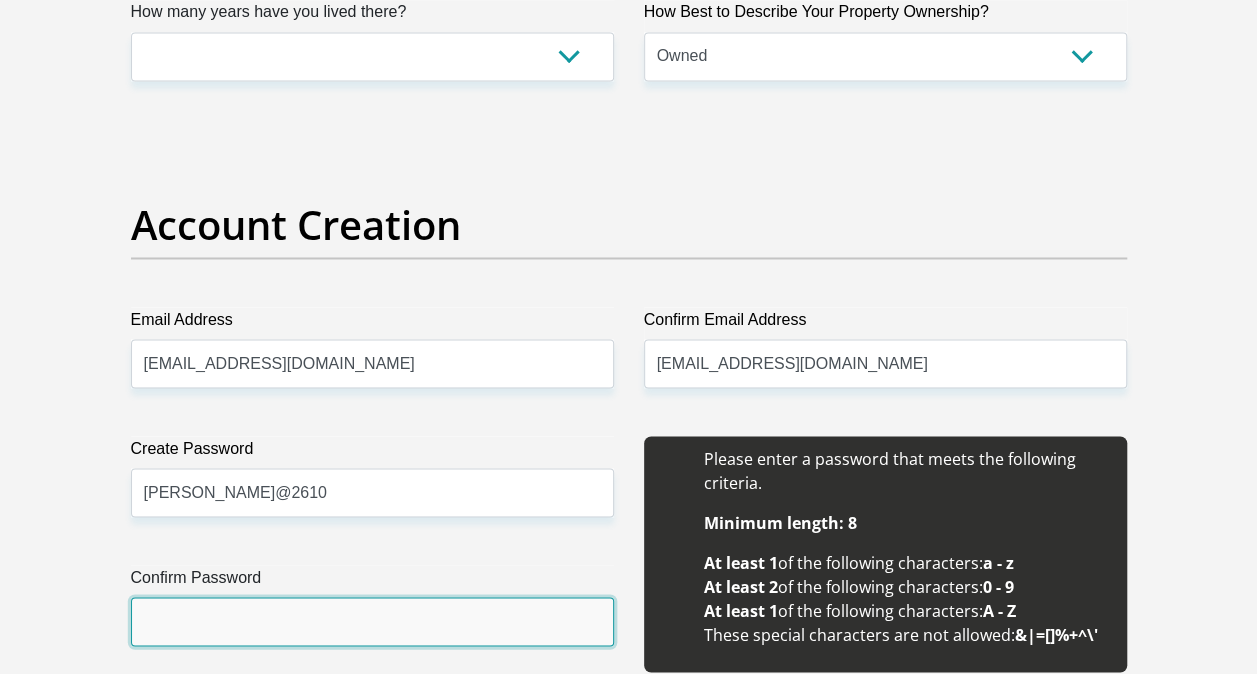 click on "Confirm Password" at bounding box center [372, 621] 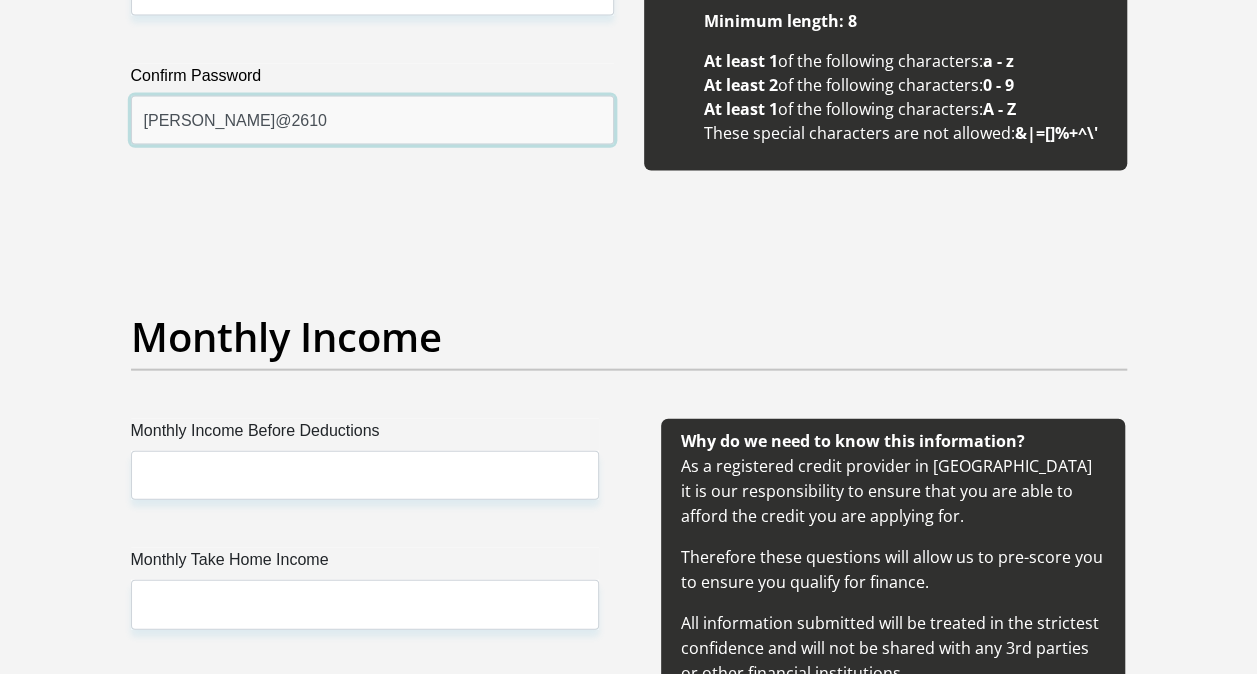 scroll, scrollTop: 2200, scrollLeft: 0, axis: vertical 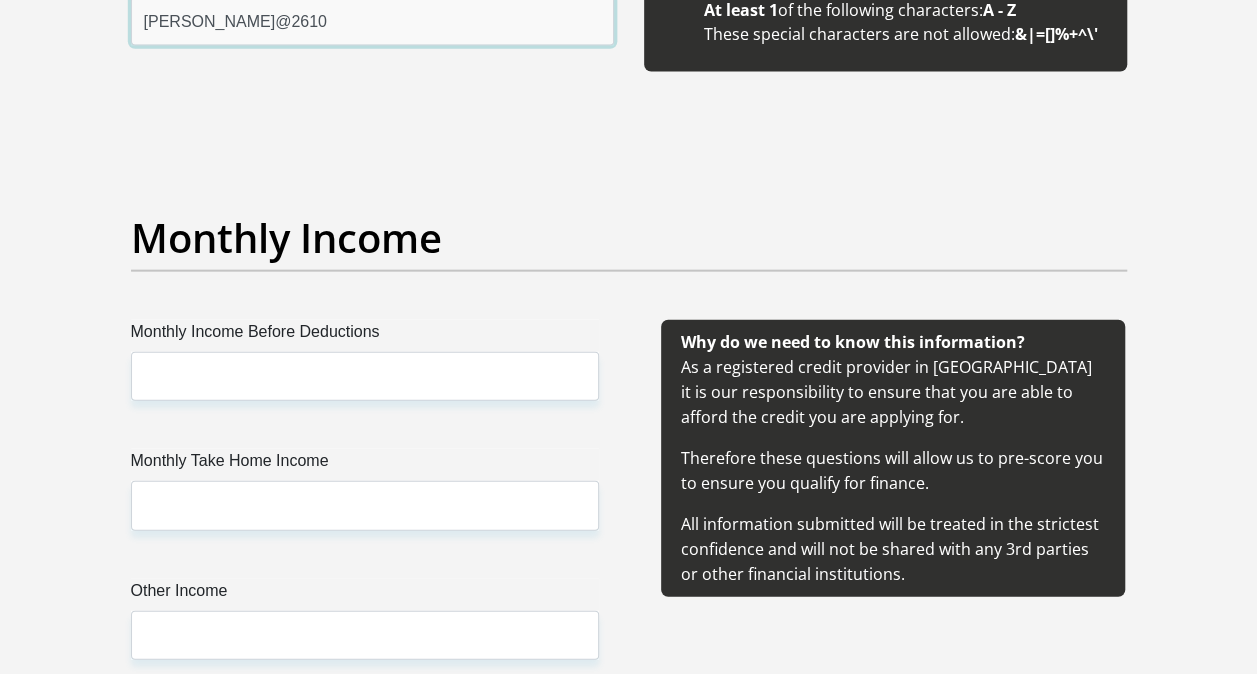 type on "Tawana@2610" 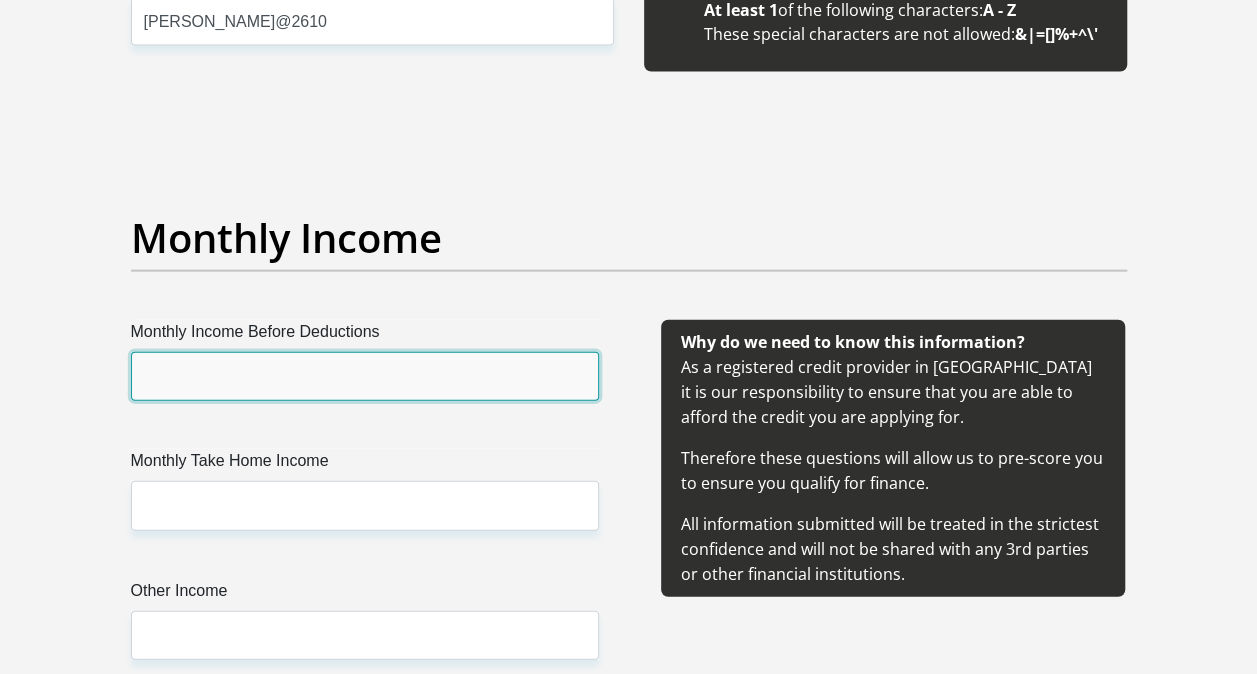 click on "Monthly Income Before Deductions" at bounding box center (365, 376) 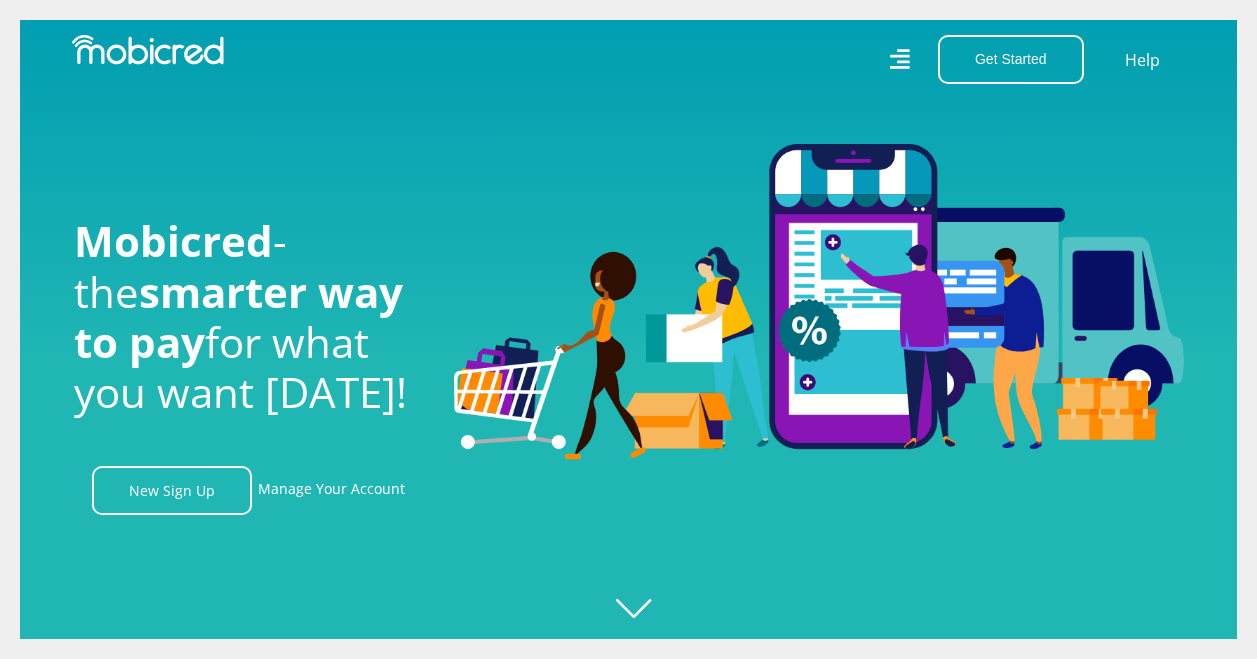 scroll, scrollTop: 0, scrollLeft: 0, axis: both 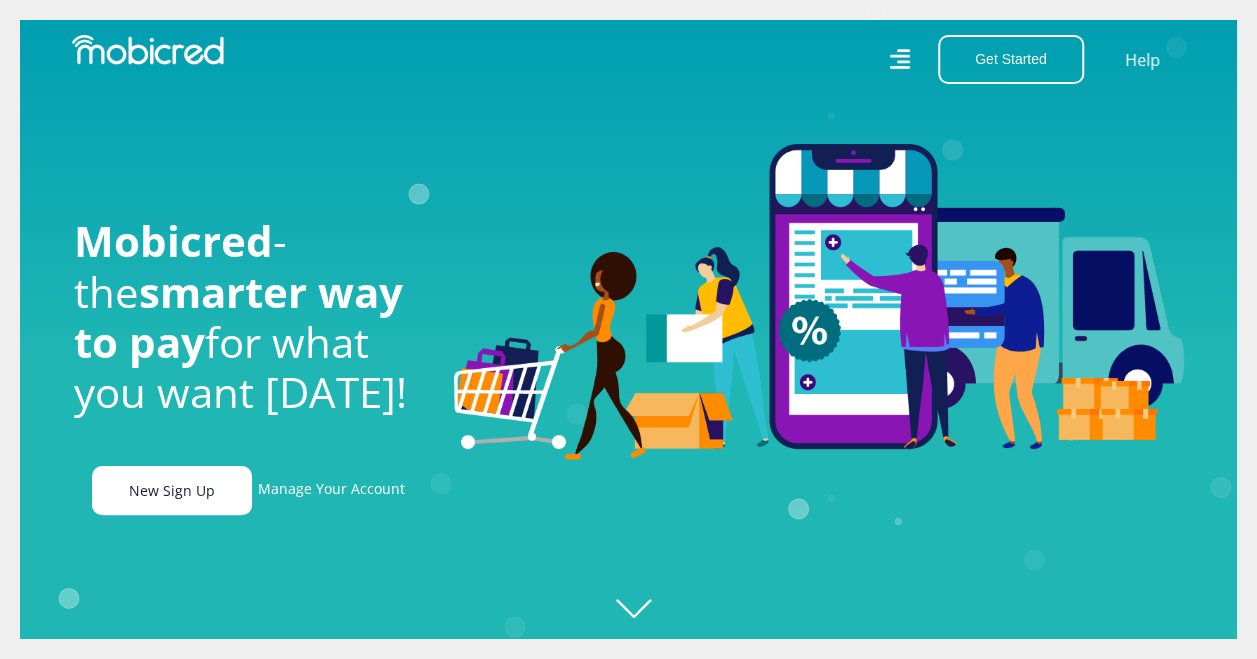 click on "New Sign Up" at bounding box center [172, 490] 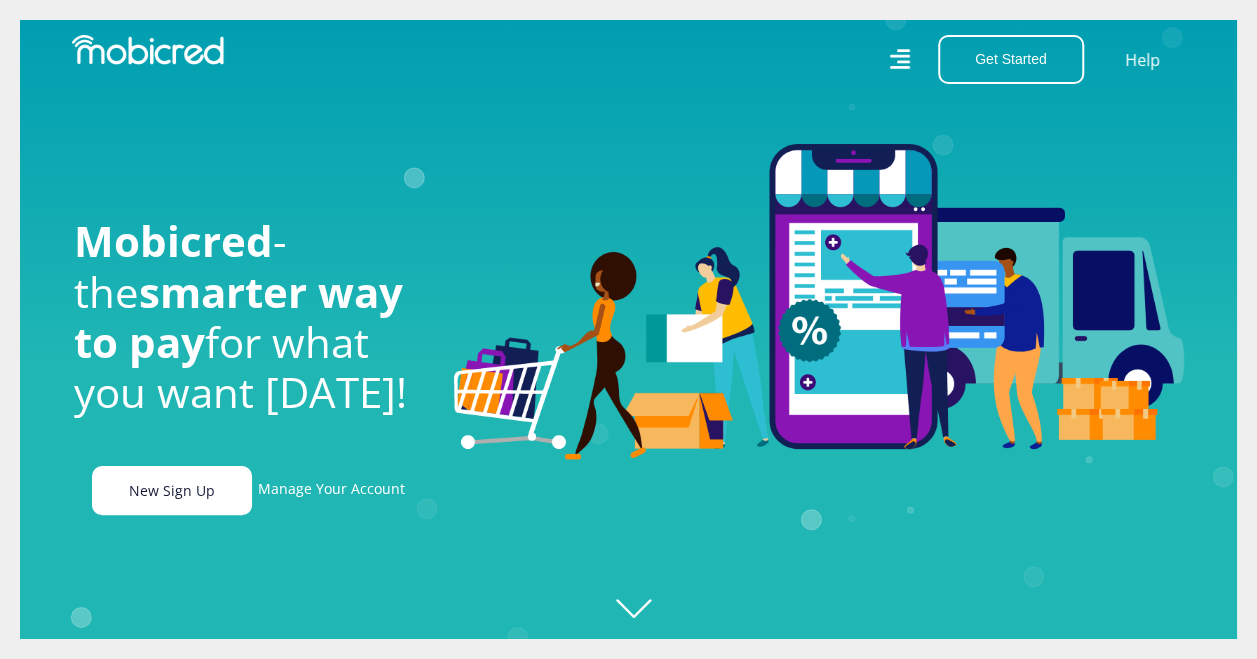 scroll, scrollTop: 0, scrollLeft: 1425, axis: horizontal 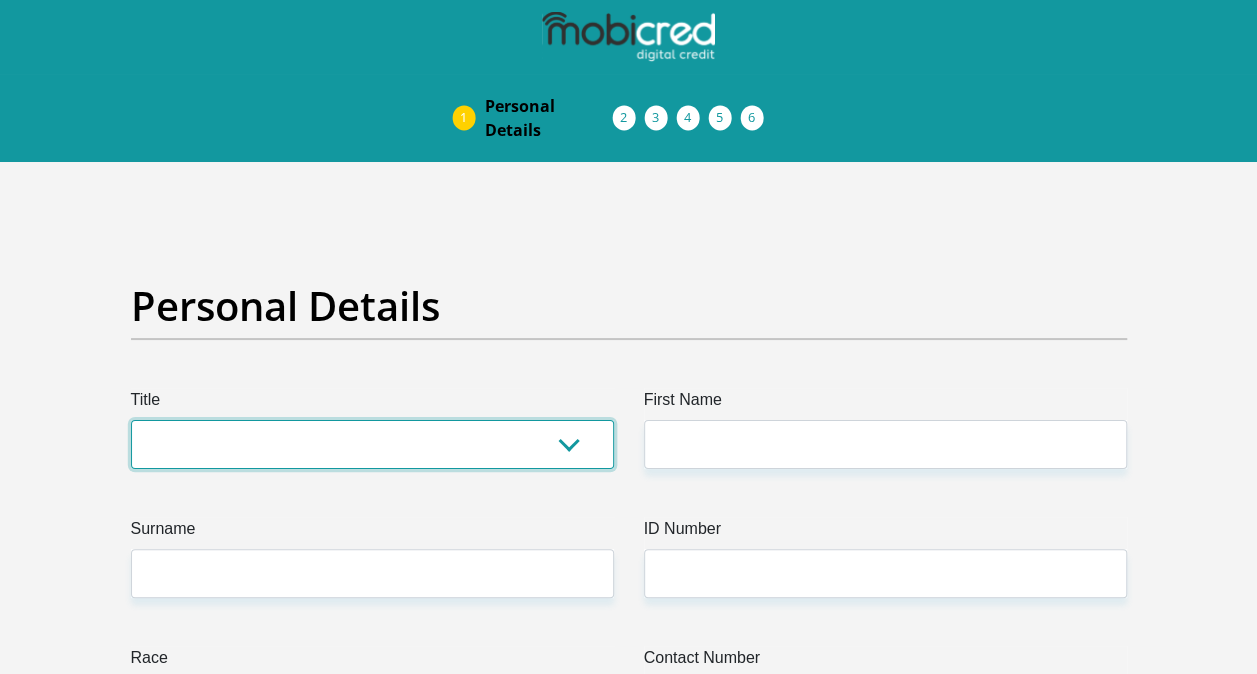 click on "Mr
Ms
Mrs
Dr
Other" at bounding box center [372, 444] 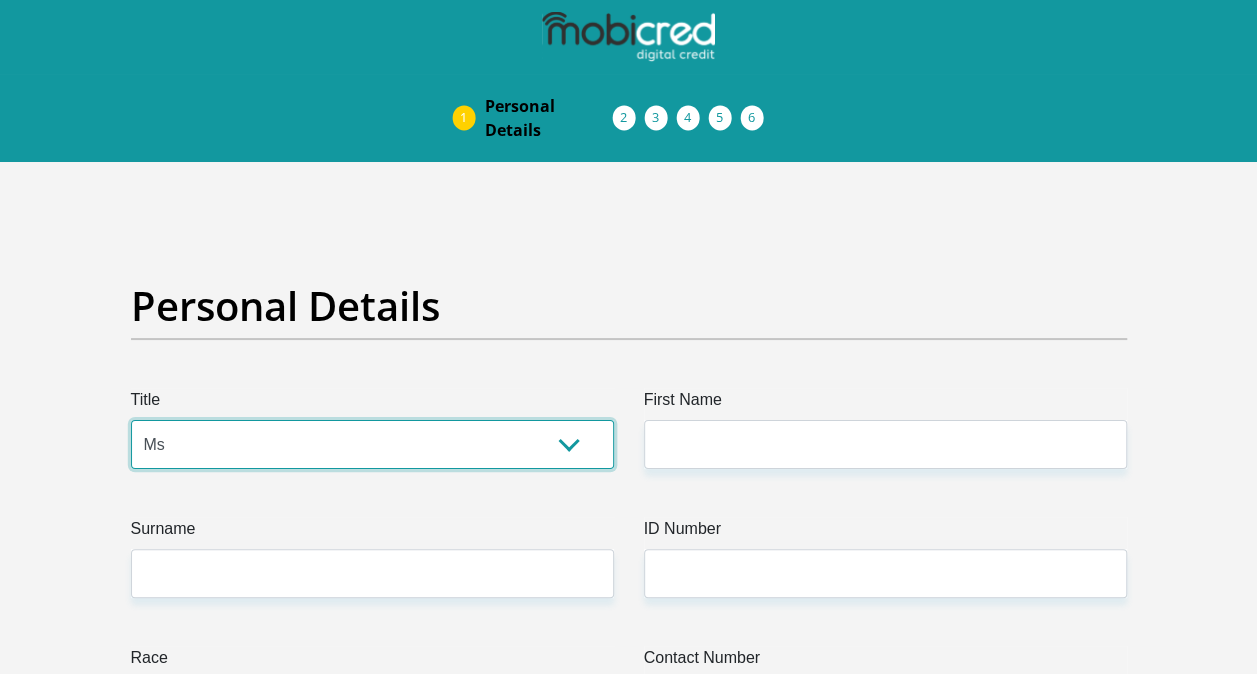 click on "Mr
Ms
Mrs
Dr
Other" at bounding box center [372, 444] 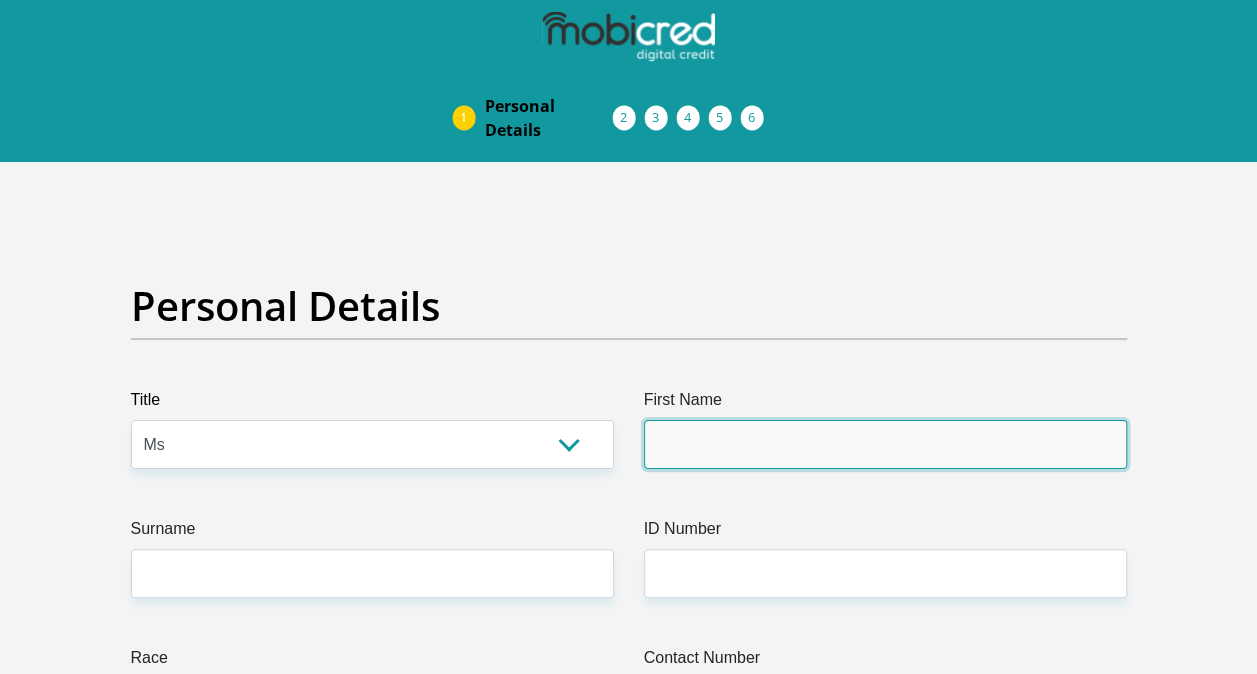 click on "First Name" at bounding box center (885, 444) 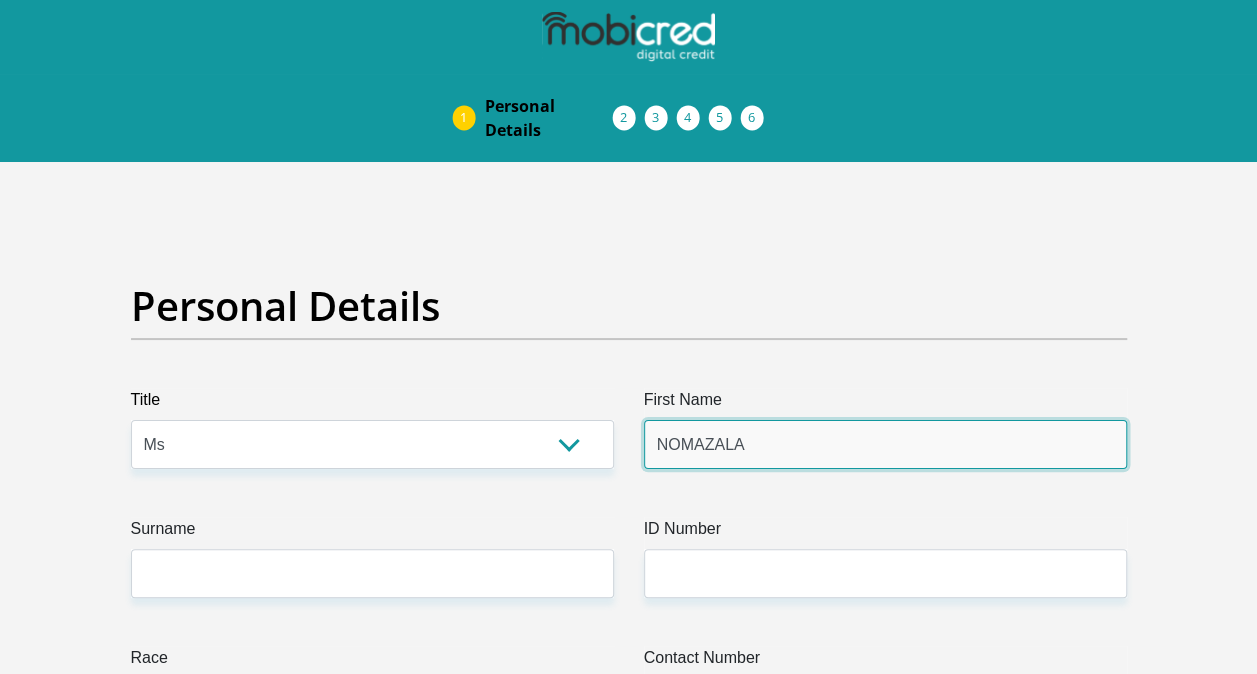type on "MNISI" 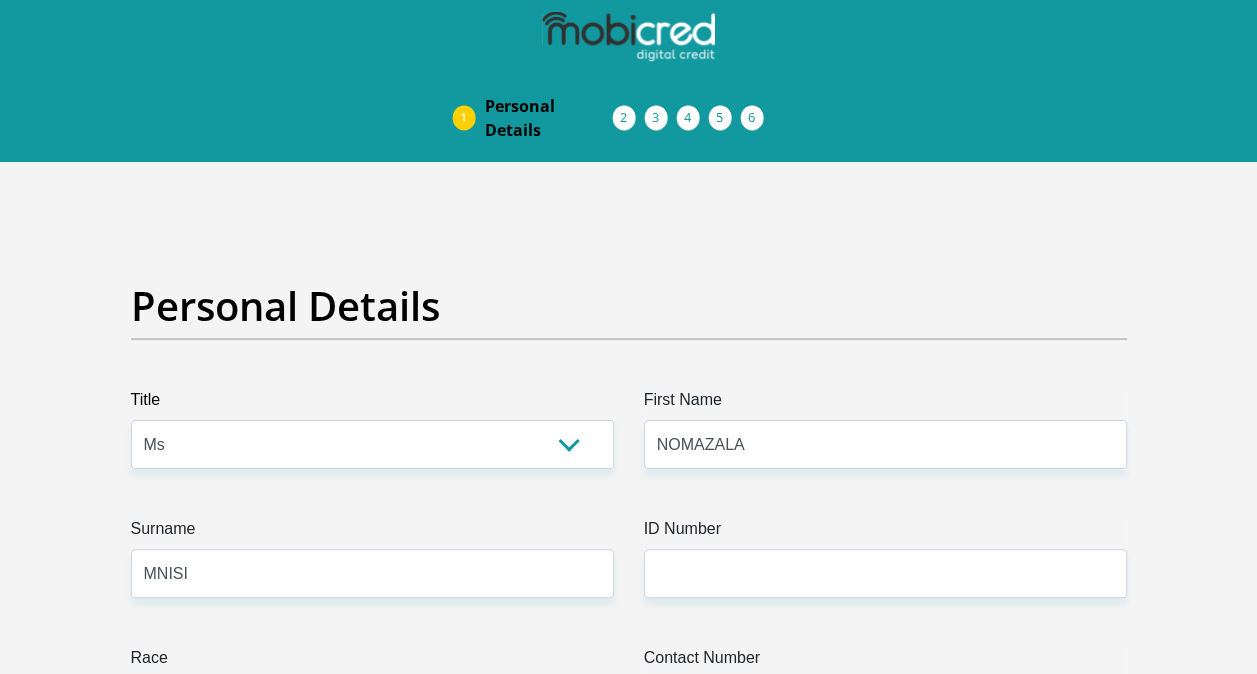 type on "0130450685" 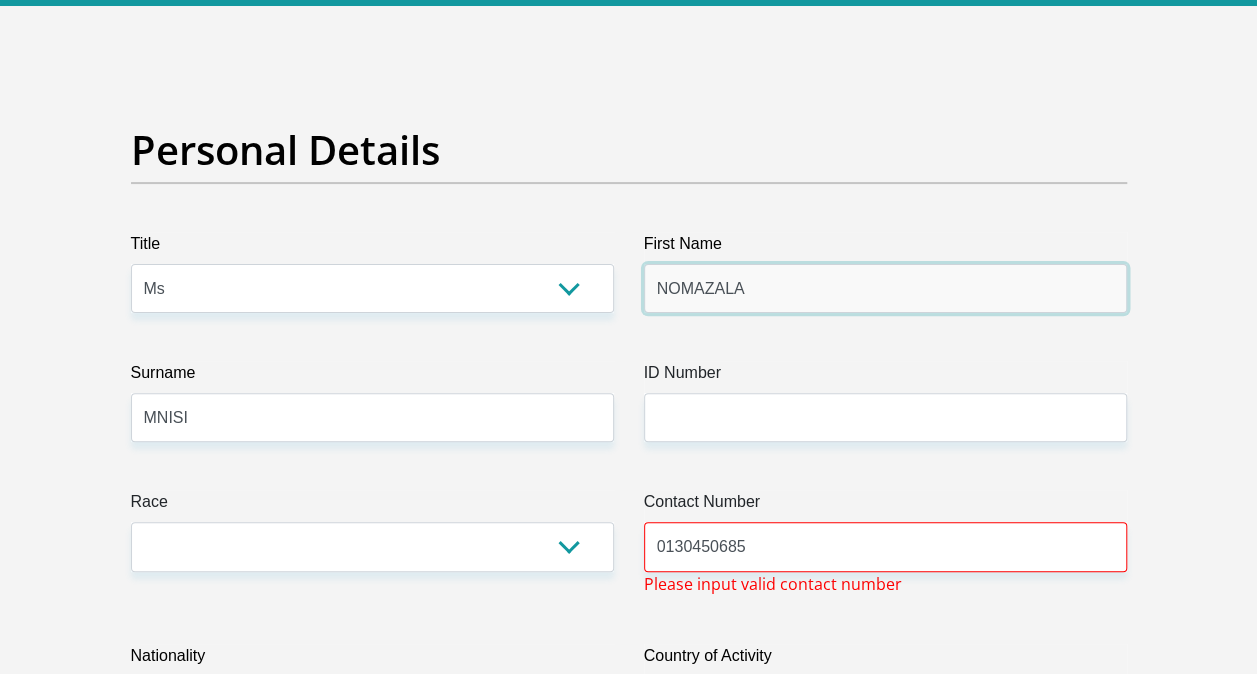 scroll, scrollTop: 300, scrollLeft: 0, axis: vertical 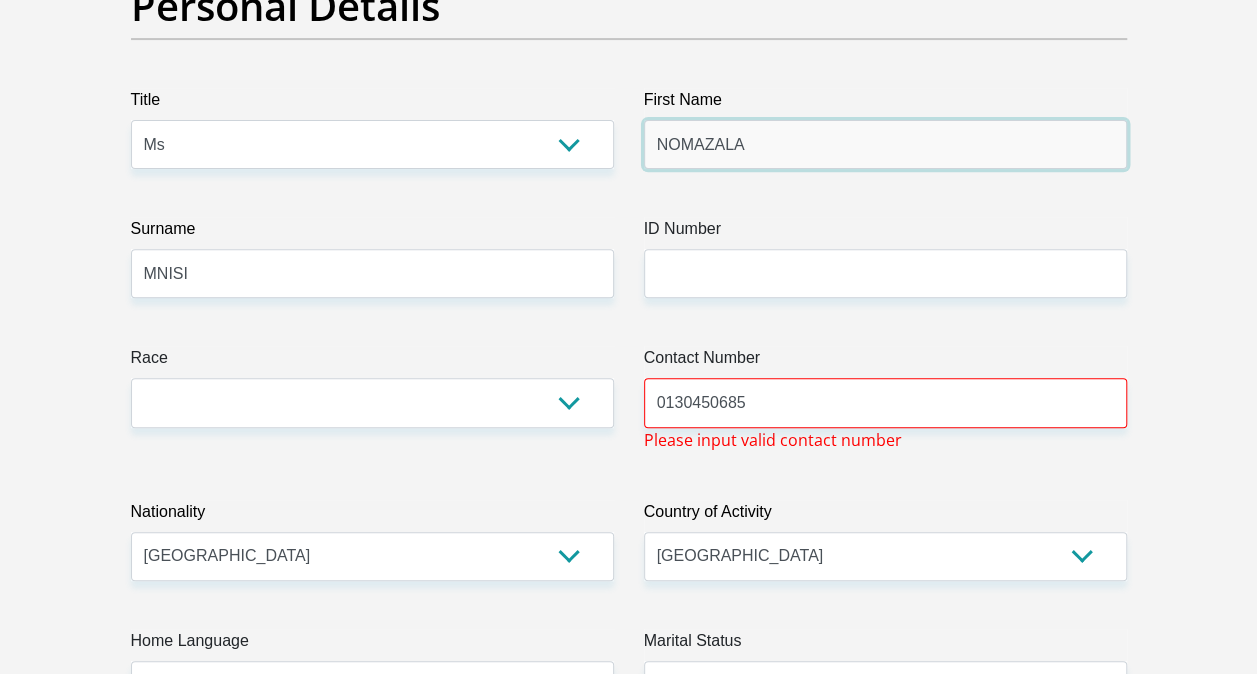 type on "NOMAZALA" 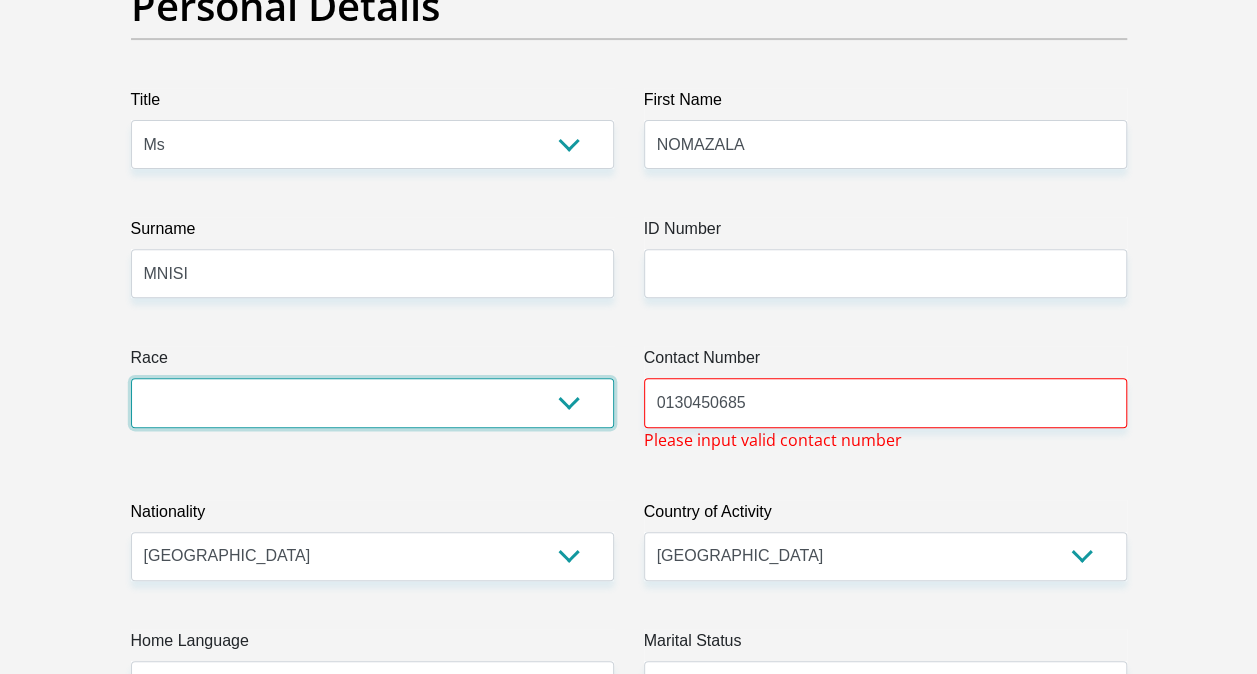 click on "Black
Coloured
Indian
White
Other" at bounding box center (372, 402) 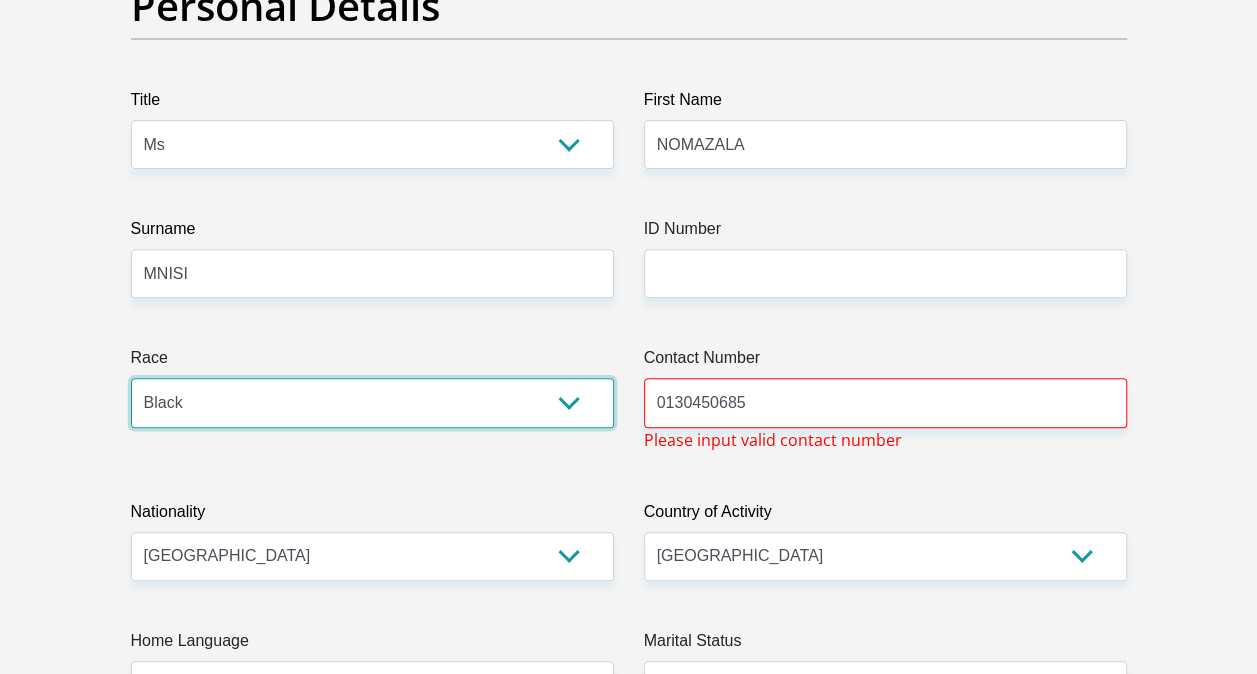 click on "Black
Coloured
Indian
White
Other" at bounding box center (372, 402) 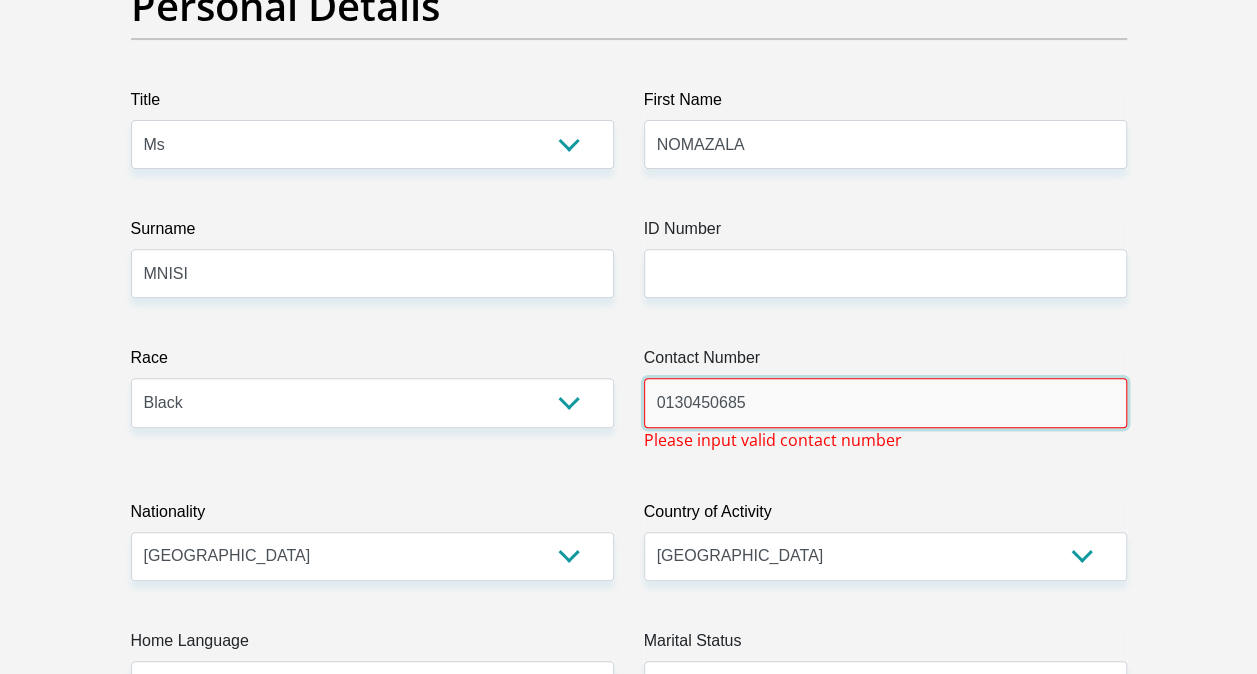 drag, startPoint x: 654, startPoint y: 392, endPoint x: 665, endPoint y: 390, distance: 11.18034 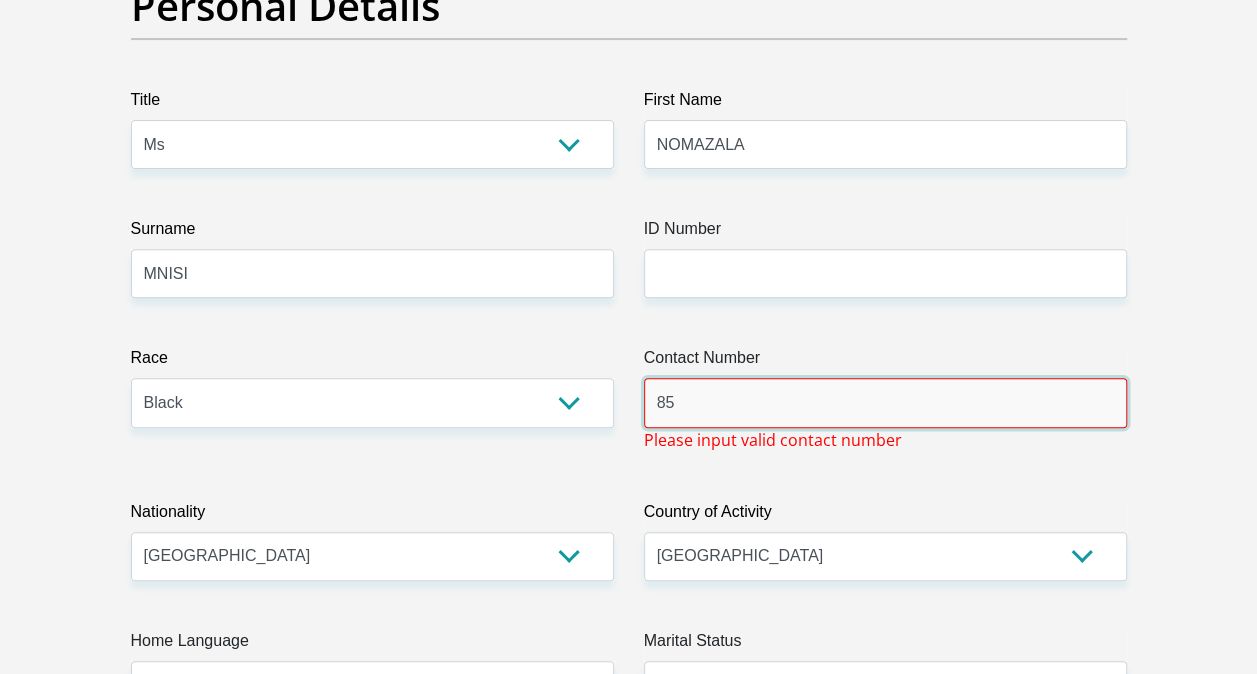 type on "5" 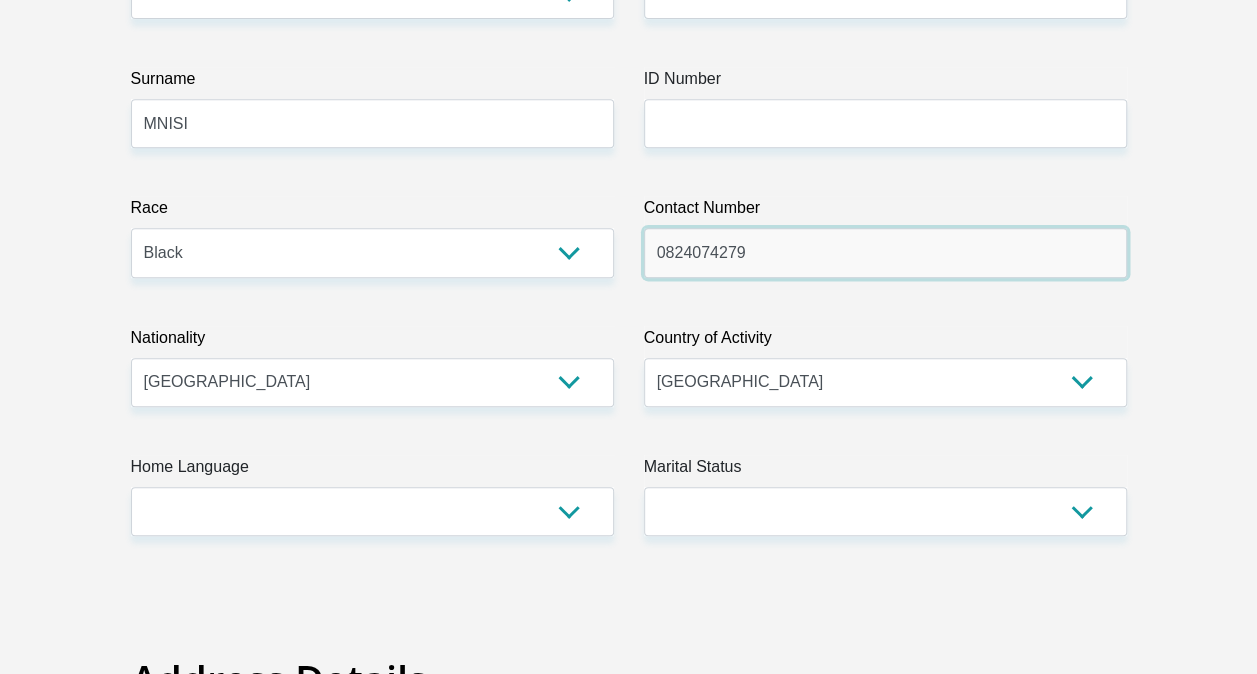 scroll, scrollTop: 500, scrollLeft: 0, axis: vertical 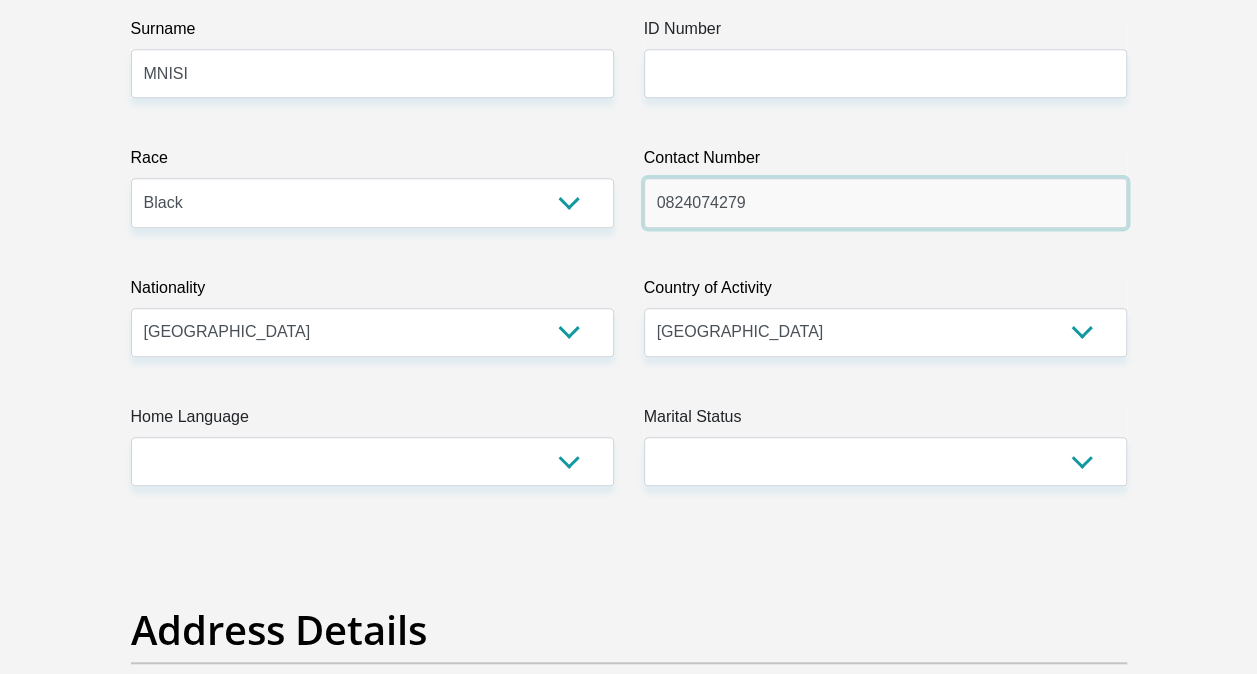 type on "0824074279" 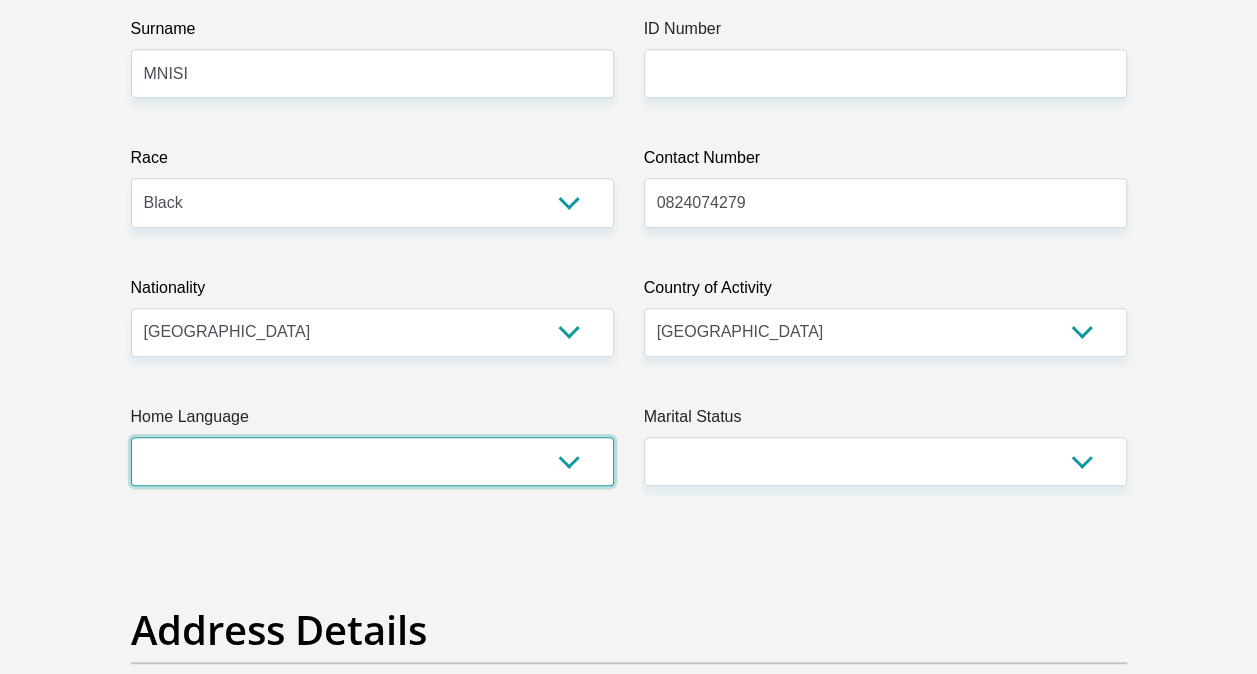 click on "Afrikaans
English
Sepedi
South Ndebele
Southern Sotho
Swati
Tsonga
Tswana
Venda
Xhosa
Zulu
Other" at bounding box center [372, 461] 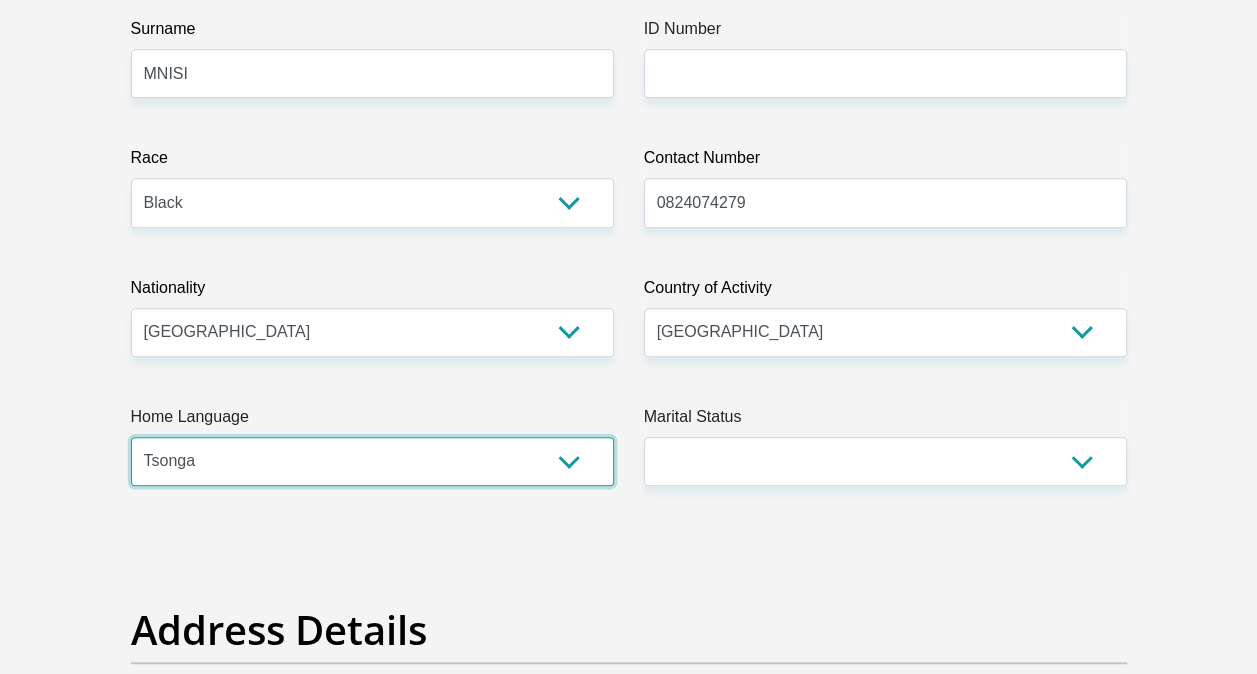 click on "Afrikaans
English
Sepedi
South Ndebele
Southern Sotho
Swati
Tsonga
Tswana
Venda
Xhosa
Zulu
Other" at bounding box center (372, 461) 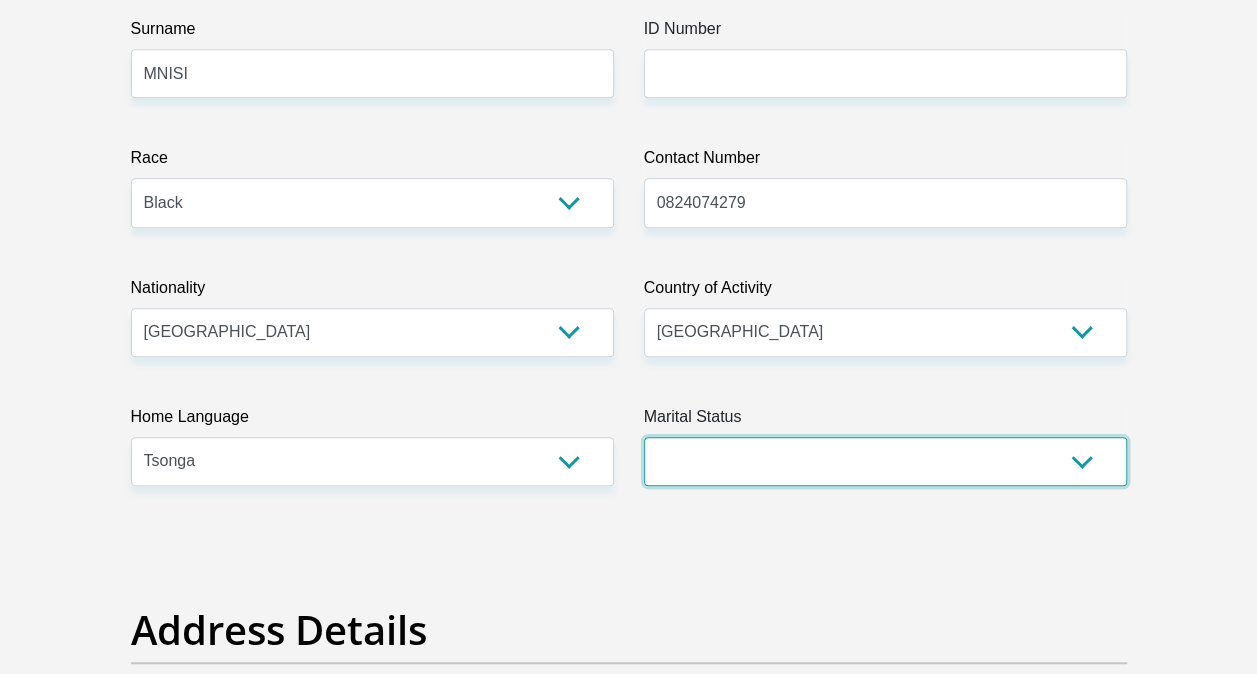 click on "Married ANC
Single
Divorced
Widowed
Married COP or Customary Law" at bounding box center (885, 461) 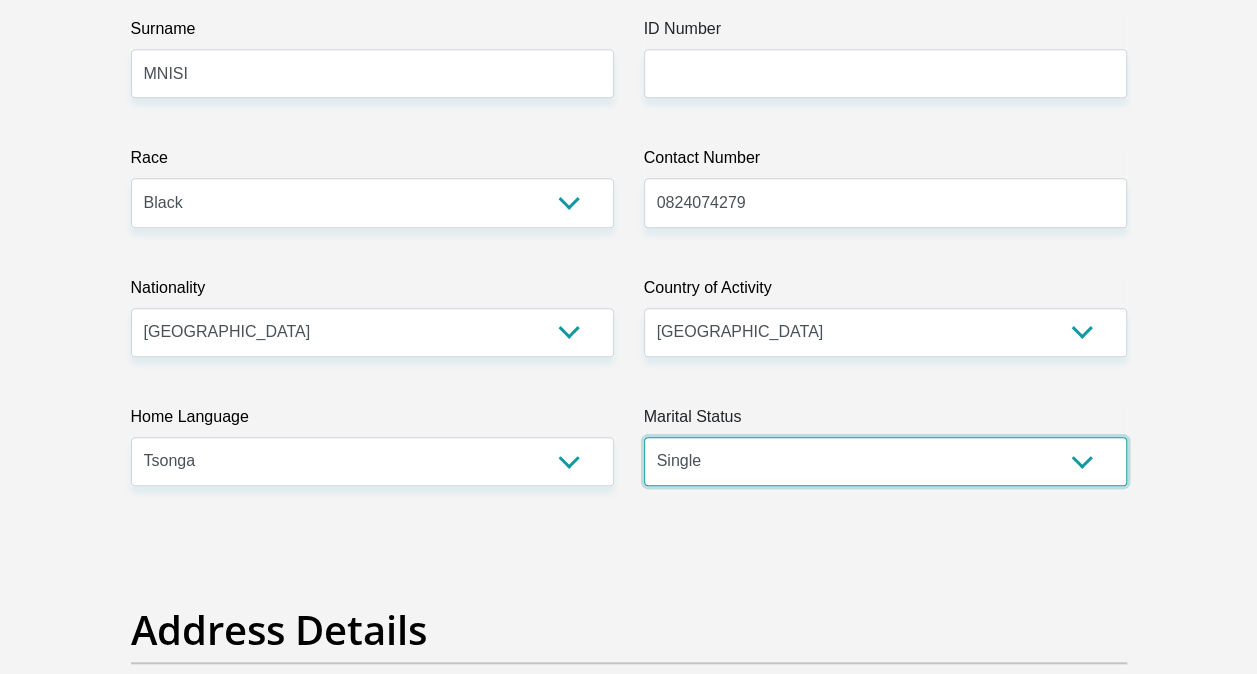 click on "Married ANC
Single
Divorced
Widowed
Married COP or Customary Law" at bounding box center [885, 461] 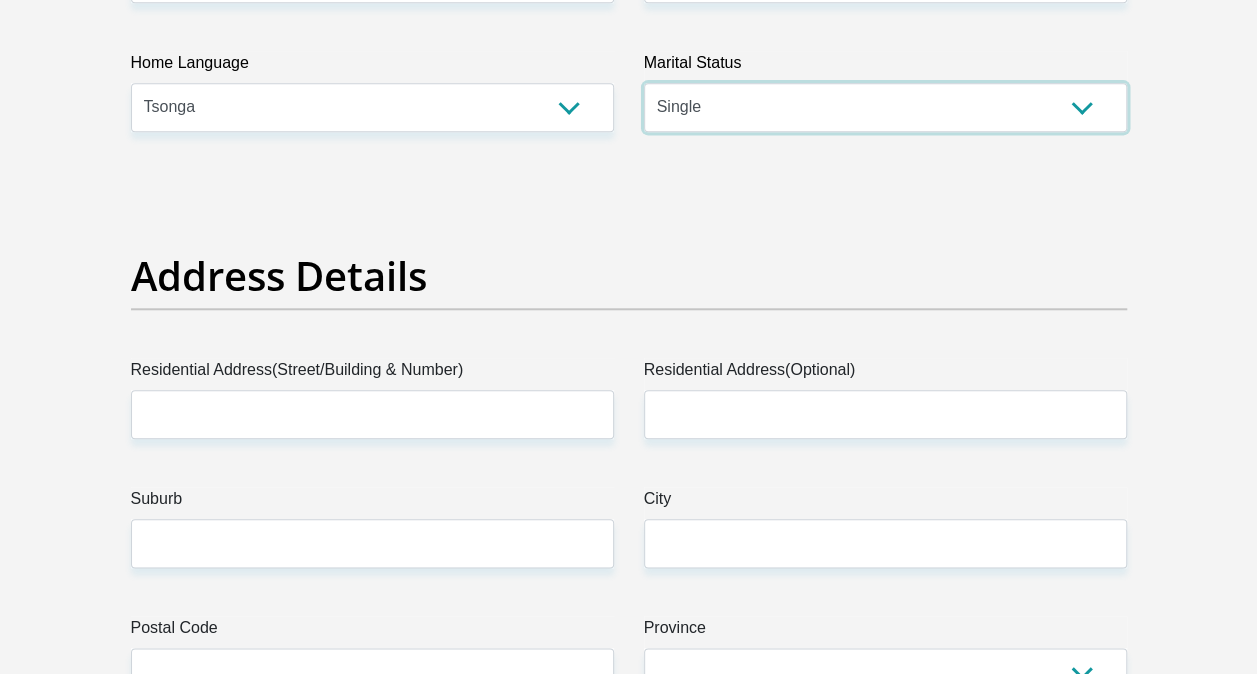 scroll, scrollTop: 900, scrollLeft: 0, axis: vertical 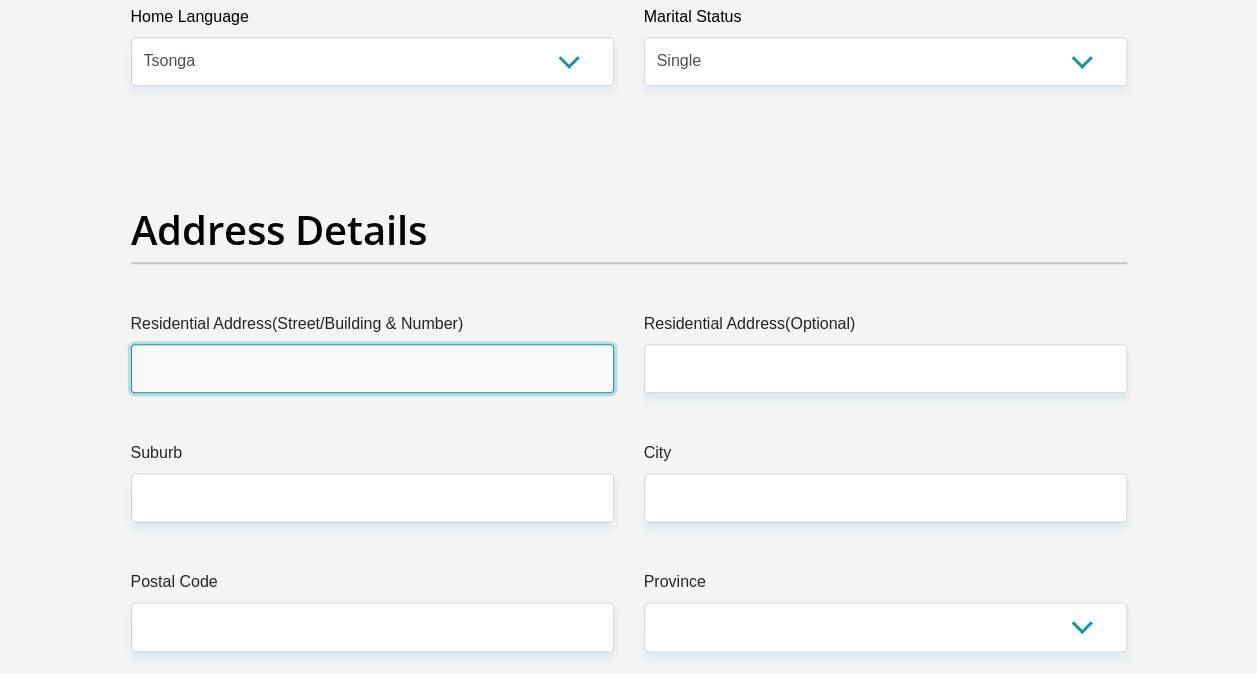 click on "Residential Address(Street/Building & Number)" at bounding box center [372, 368] 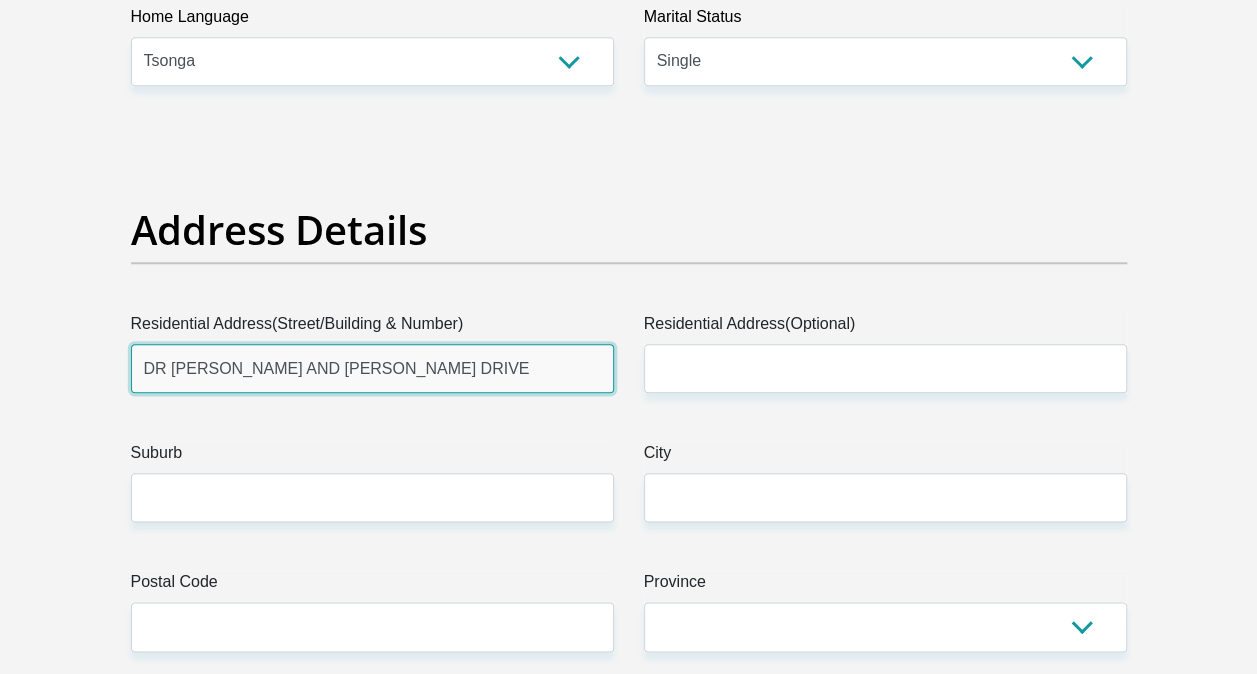 type on "BOULDERS ESTATE 22 MOZART STREET" 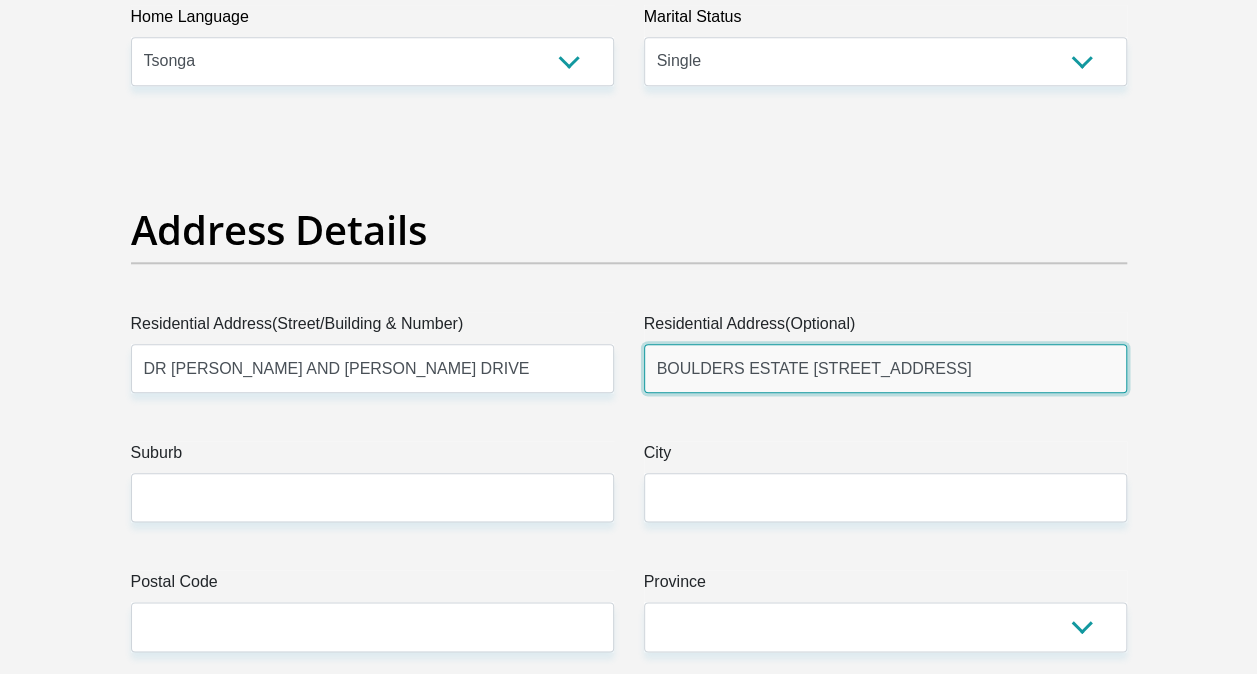 type on "SONHEUWEL" 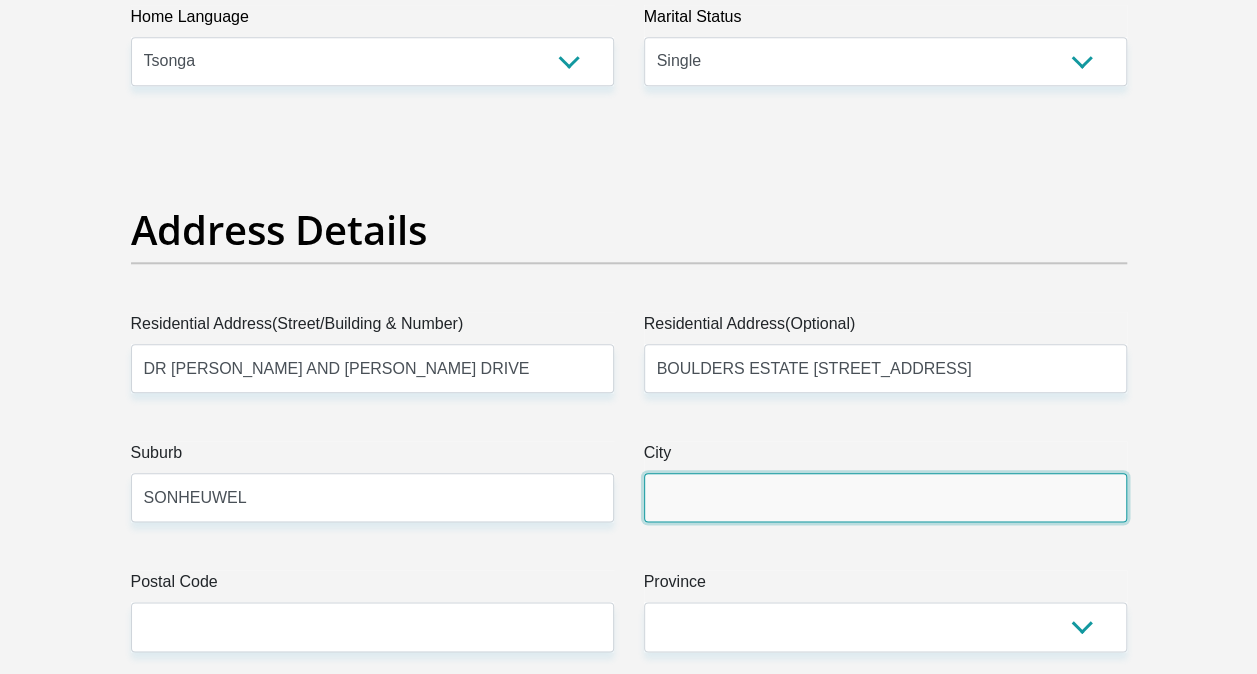 type on "NELSPRUIT" 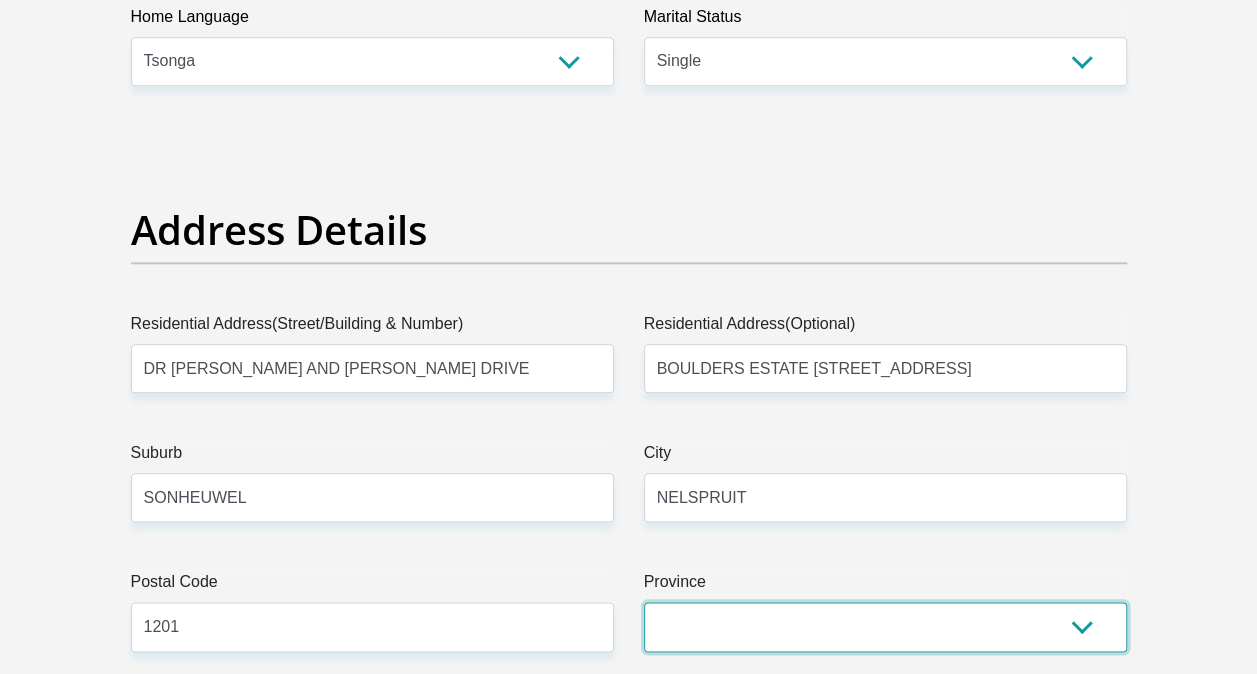 select on "Mpumalanga" 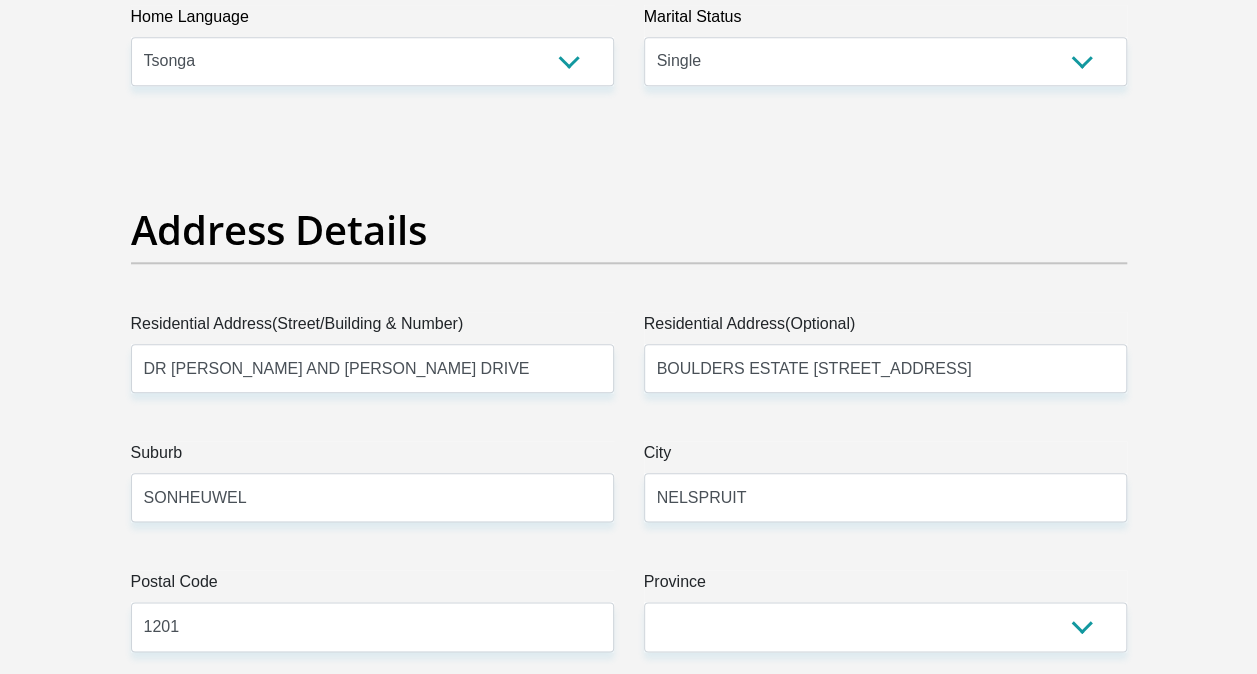 type on "caith.mnisi12@gmail.com" 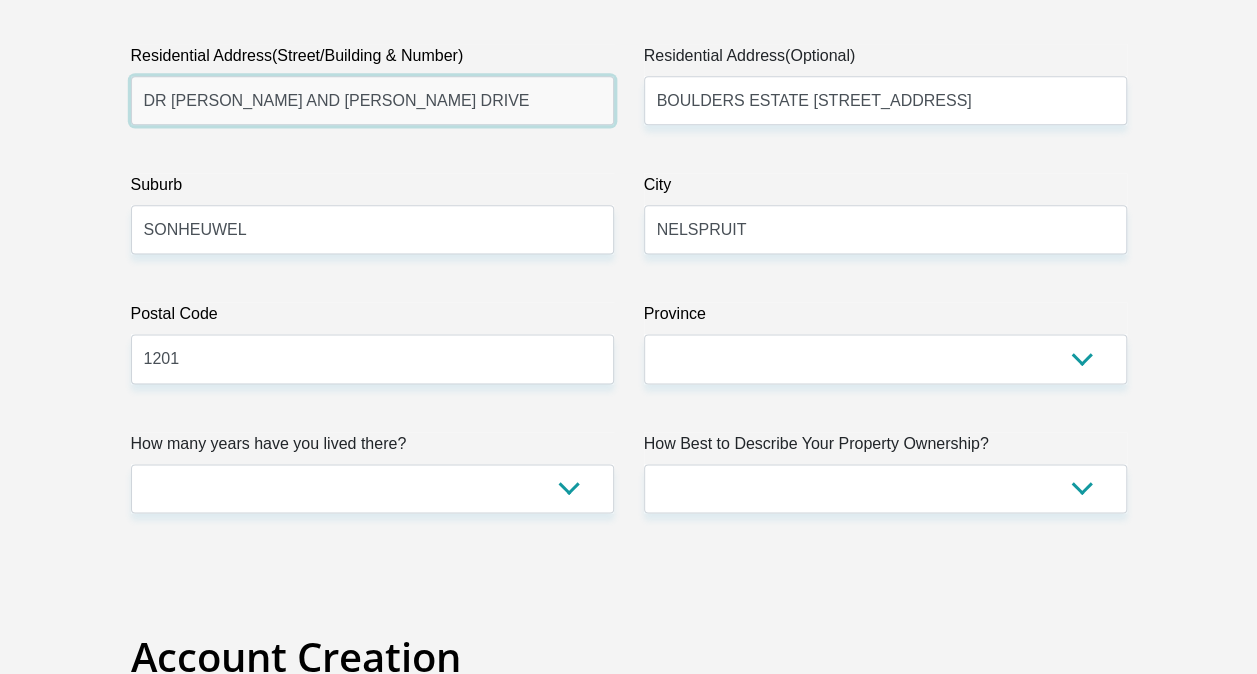 scroll, scrollTop: 1200, scrollLeft: 0, axis: vertical 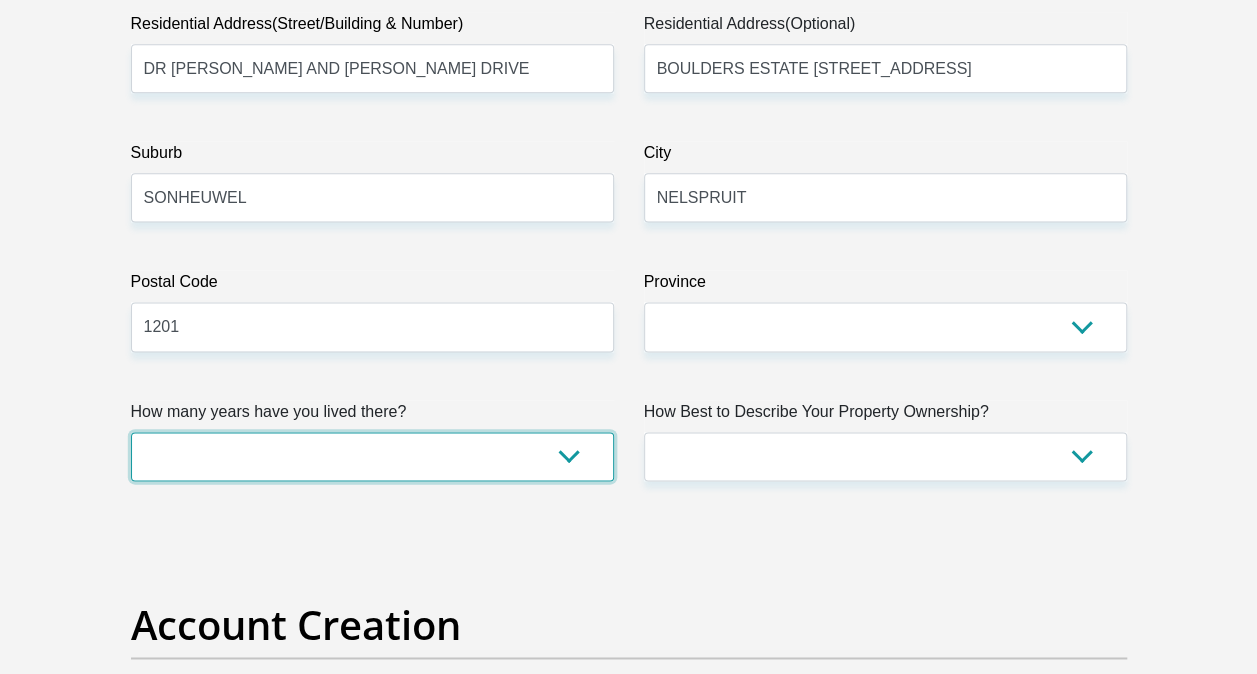 click on "less than 1 year
1-3 years
3-5 years
5+ years" at bounding box center [372, 456] 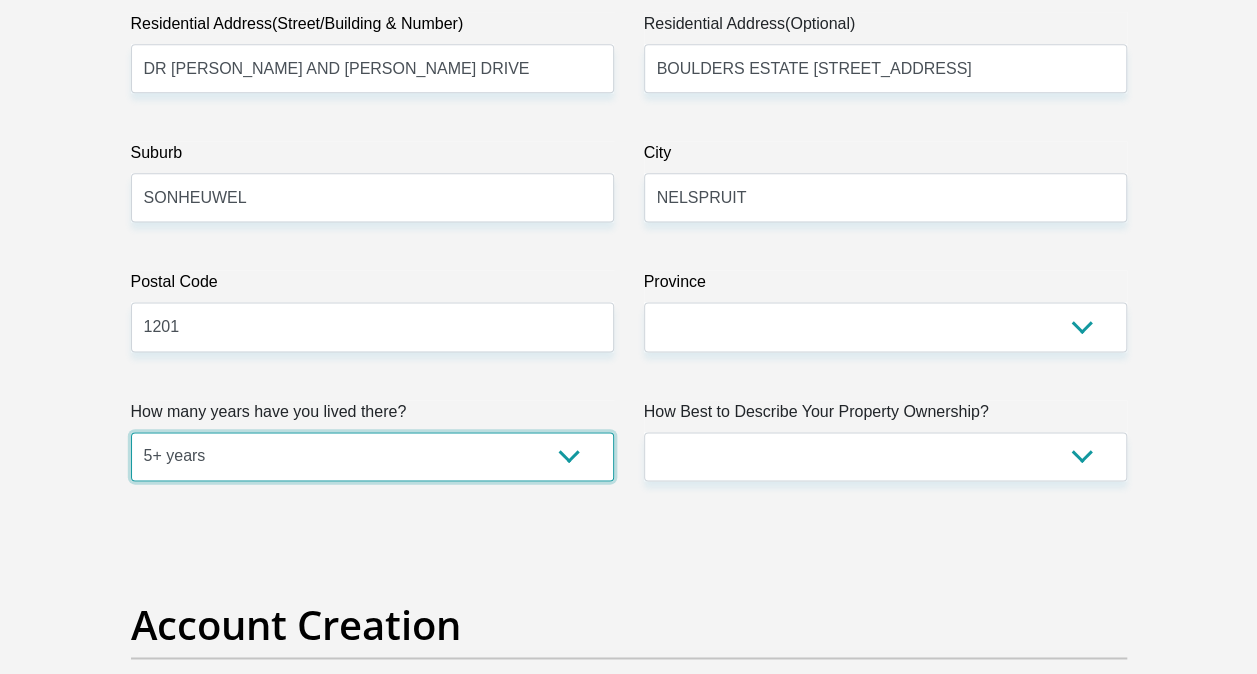 click on "less than 1 year
1-3 years
3-5 years
5+ years" at bounding box center (372, 456) 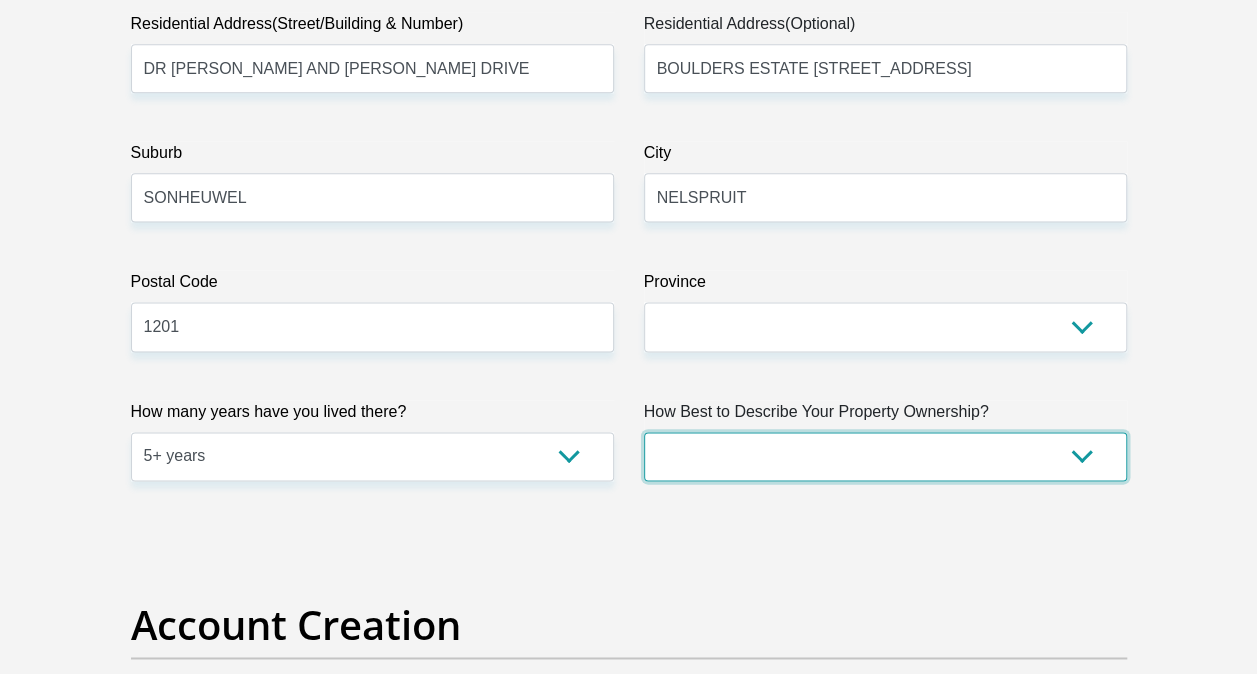 click on "Owned
Rented
Family Owned
Company Dwelling" at bounding box center [885, 456] 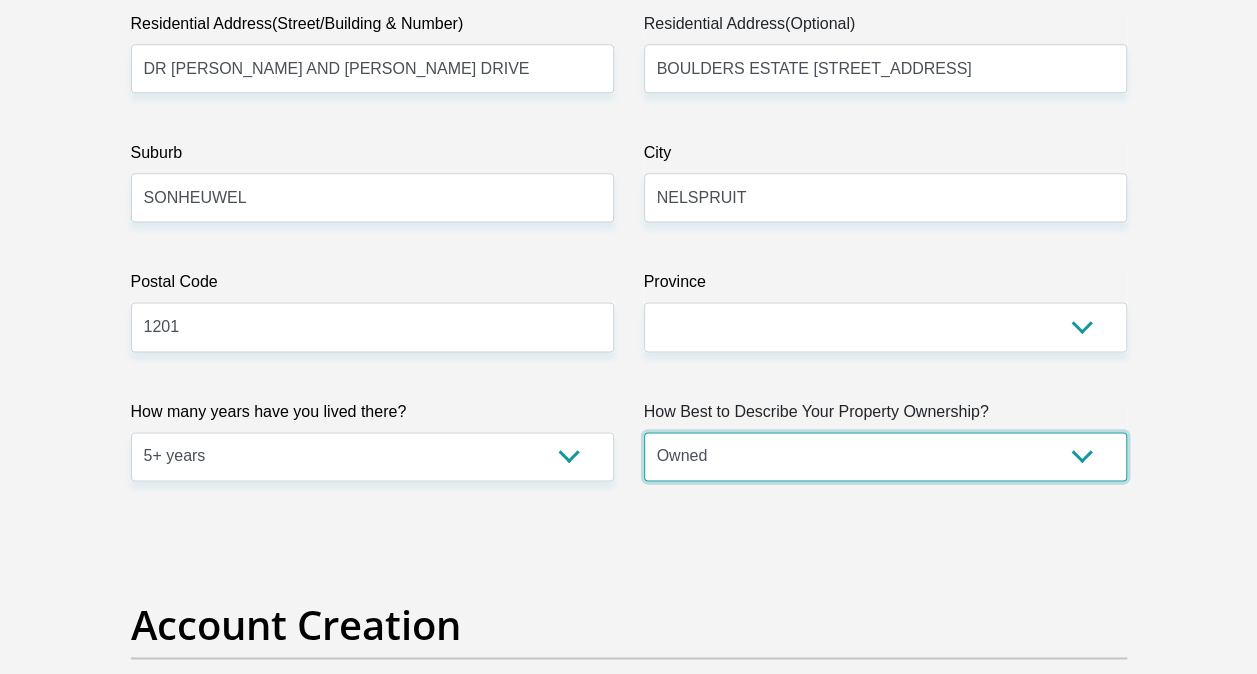 click on "Owned
Rented
Family Owned
Company Dwelling" at bounding box center (885, 456) 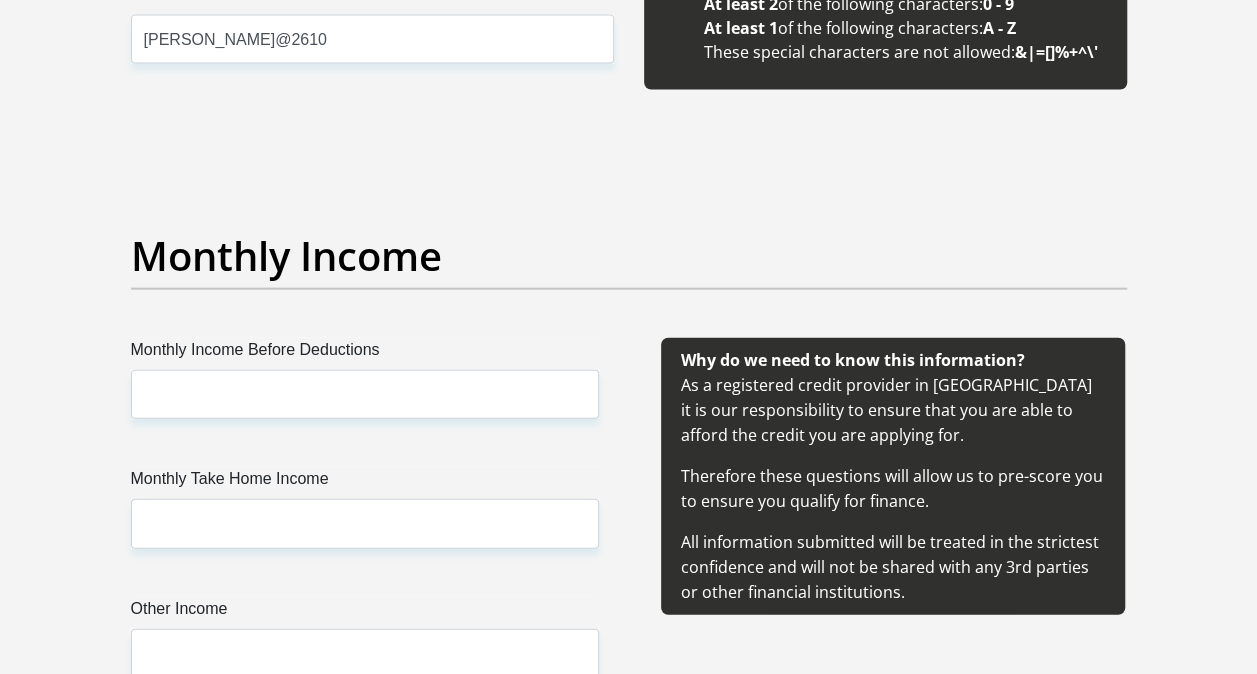 scroll, scrollTop: 2200, scrollLeft: 0, axis: vertical 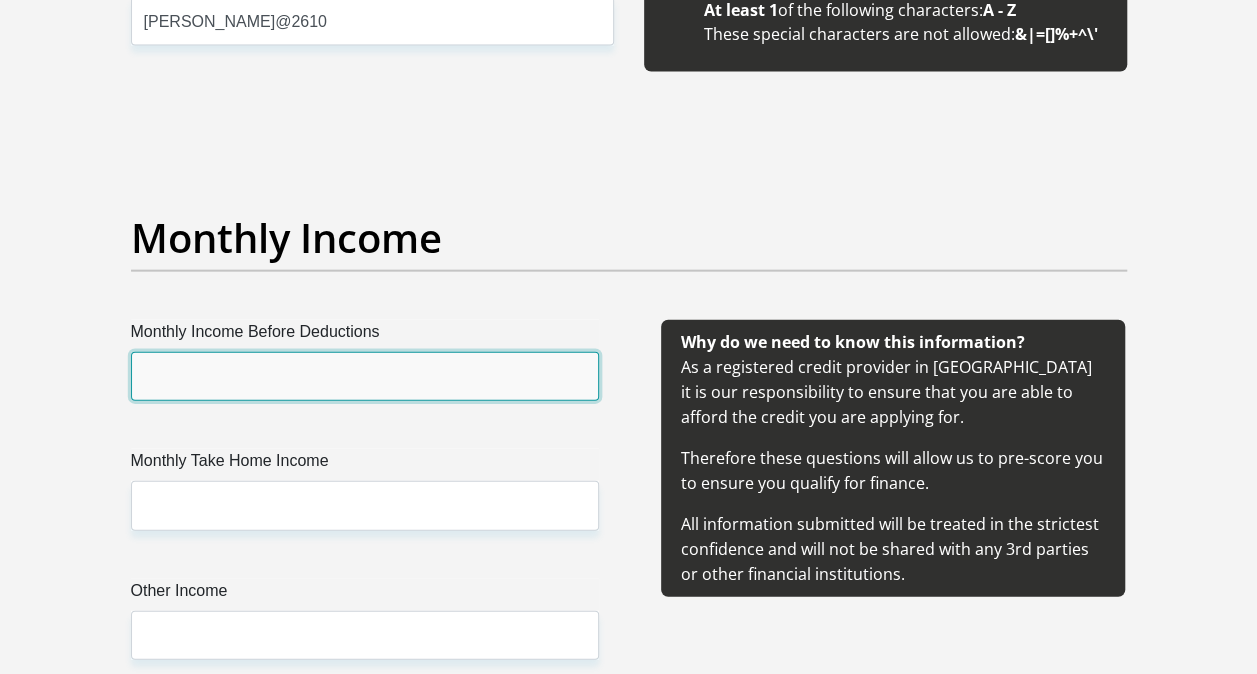 click on "Monthly Income Before Deductions" at bounding box center (365, 376) 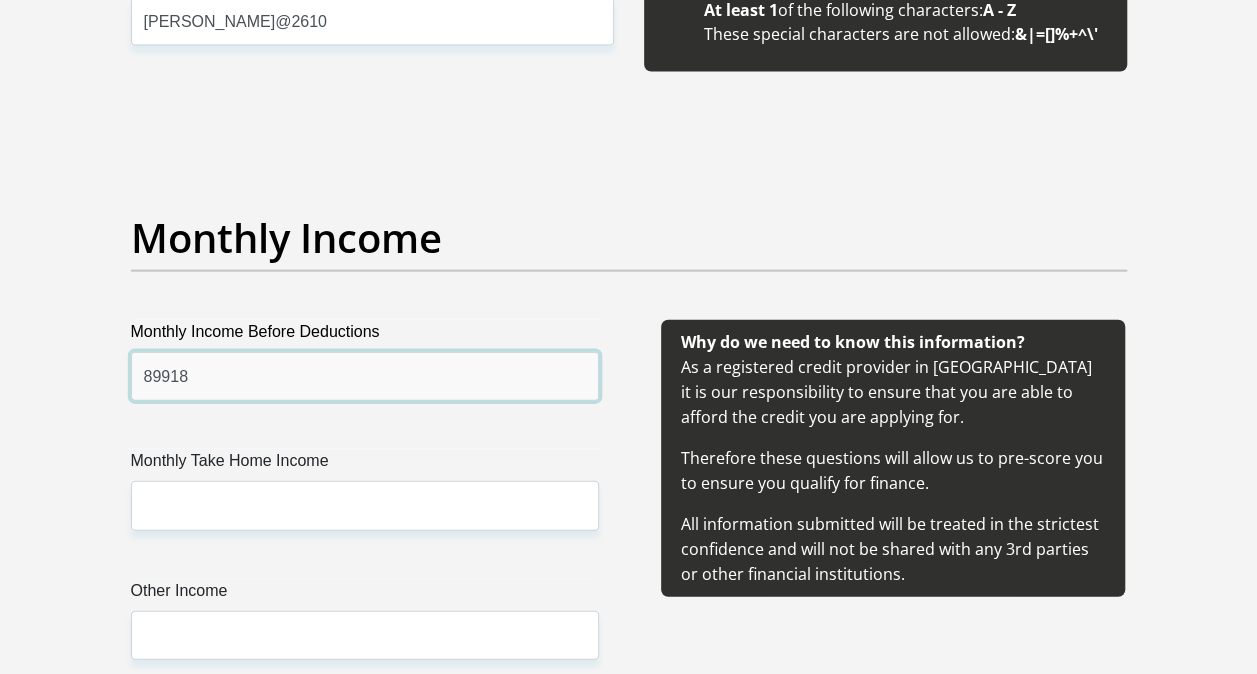 type on "89918" 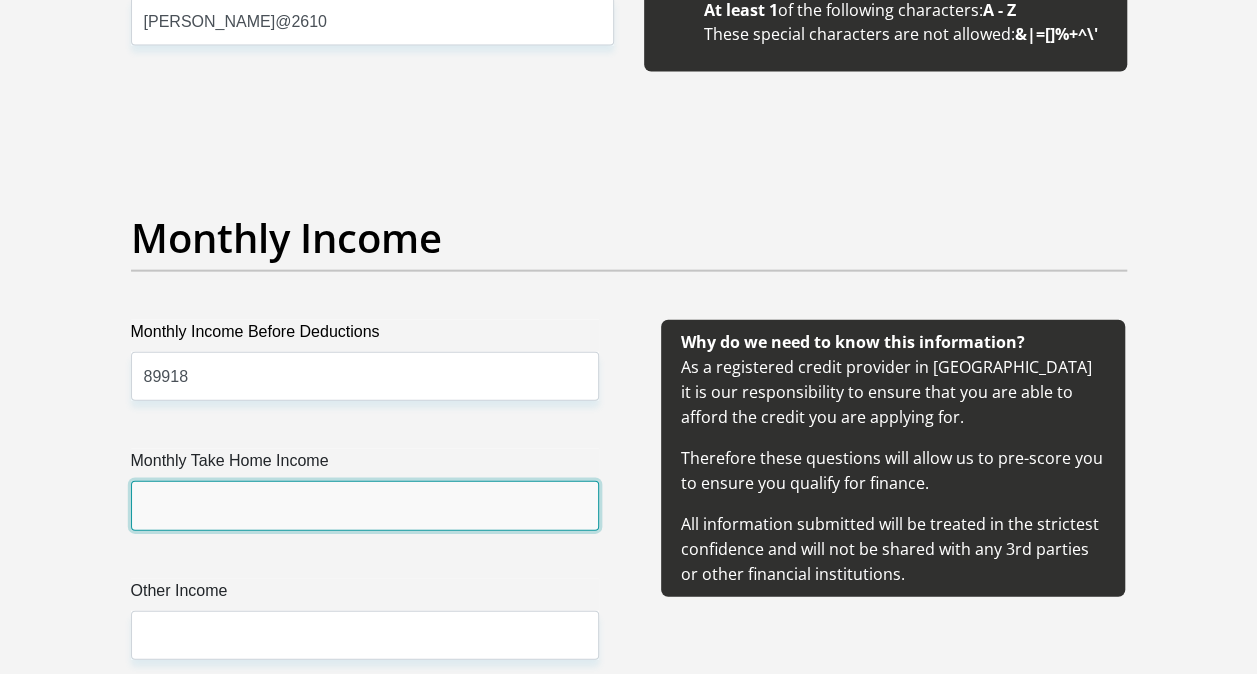 click on "Monthly Take Home Income" at bounding box center (365, 505) 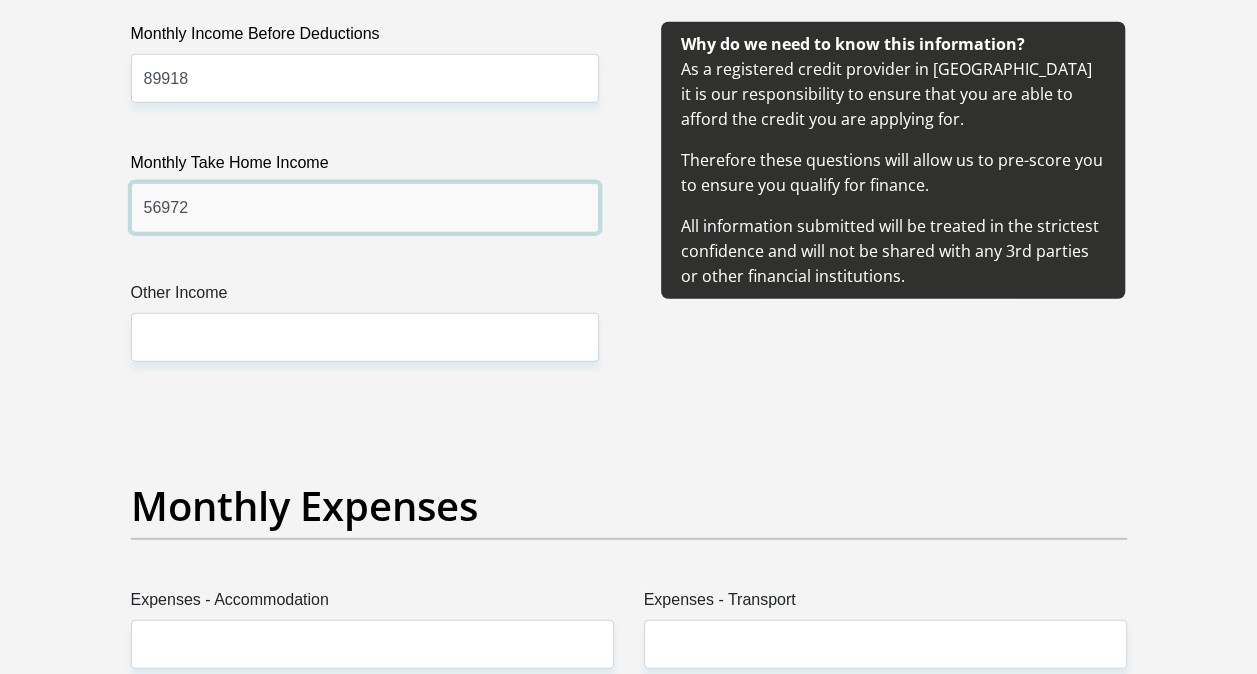 scroll, scrollTop: 2500, scrollLeft: 0, axis: vertical 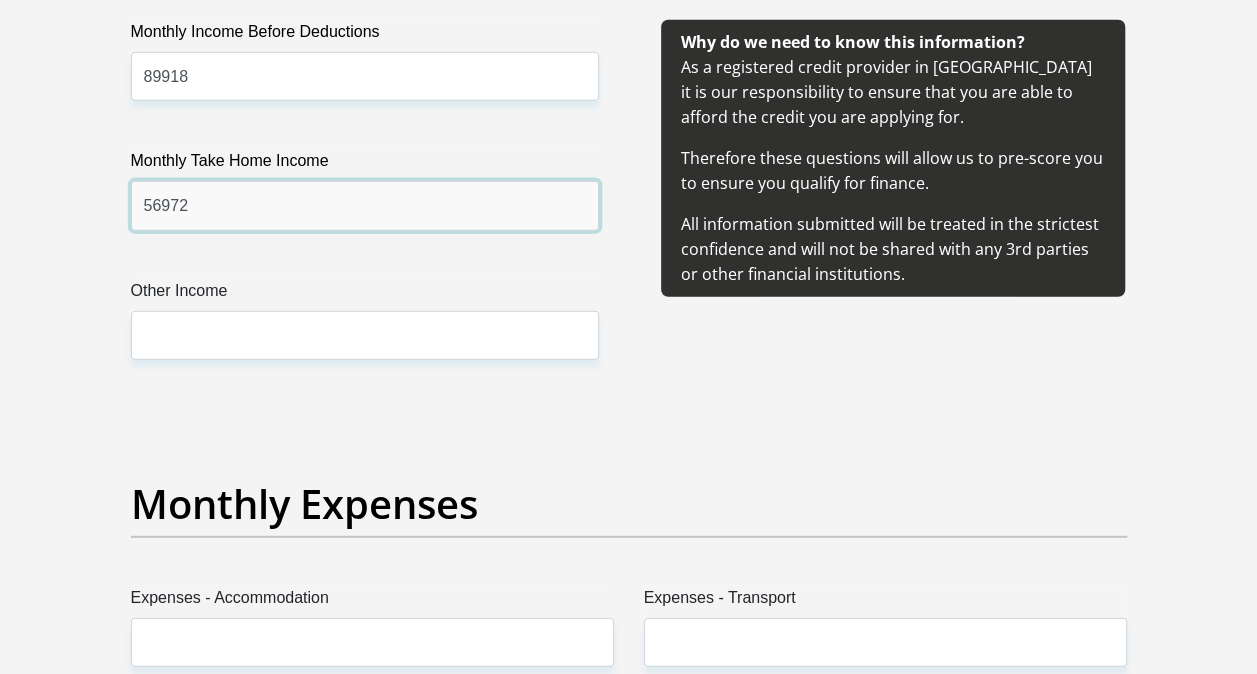 type on "56972" 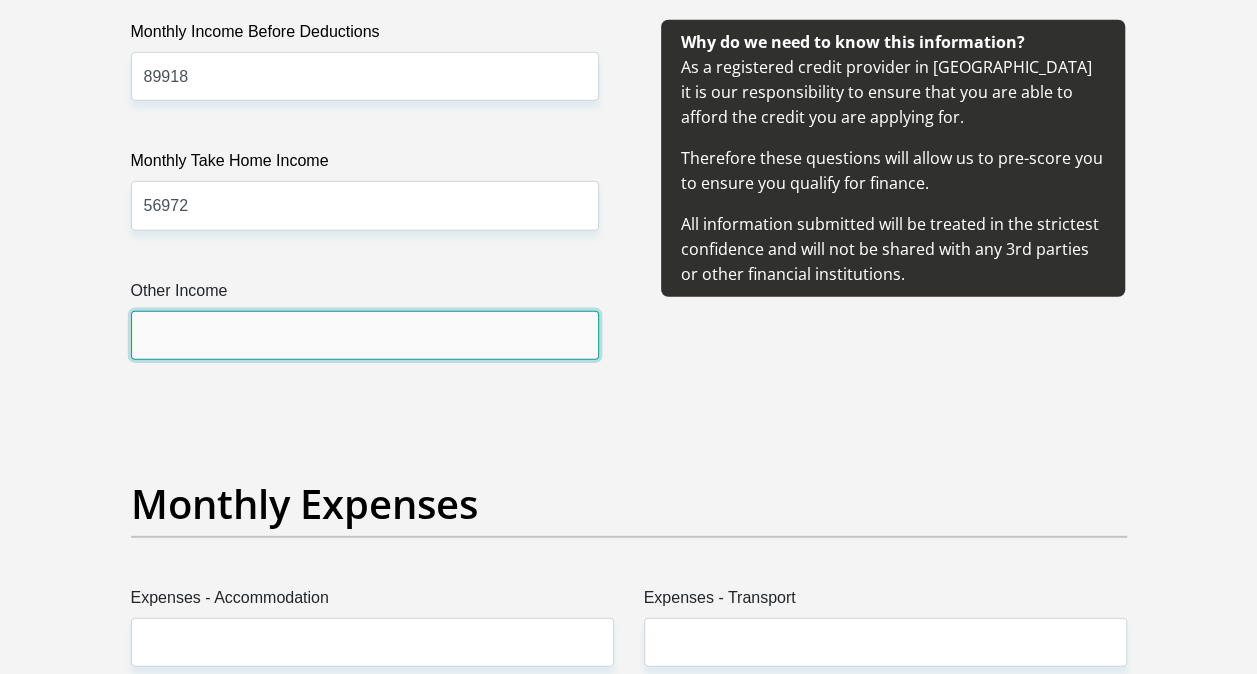 click on "Other Income" at bounding box center (365, 335) 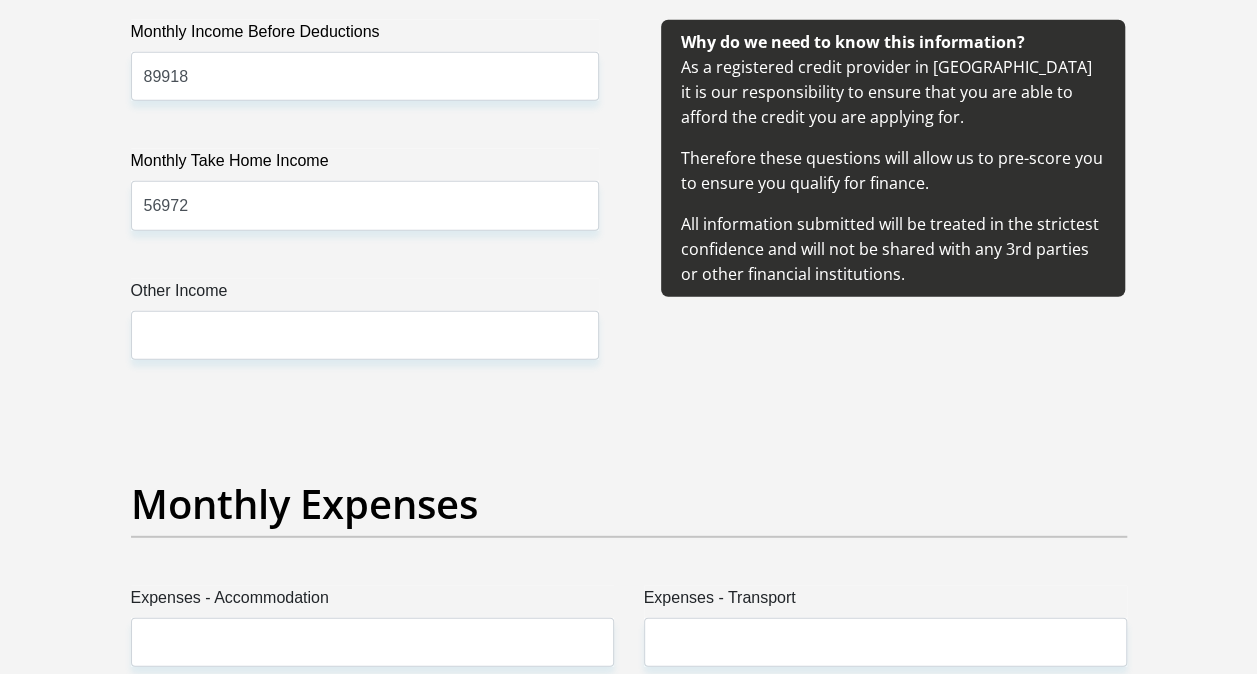 click on "Title
Mr
Ms
Mrs
Dr
Other
First Name
NOMAZALA
Surname
MNISI
ID Number
Please input valid ID number
Race
Black
Coloured
Indian
White
Other
Contact Number
0824074279
Please input valid contact number
Nationality
South Africa
Afghanistan
Aland Islands" at bounding box center [629, 1141] 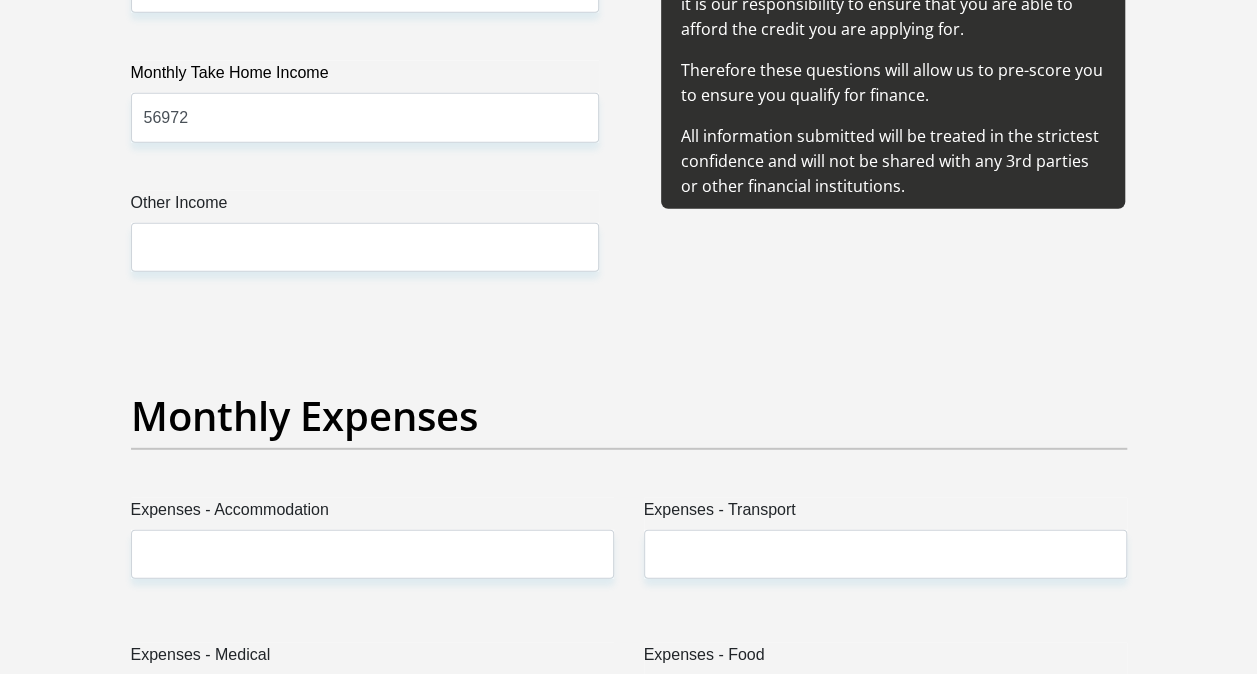 scroll, scrollTop: 2700, scrollLeft: 0, axis: vertical 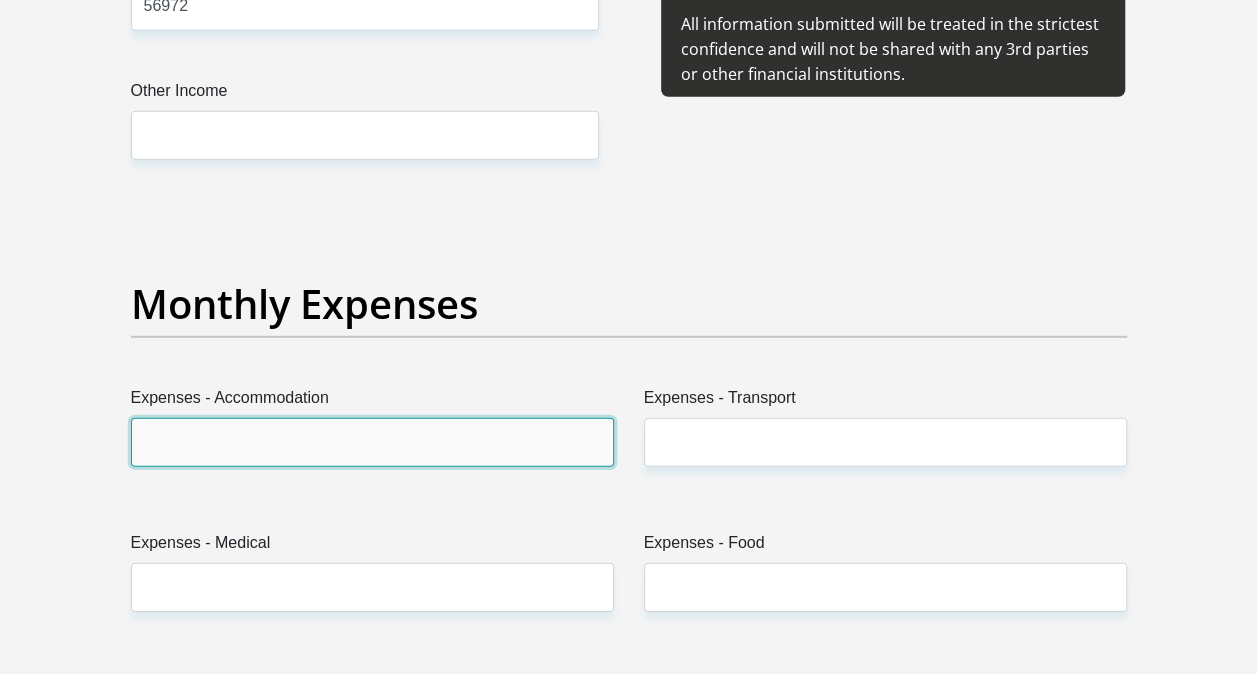 click on "Expenses - Accommodation" at bounding box center (372, 442) 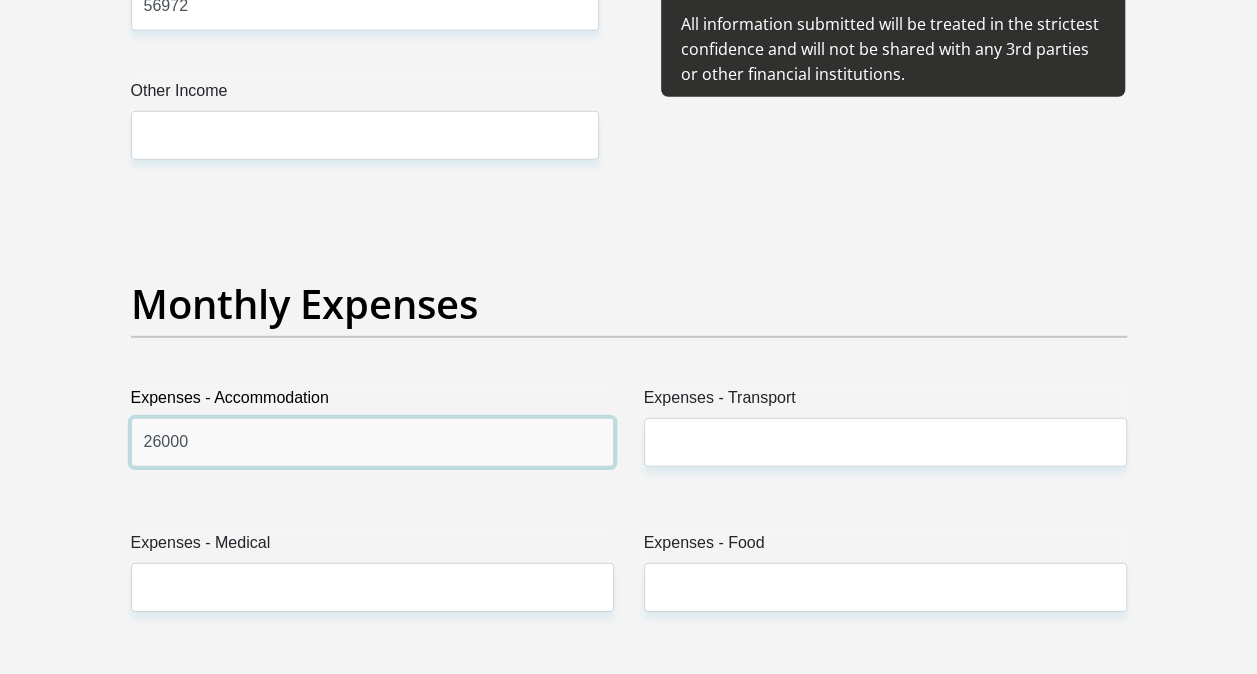 type on "26000" 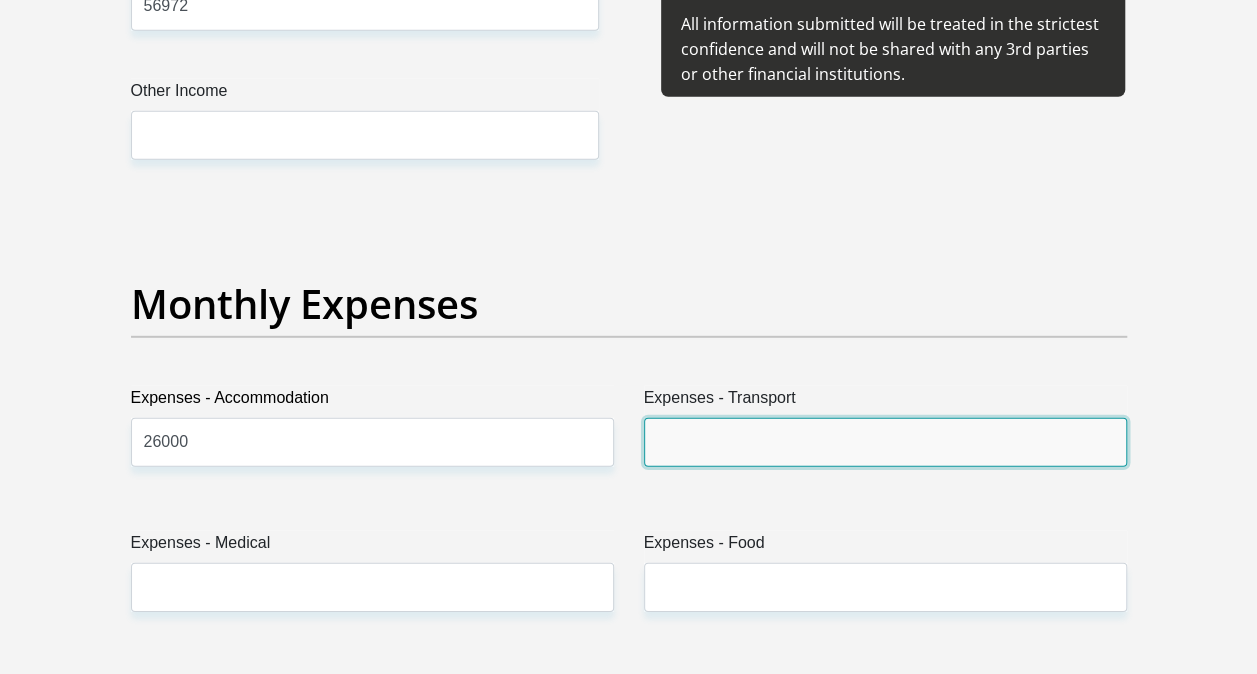 click on "Expenses - Transport" at bounding box center [885, 442] 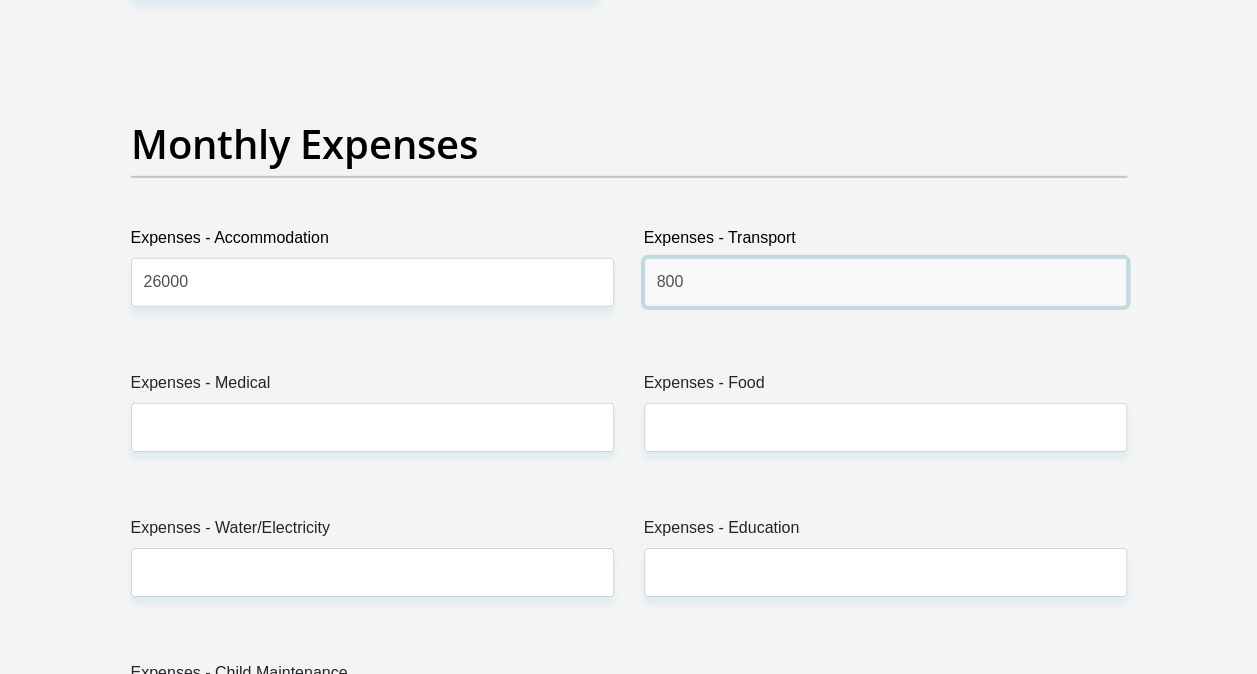 scroll, scrollTop: 2900, scrollLeft: 0, axis: vertical 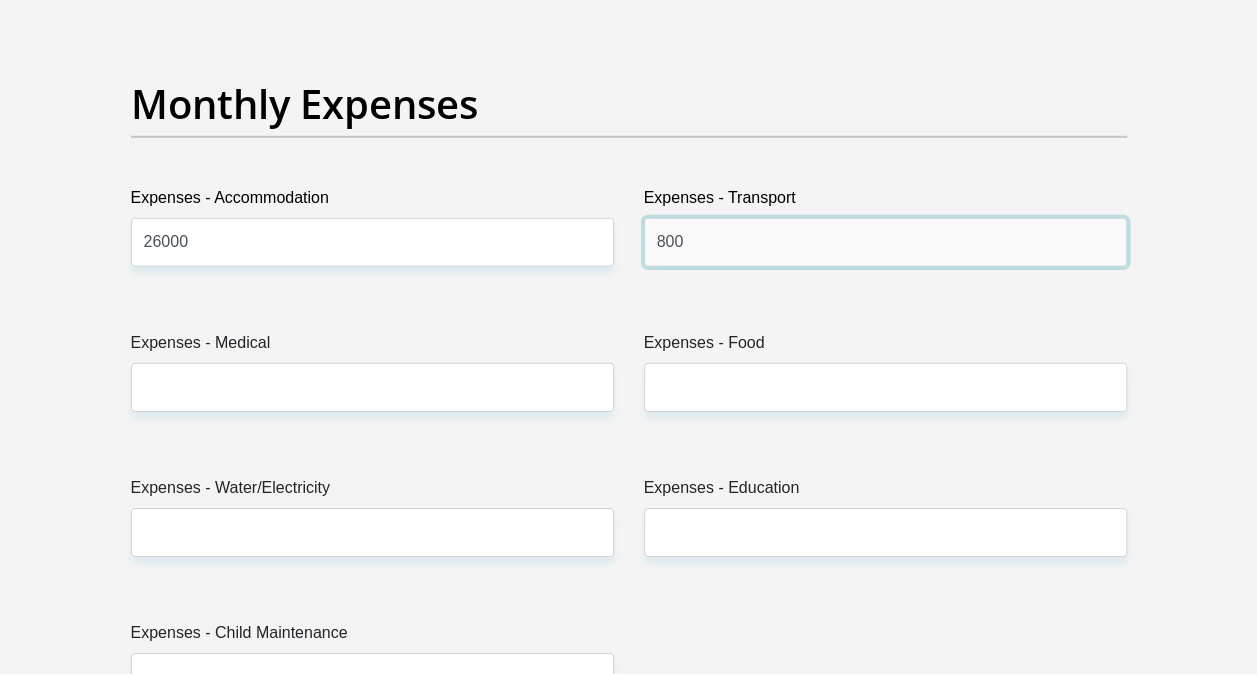 type on "800" 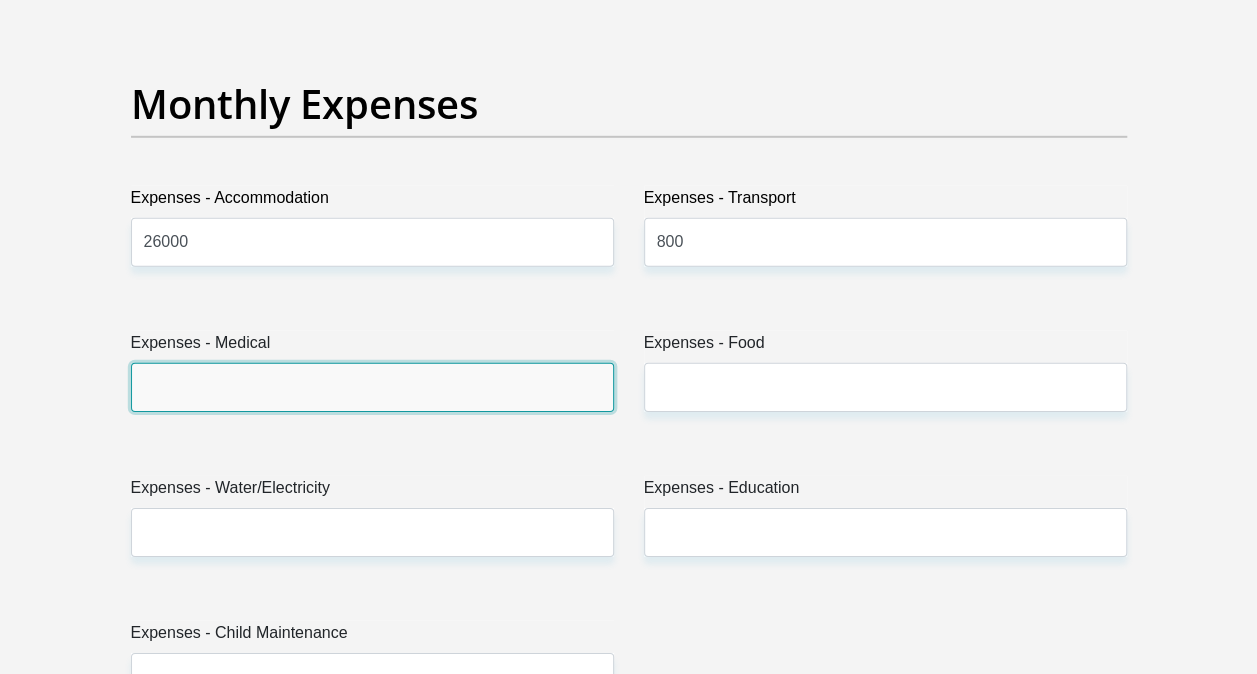 click on "Expenses - Medical" at bounding box center [372, 387] 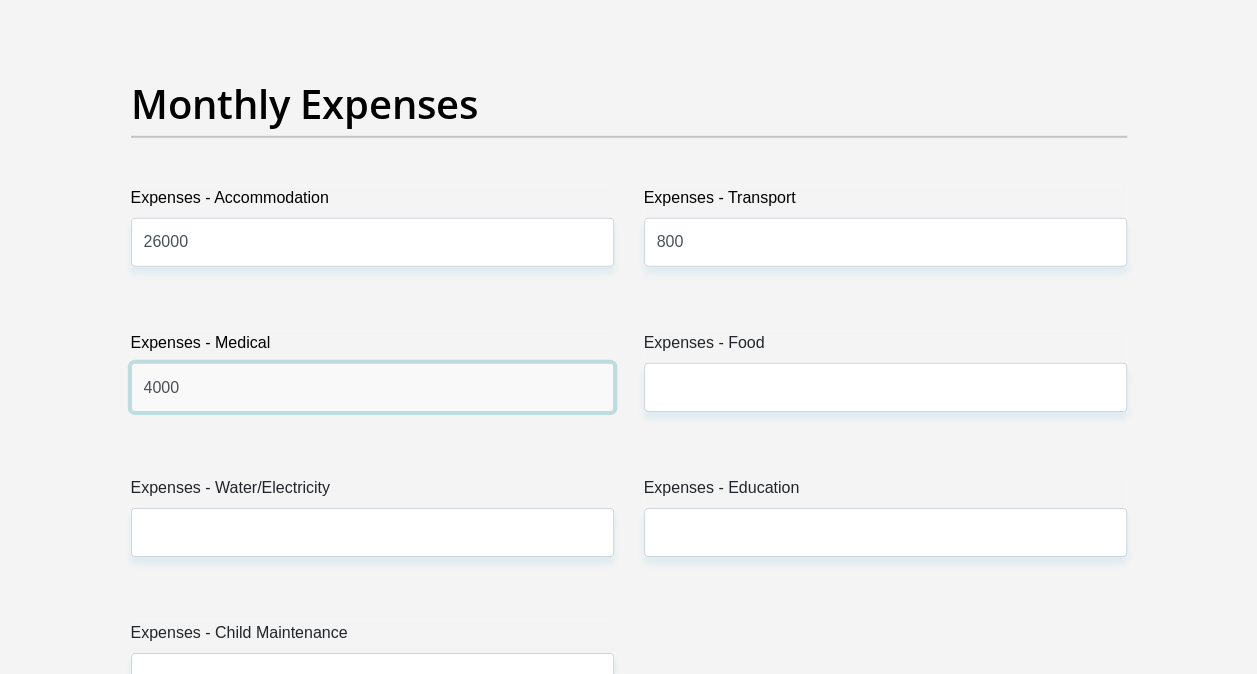 type on "4000" 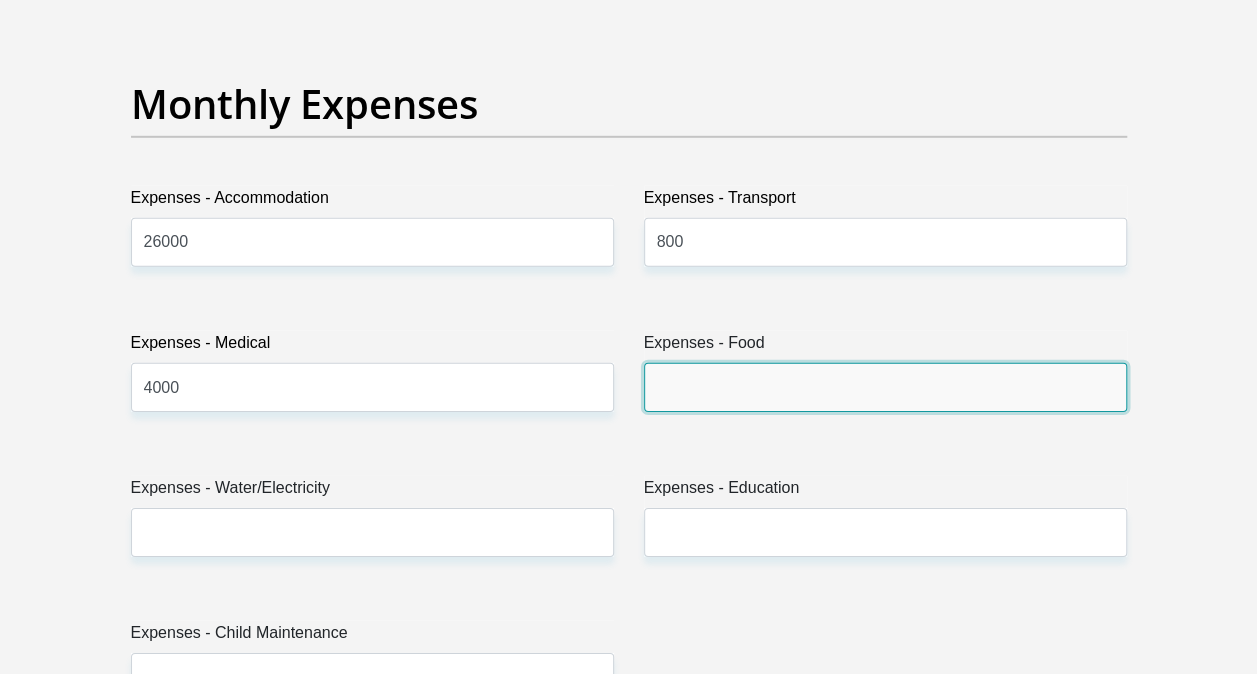 click on "Expenses - Food" at bounding box center [885, 387] 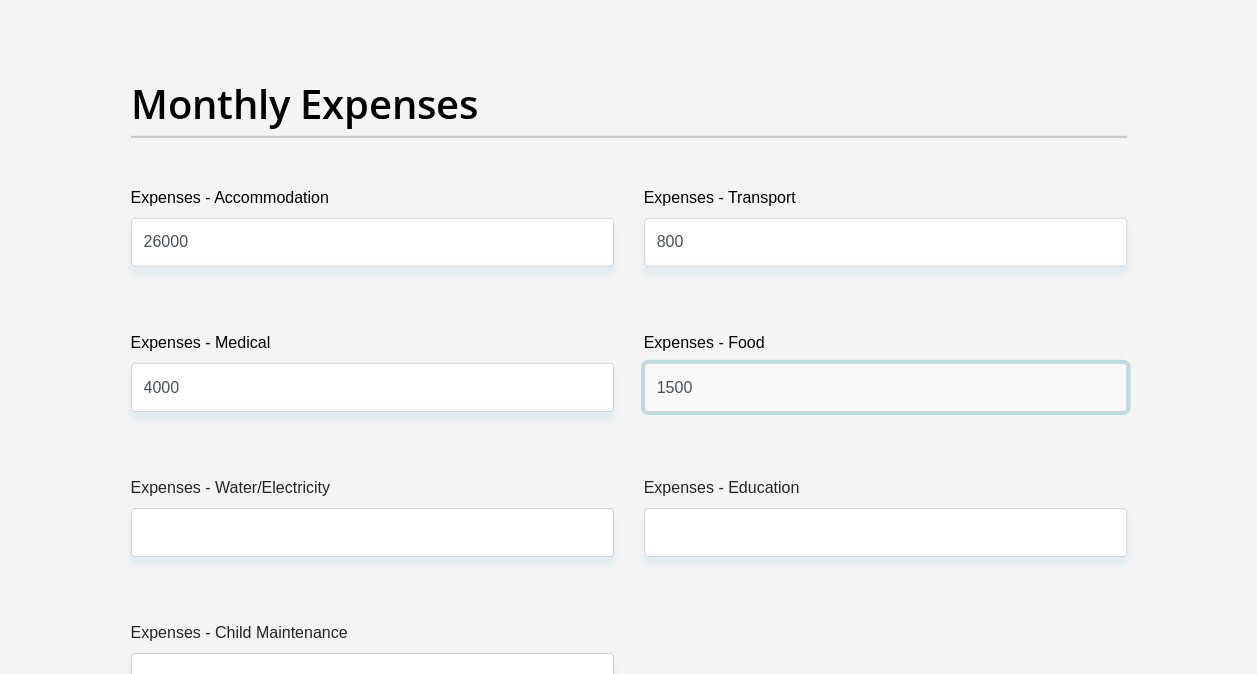 scroll, scrollTop: 3100, scrollLeft: 0, axis: vertical 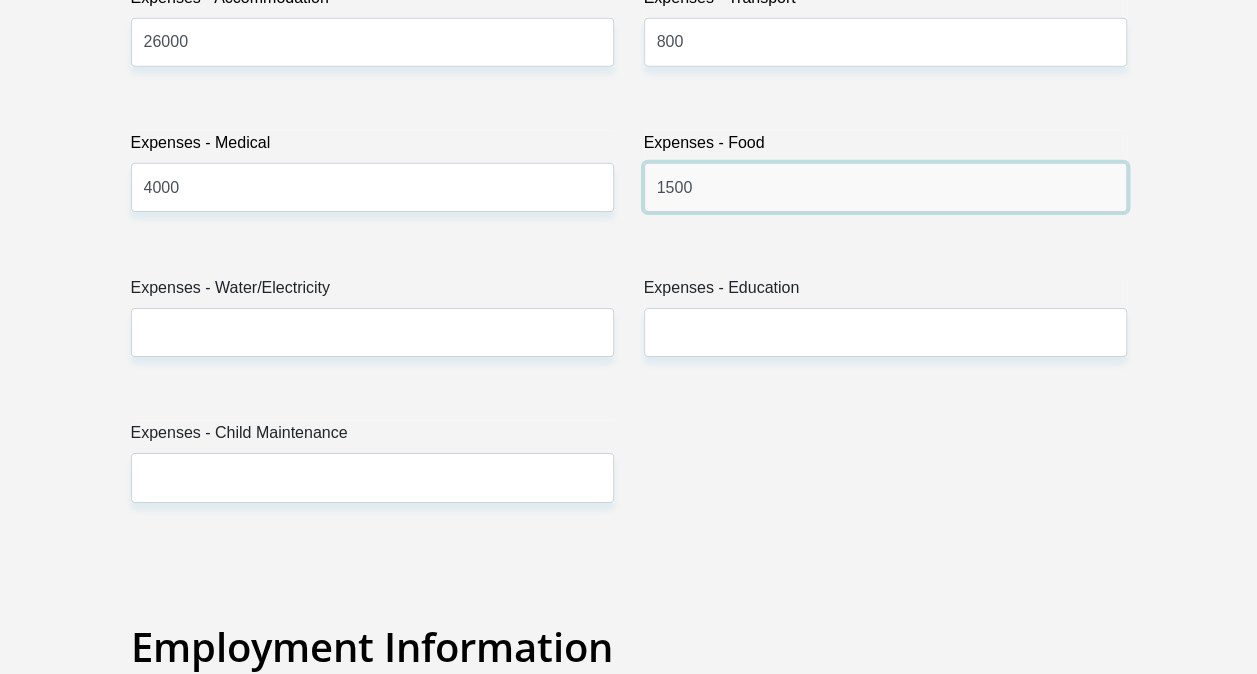 type on "1500" 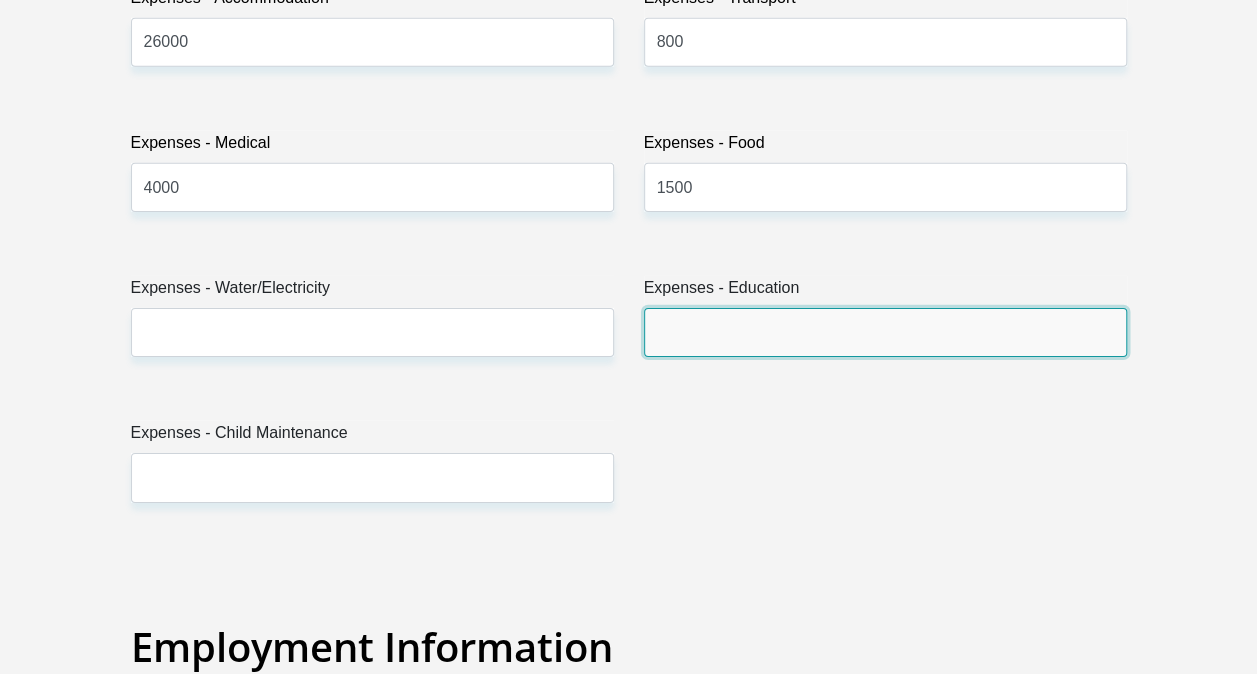 click on "Expenses - Education" at bounding box center [885, 332] 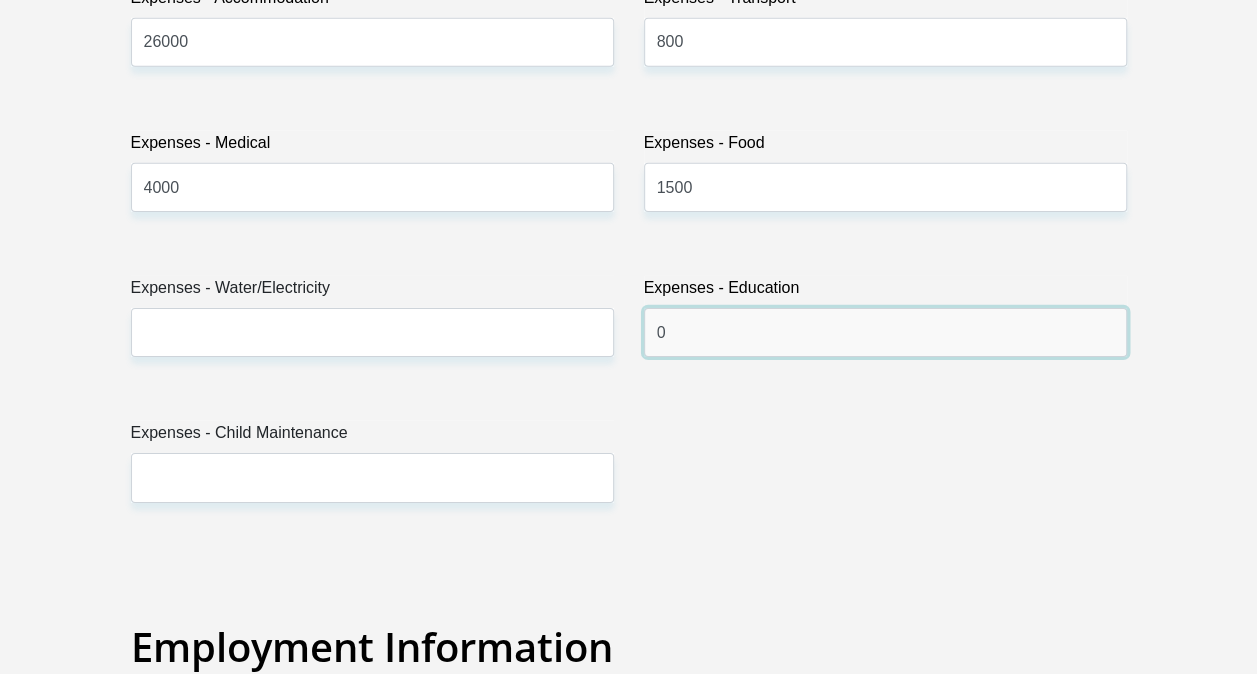 type on "0" 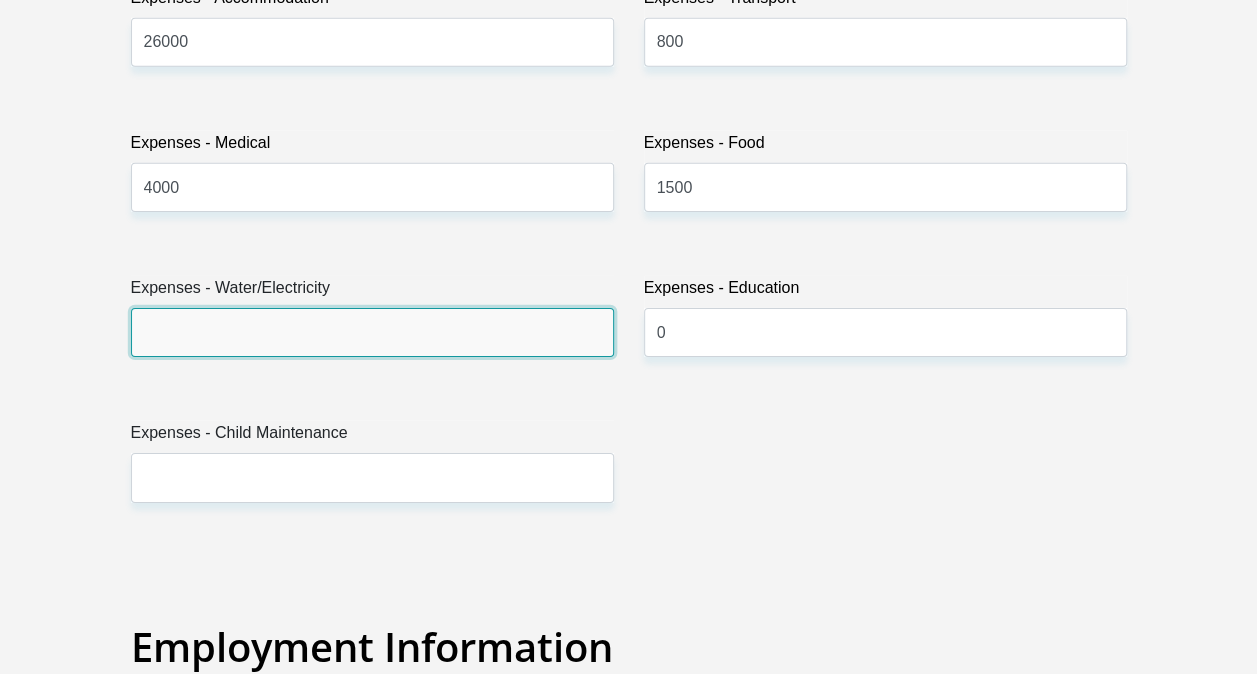 click on "Expenses - Water/Electricity" at bounding box center (372, 332) 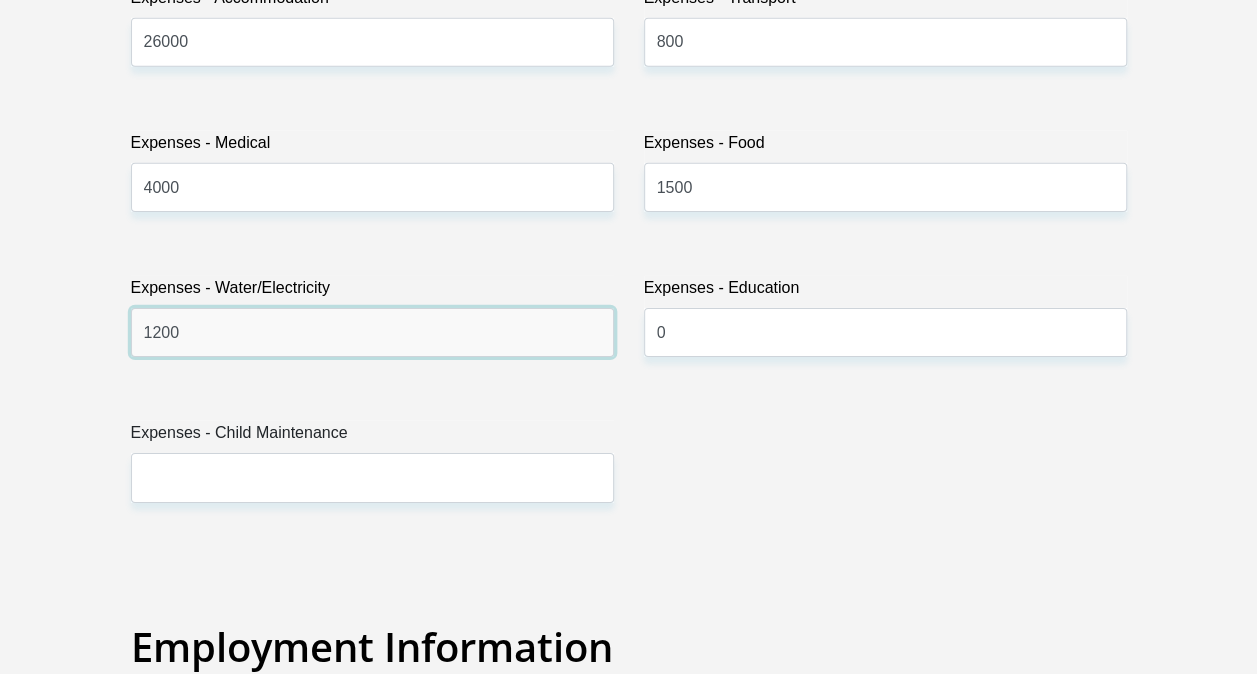 type on "1200" 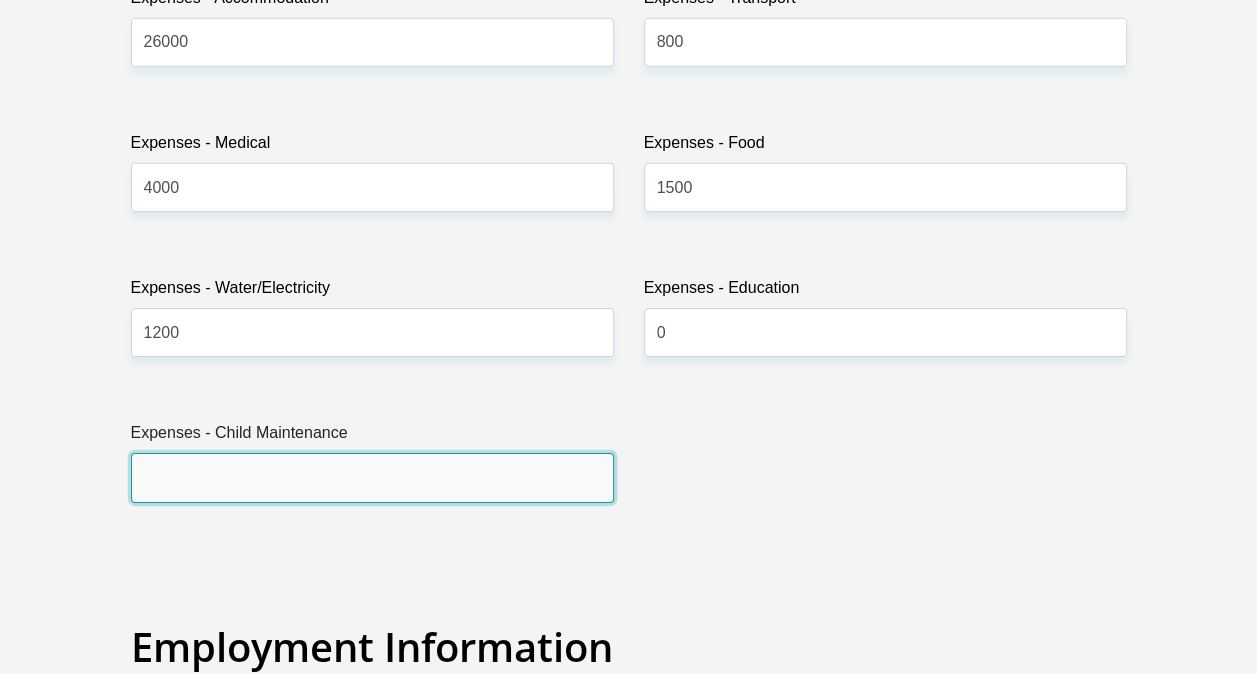 click on "Expenses - Child Maintenance" at bounding box center (372, 477) 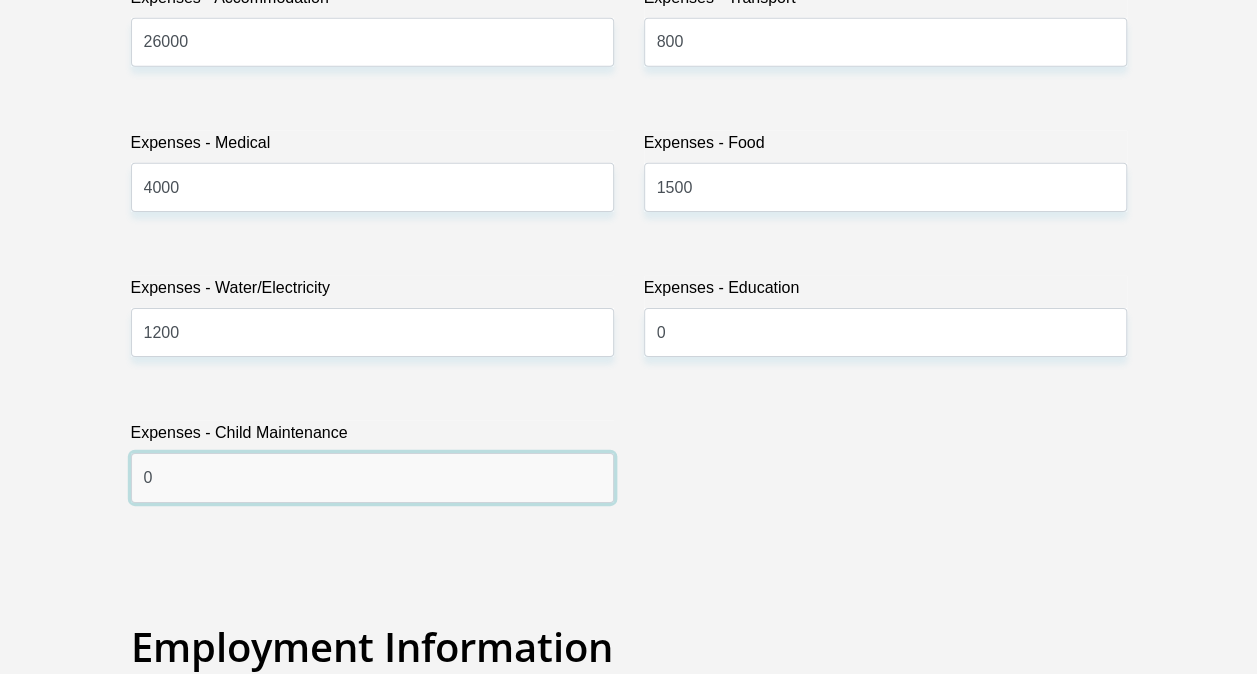 type on "0" 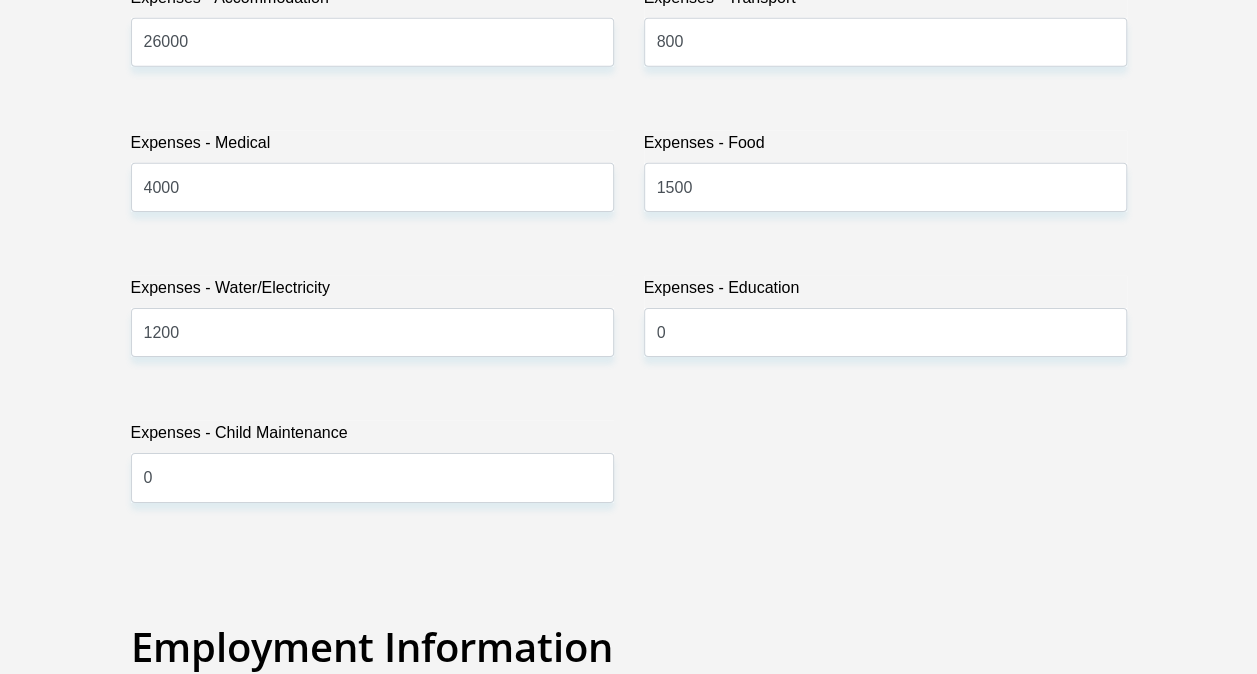click on "Title
Mr
Ms
Mrs
Dr
Other
First Name
NOMAZALA
Surname
MNISI
ID Number
Please input valid ID number
Race
Black
Coloured
Indian
White
Other
Contact Number
0824074279
Please input valid contact number
Nationality
South Africa
Afghanistan
Aland Islands" at bounding box center [629, 541] 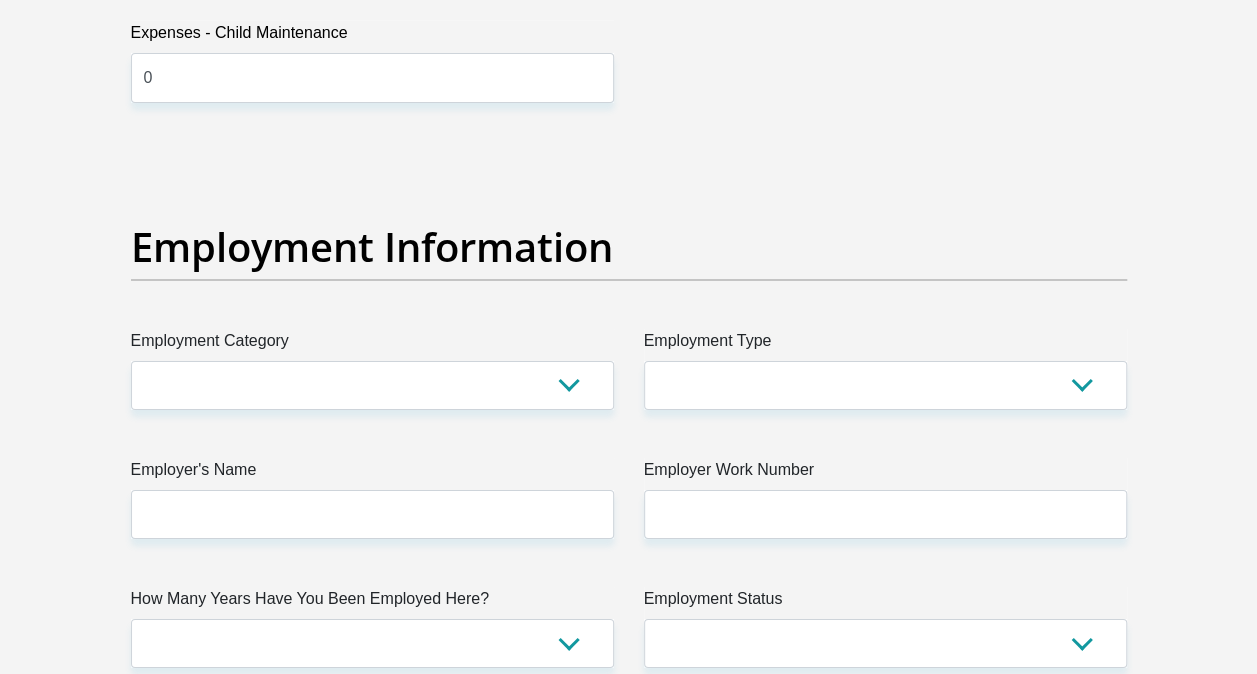 scroll, scrollTop: 3600, scrollLeft: 0, axis: vertical 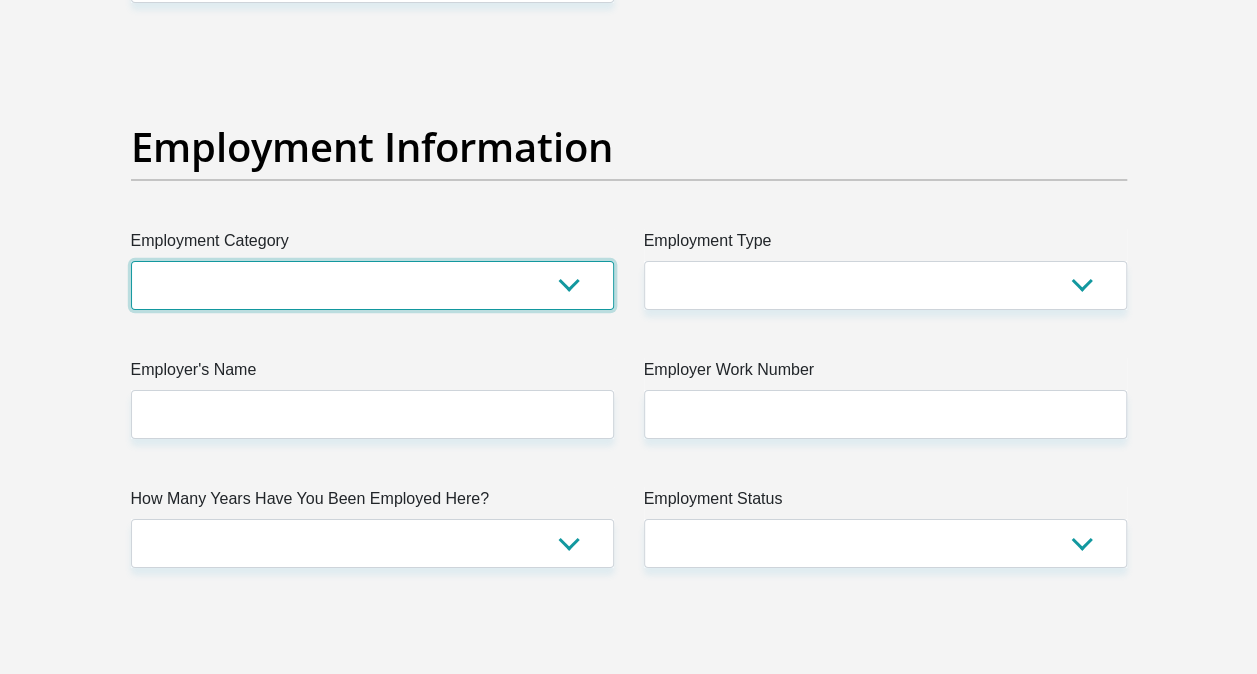 click on "AGRICULTURE
ALCOHOL & TOBACCO
CONSTRUCTION MATERIALS
METALLURGY
EQUIPMENT FOR RENEWABLE ENERGY
SPECIALIZED CONTRACTORS
CAR
GAMING (INCL. INTERNET
OTHER WHOLESALE
UNLICENSED PHARMACEUTICALS
CURRENCY EXCHANGE HOUSES
OTHER FINANCIAL INSTITUTIONS & INSURANCE
REAL ESTATE AGENTS
OIL & GAS
OTHER MATERIALS (E.G. IRON ORE)
PRECIOUS STONES & PRECIOUS METALS
POLITICAL ORGANIZATIONS
RELIGIOUS ORGANIZATIONS(NOT SECTS)
ACTI. HAVING BUSINESS DEAL WITH PUBLIC ADMINISTRATION
LAUNDROMATS" at bounding box center [372, 285] 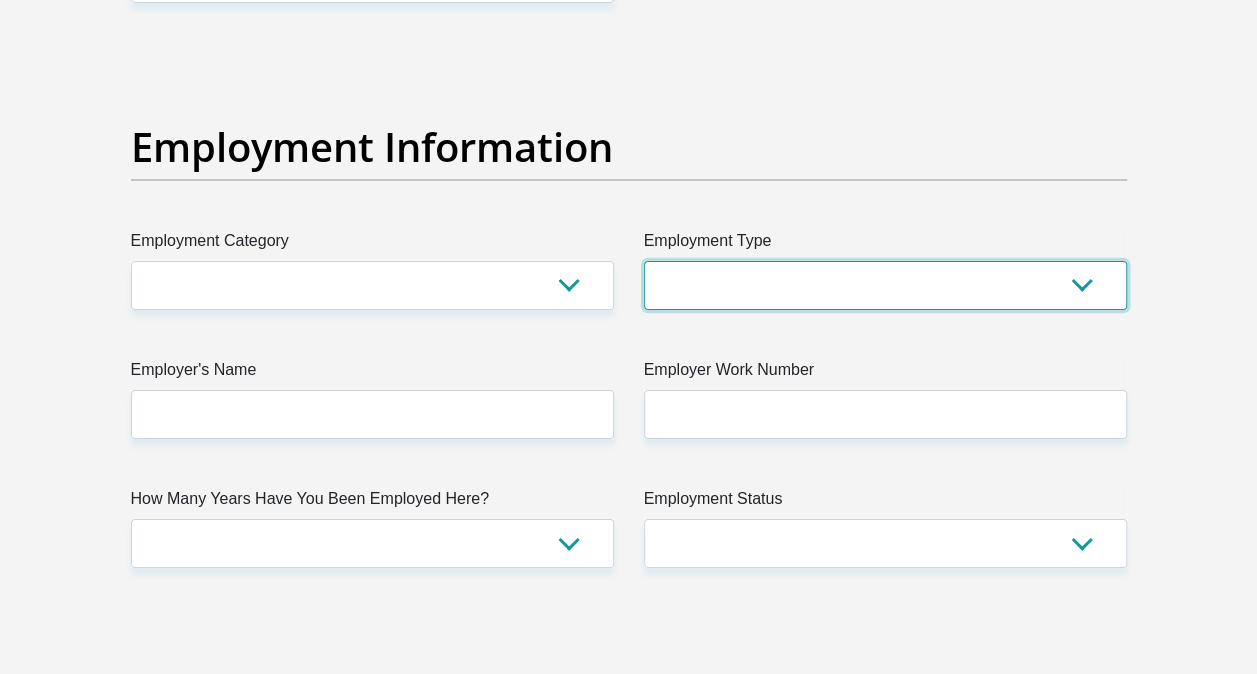 click on "College/Lecturer
Craft Seller
Creative
Driver
Executive
Farmer
Forces - Non Commissioned
Forces - Officer
Hawker
Housewife
Labourer
Licenced Professional
Manager
Miner
Non Licenced Professional
Office Staff/Clerk
Outside Worker
Pensioner
Permanent Teacher
Production/Manufacturing
Sales
Self-Employed
Semi-Professional Worker
Service Industry  Social Worker  Student" at bounding box center (885, 285) 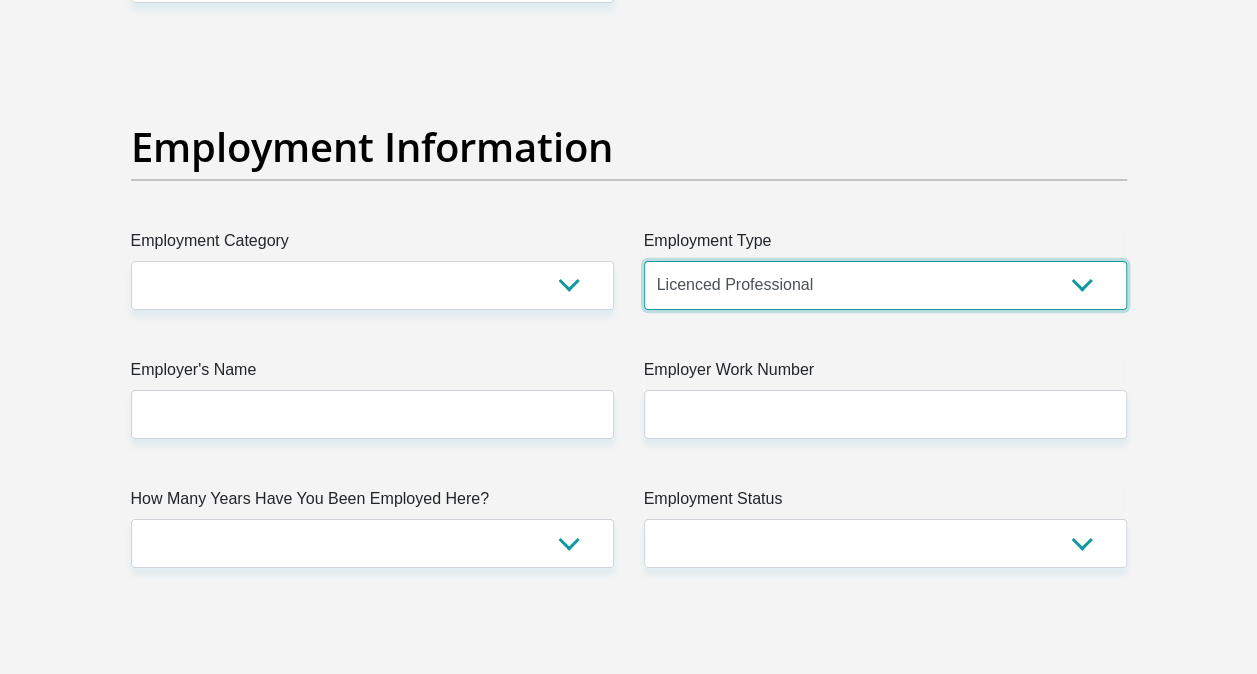 click on "College/Lecturer
Craft Seller
Creative
Driver
Executive
Farmer
Forces - Non Commissioned
Forces - Officer
Hawker
Housewife
Labourer
Licenced Professional
Manager
Miner
Non Licenced Professional
Office Staff/Clerk
Outside Worker
Pensioner
Permanent Teacher
Production/Manufacturing
Sales
Self-Employed
Semi-Professional Worker
Service Industry  Social Worker  Student" at bounding box center (885, 285) 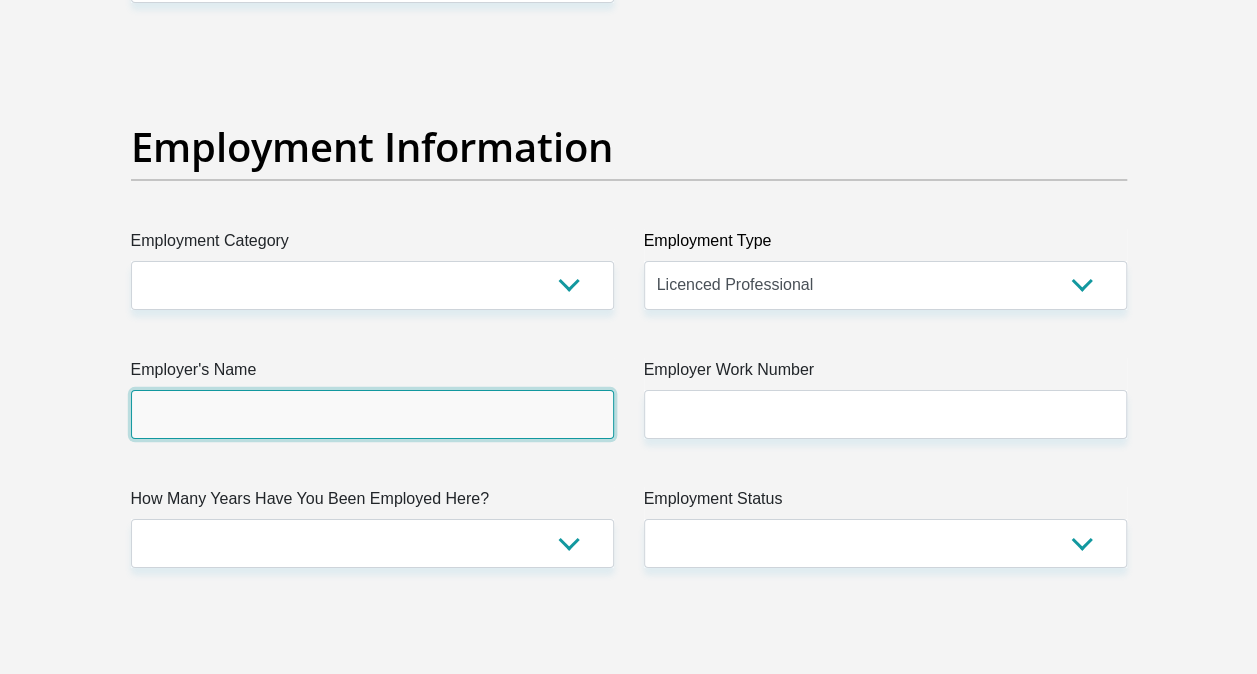 click on "Employer's Name" at bounding box center (372, 414) 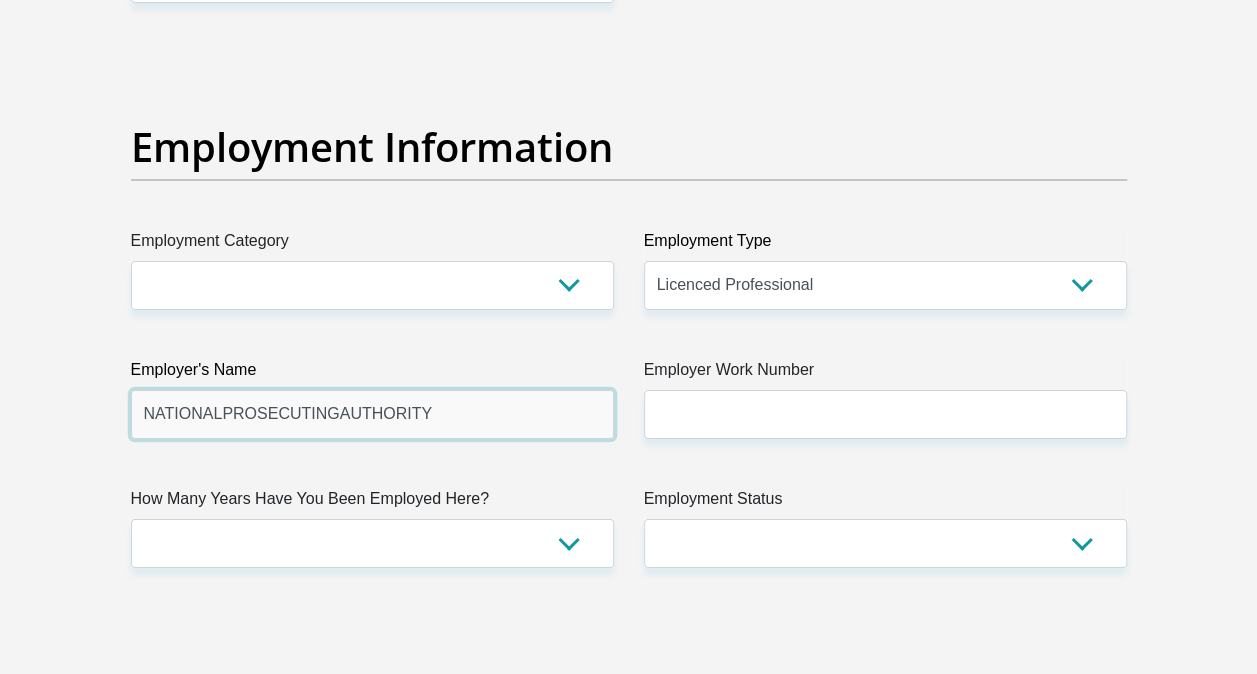 type on "NATIONALPROSECUTINGAUTHORITY" 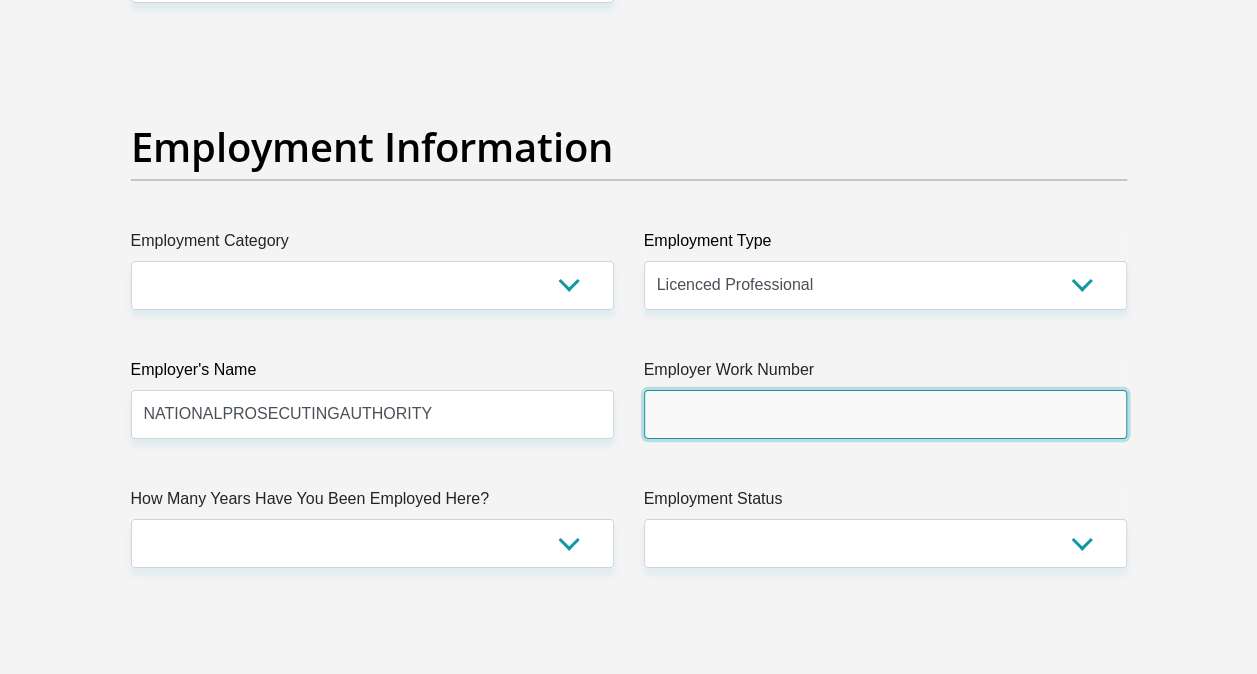 click on "Employer Work Number" at bounding box center (885, 414) 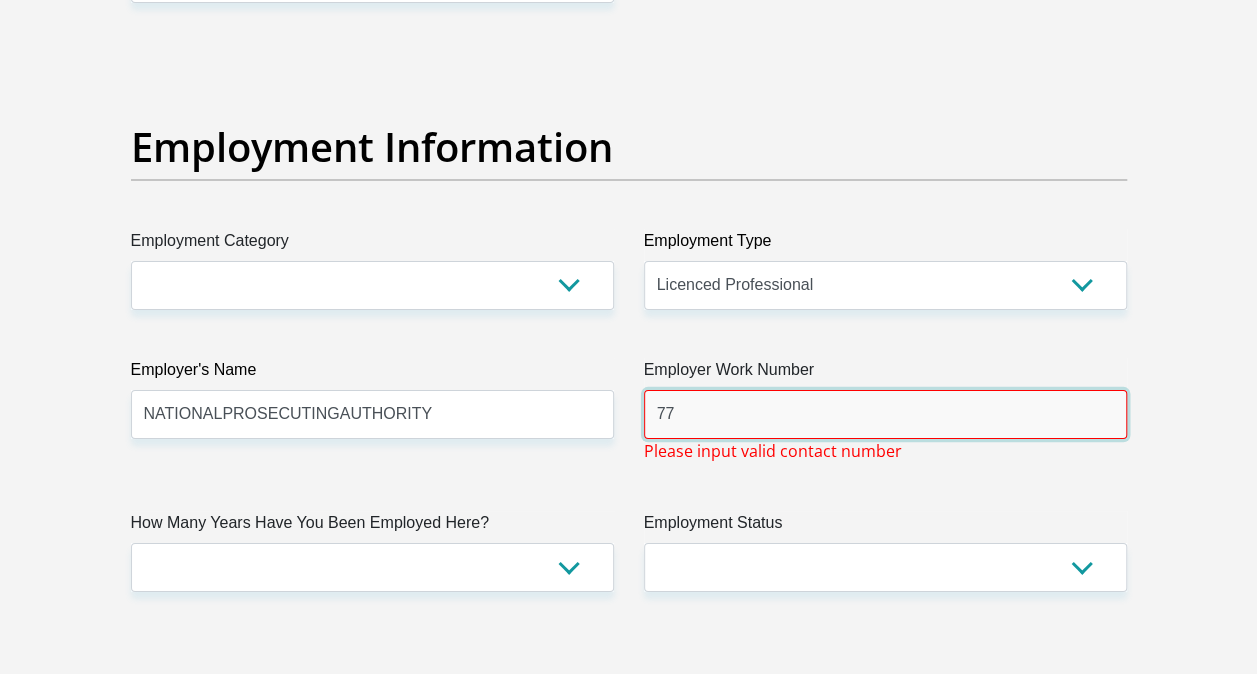 type on "7" 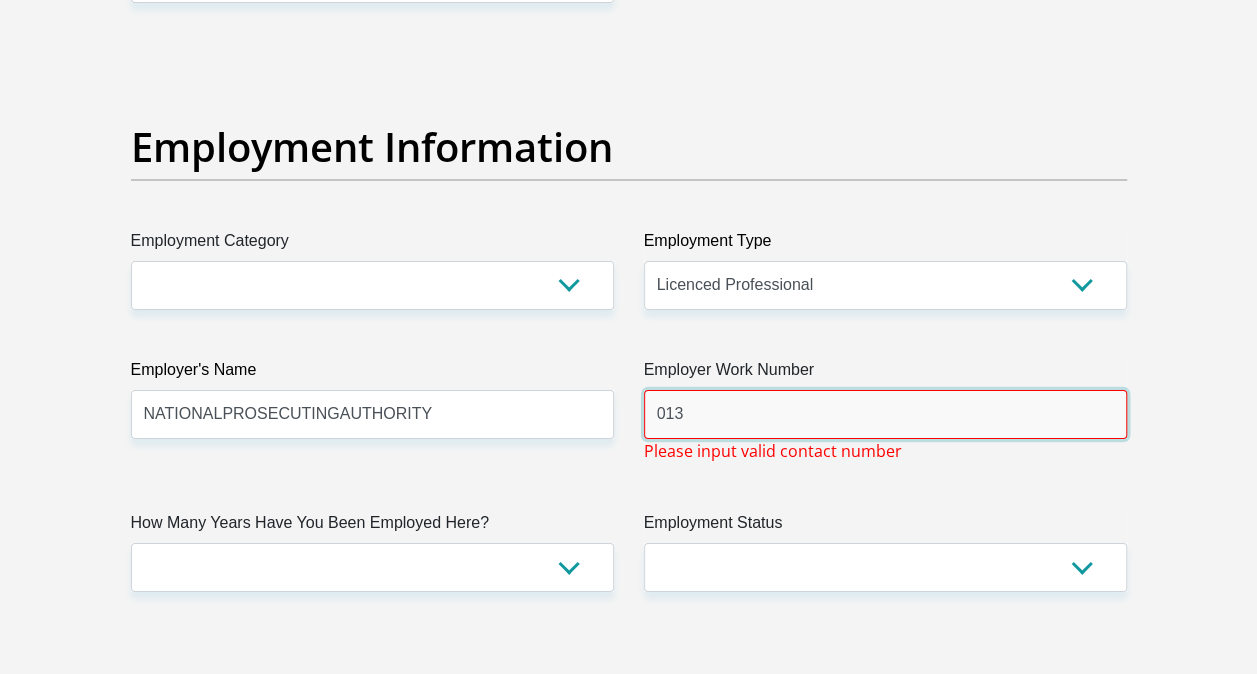 click on "013" at bounding box center [885, 414] 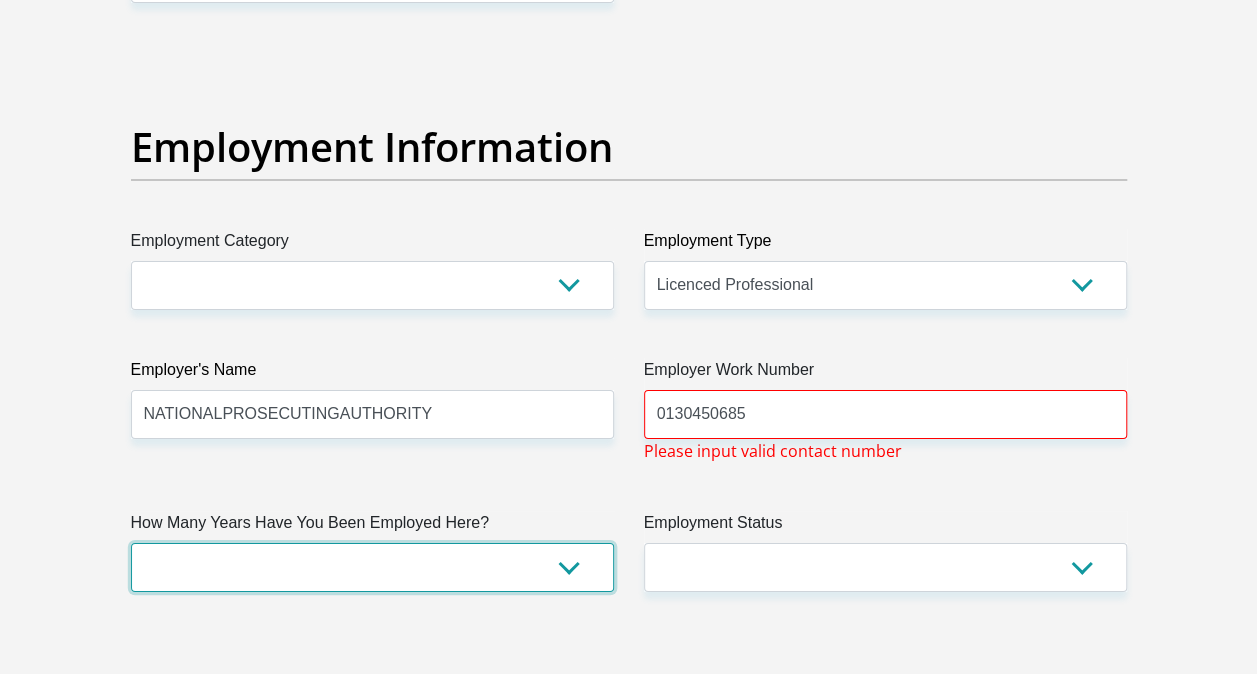 type on "NOMAZALA" 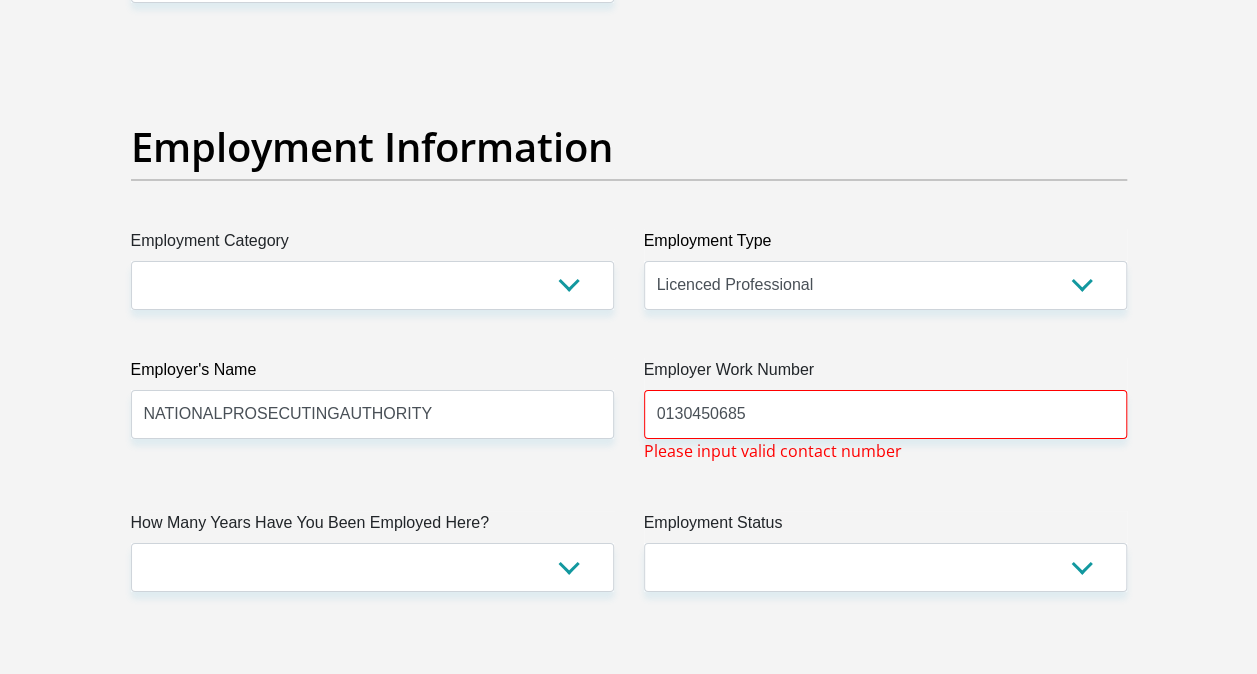 type on "MNISI" 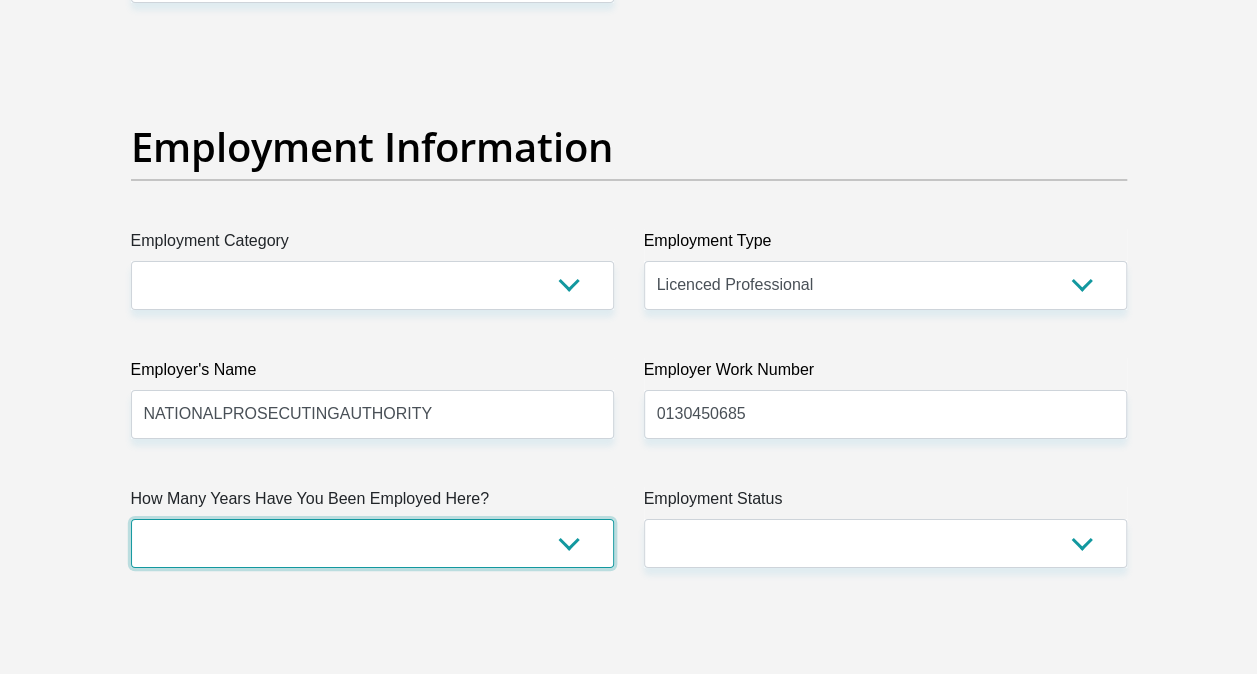 click on "less than 1 year
1-3 years
3-5 years
5+ years" at bounding box center [372, 543] 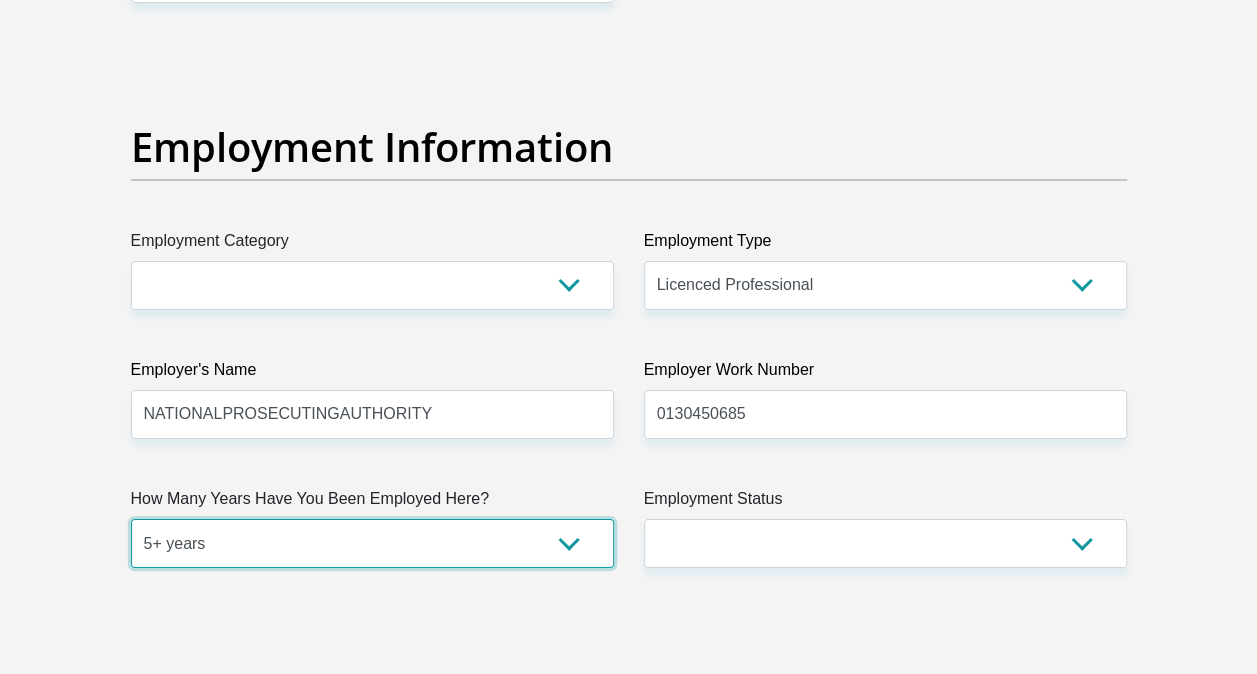 click on "less than 1 year
1-3 years
3-5 years
5+ years" at bounding box center [372, 543] 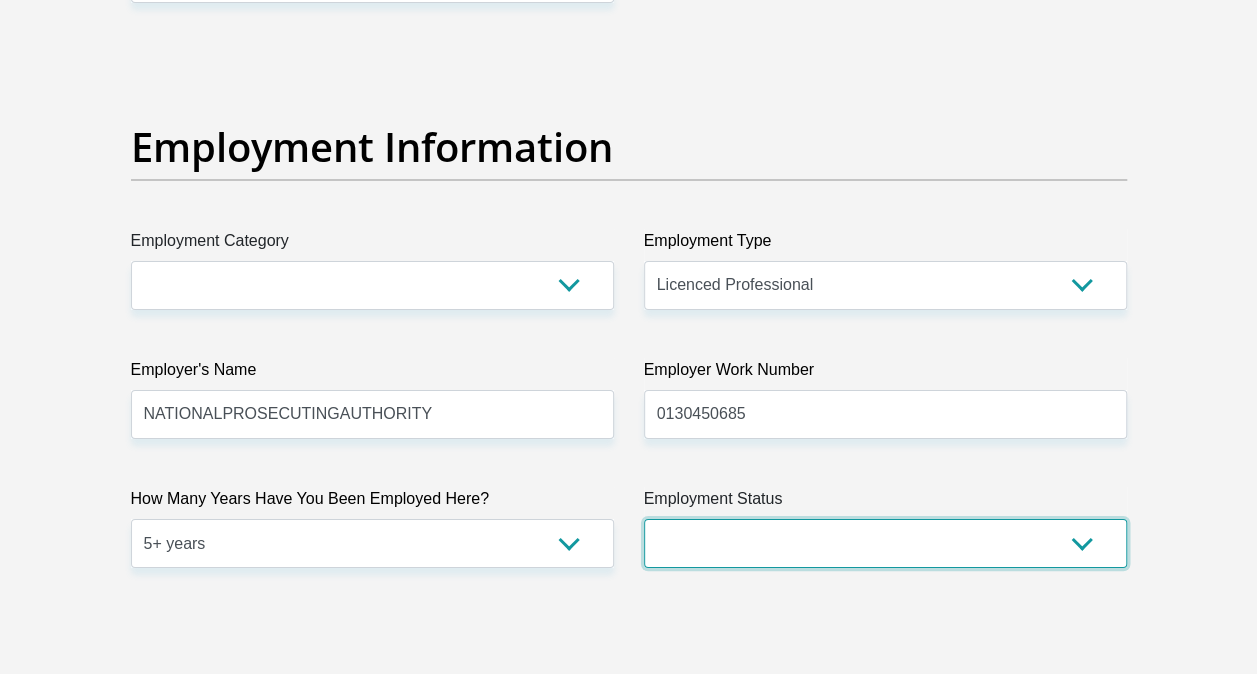 click on "Permanent/Full-time
Part-time/Casual
Contract Worker
Self-Employed
Housewife
Retired
Student
Medically Boarded
Disability
Unemployed" at bounding box center [885, 543] 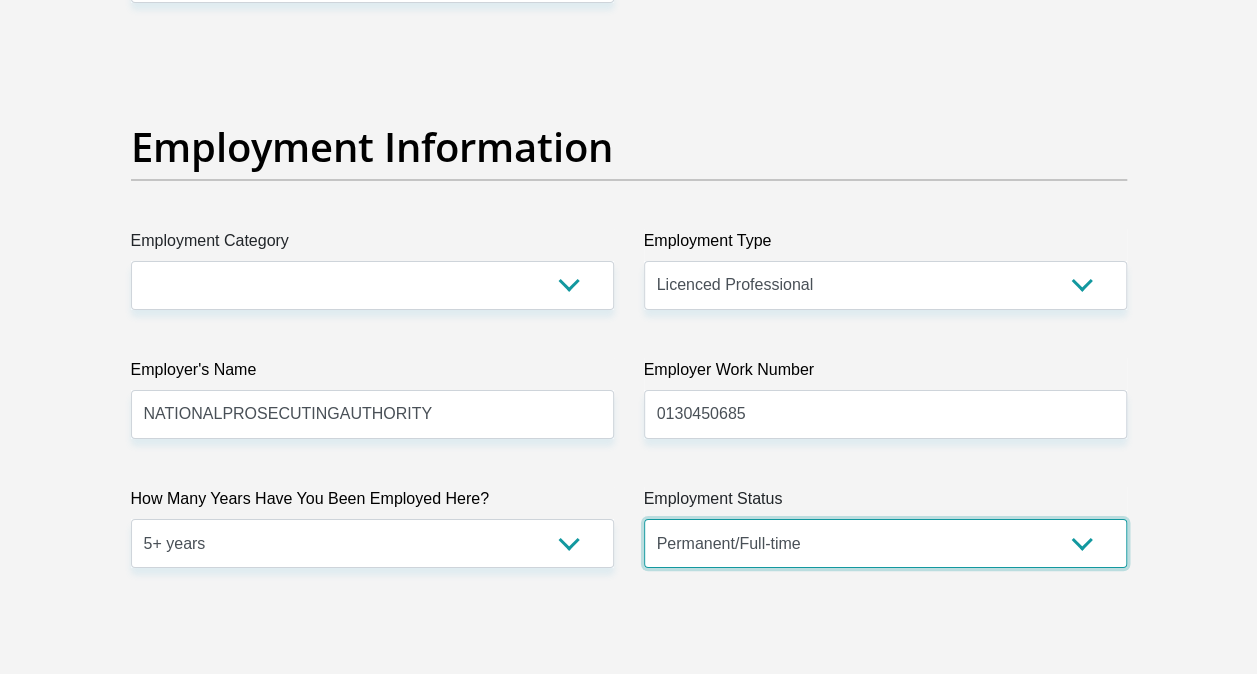click on "Permanent/Full-time
Part-time/Casual
Contract Worker
Self-Employed
Housewife
Retired
Student
Medically Boarded
Disability
Unemployed" at bounding box center (885, 543) 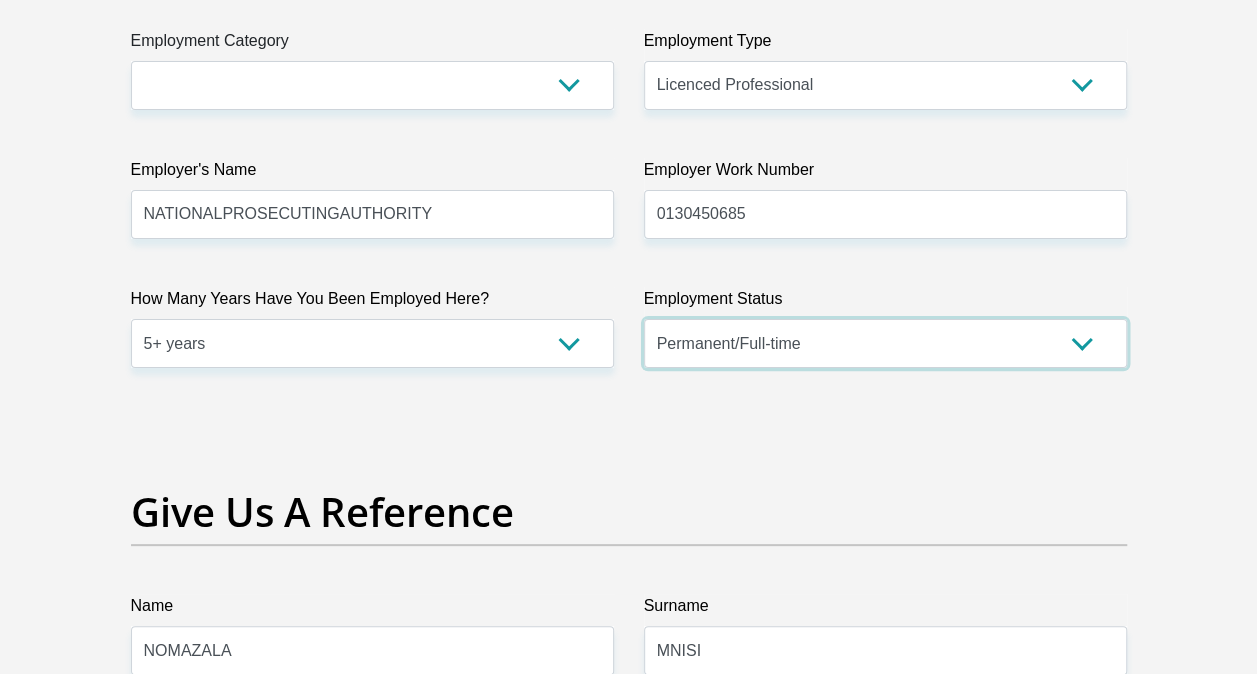 scroll, scrollTop: 3600, scrollLeft: 0, axis: vertical 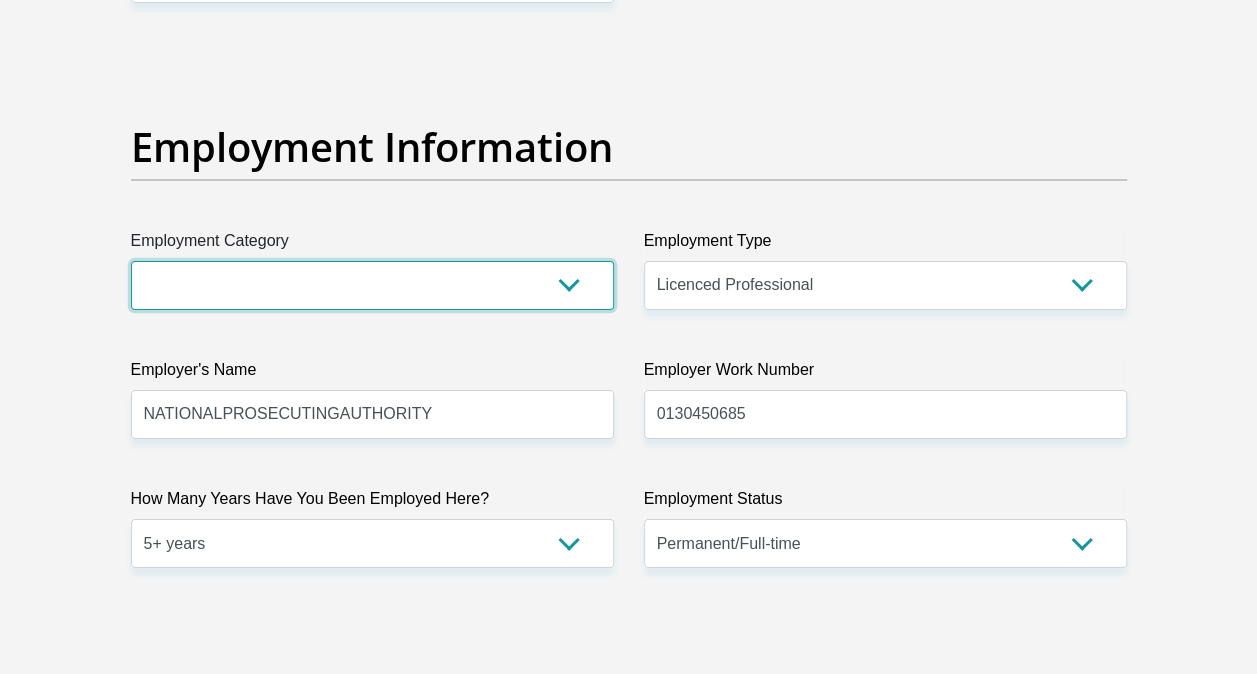 click on "AGRICULTURE
ALCOHOL & TOBACCO
CONSTRUCTION MATERIALS
METALLURGY
EQUIPMENT FOR RENEWABLE ENERGY
SPECIALIZED CONTRACTORS
CAR
GAMING (INCL. INTERNET
OTHER WHOLESALE
UNLICENSED PHARMACEUTICALS
CURRENCY EXCHANGE HOUSES
OTHER FINANCIAL INSTITUTIONS & INSURANCE
REAL ESTATE AGENTS
OIL & GAS
OTHER MATERIALS (E.G. IRON ORE)
PRECIOUS STONES & PRECIOUS METALS
POLITICAL ORGANIZATIONS
RELIGIOUS ORGANIZATIONS(NOT SECTS)
ACTI. HAVING BUSINESS DEAL WITH PUBLIC ADMINISTRATION
LAUNDROMATS" at bounding box center (372, 285) 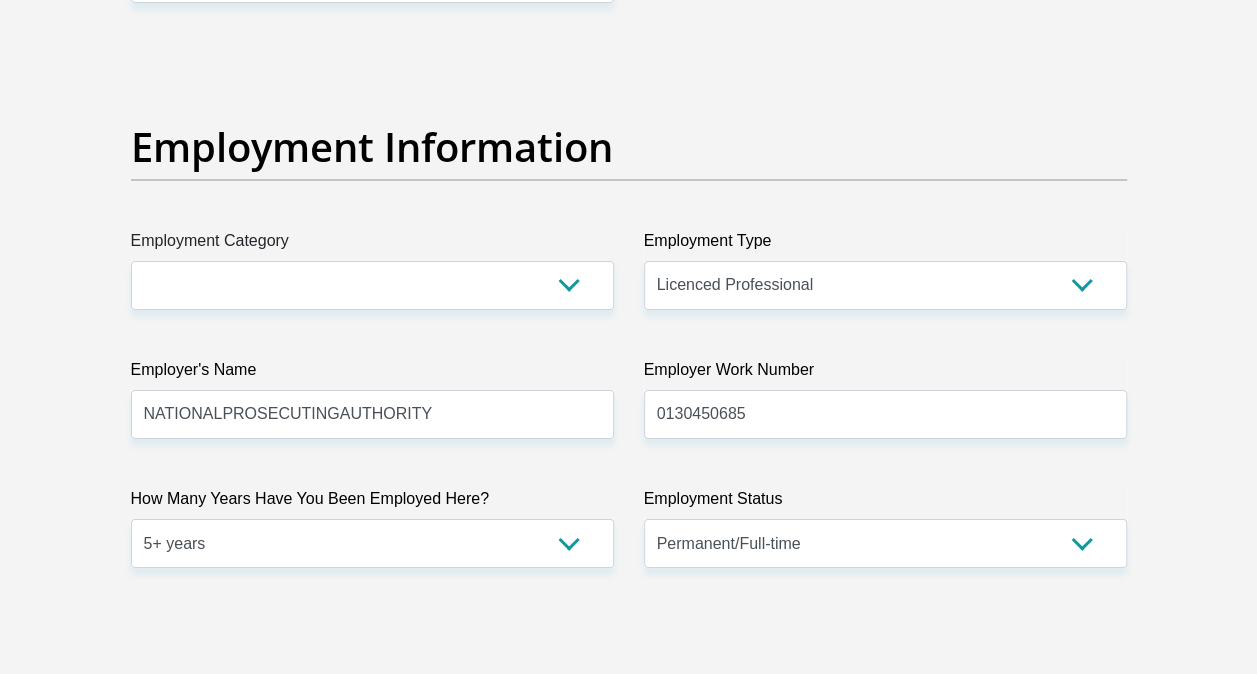 click on "Title
Mr
Ms
Mrs
Dr
Other
First Name
NOMAZALA
Surname
MNISI
ID Number
Please input valid ID number
Race
Black
Coloured
Indian
White
Other
Contact Number
0824074279
Please input valid contact number
Nationality
South Africa
Afghanistan
Aland Islands" at bounding box center [629, 41] 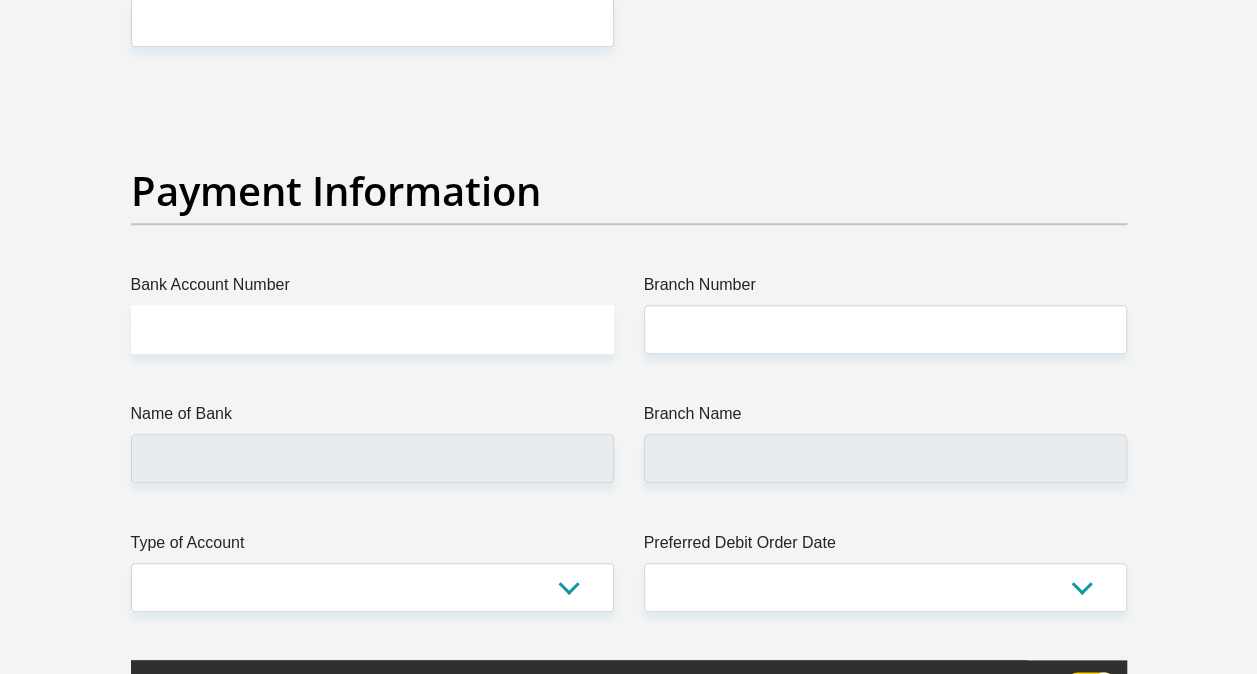scroll, scrollTop: 4600, scrollLeft: 0, axis: vertical 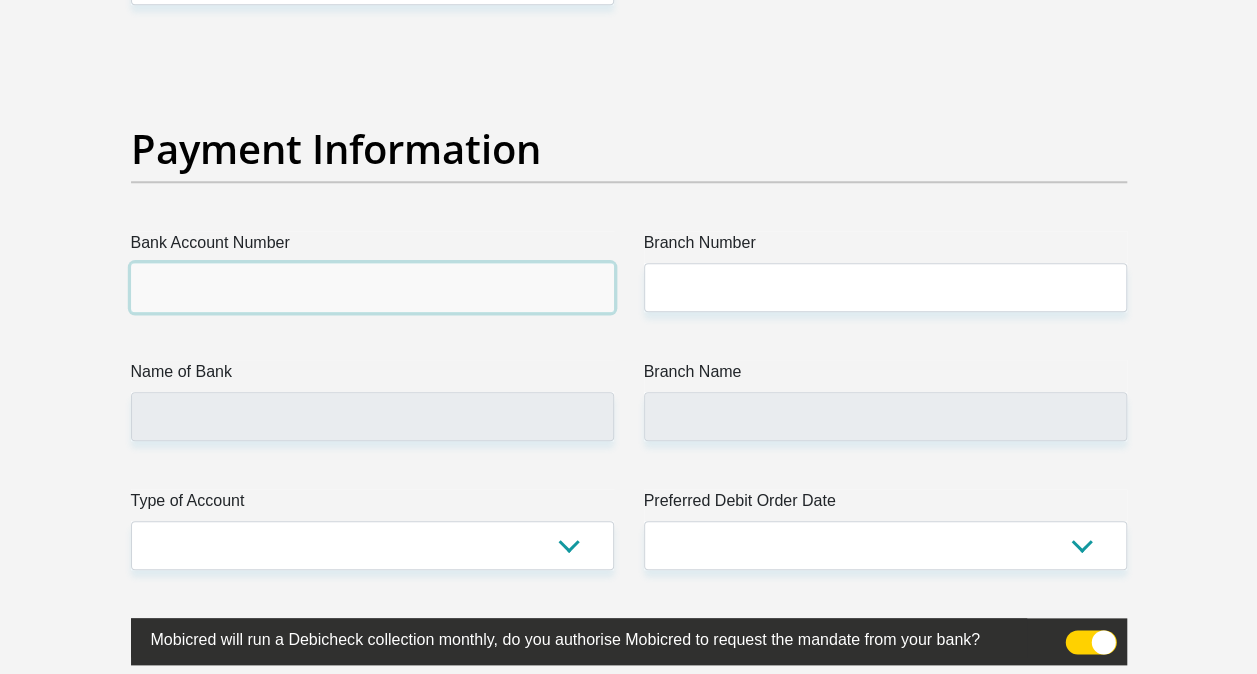 click on "Bank Account Number" at bounding box center (372, 287) 